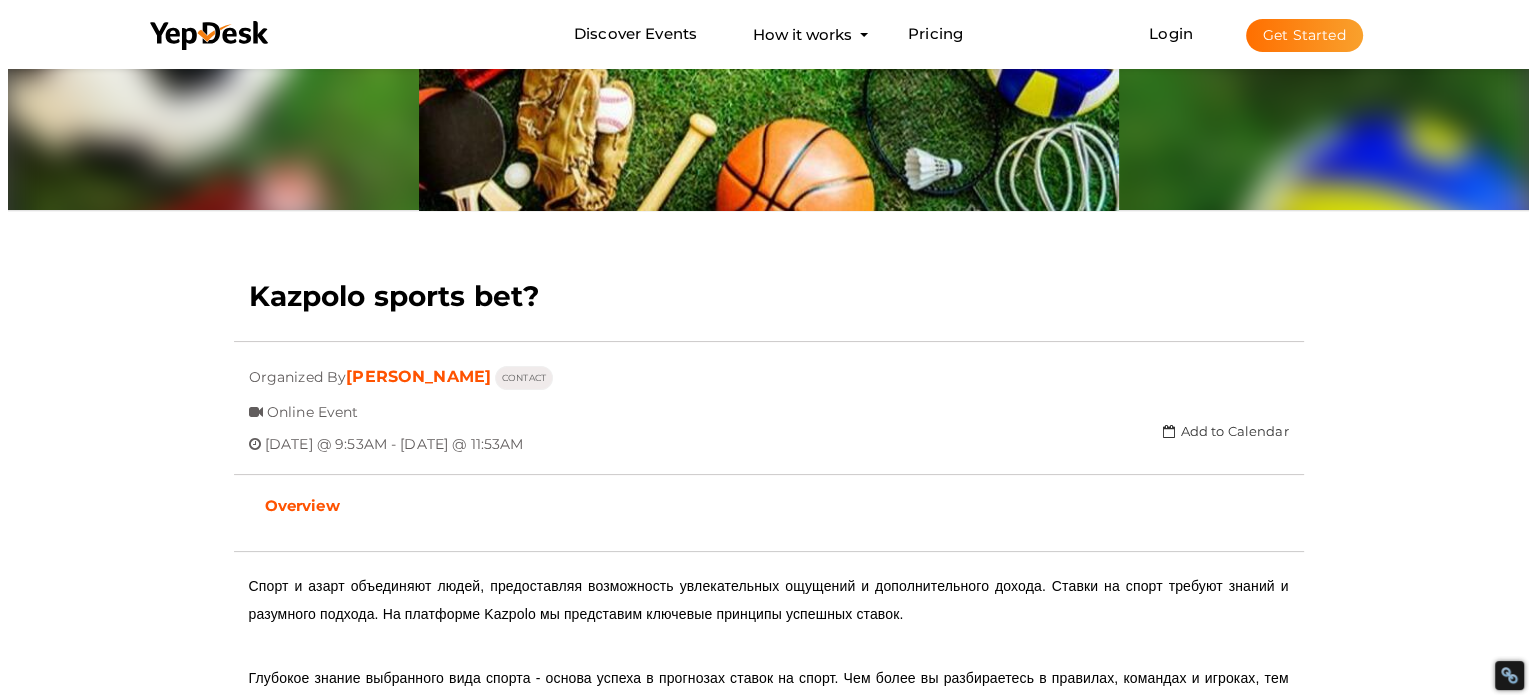 scroll, scrollTop: 200, scrollLeft: 0, axis: vertical 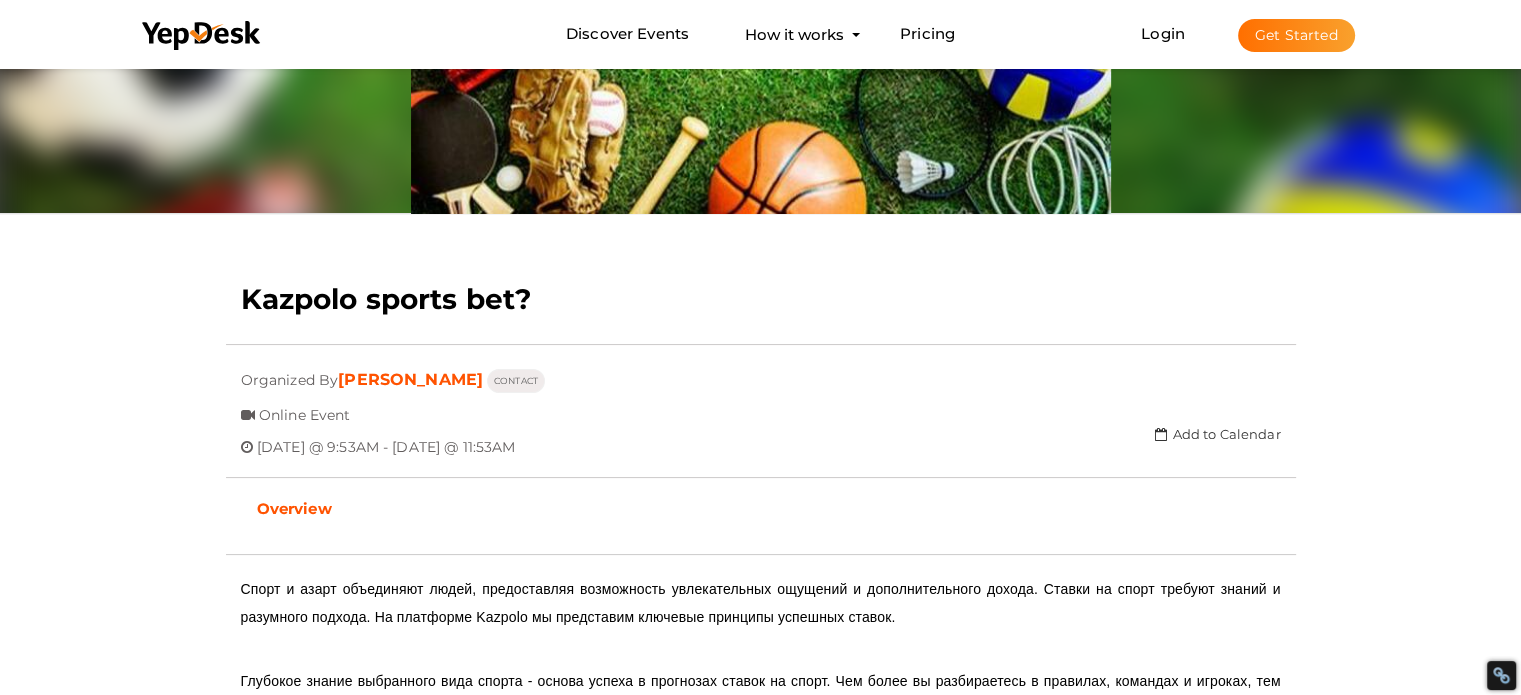 click on "Organized By   Mirinda Smit
CONTACT" at bounding box center (761, 381) 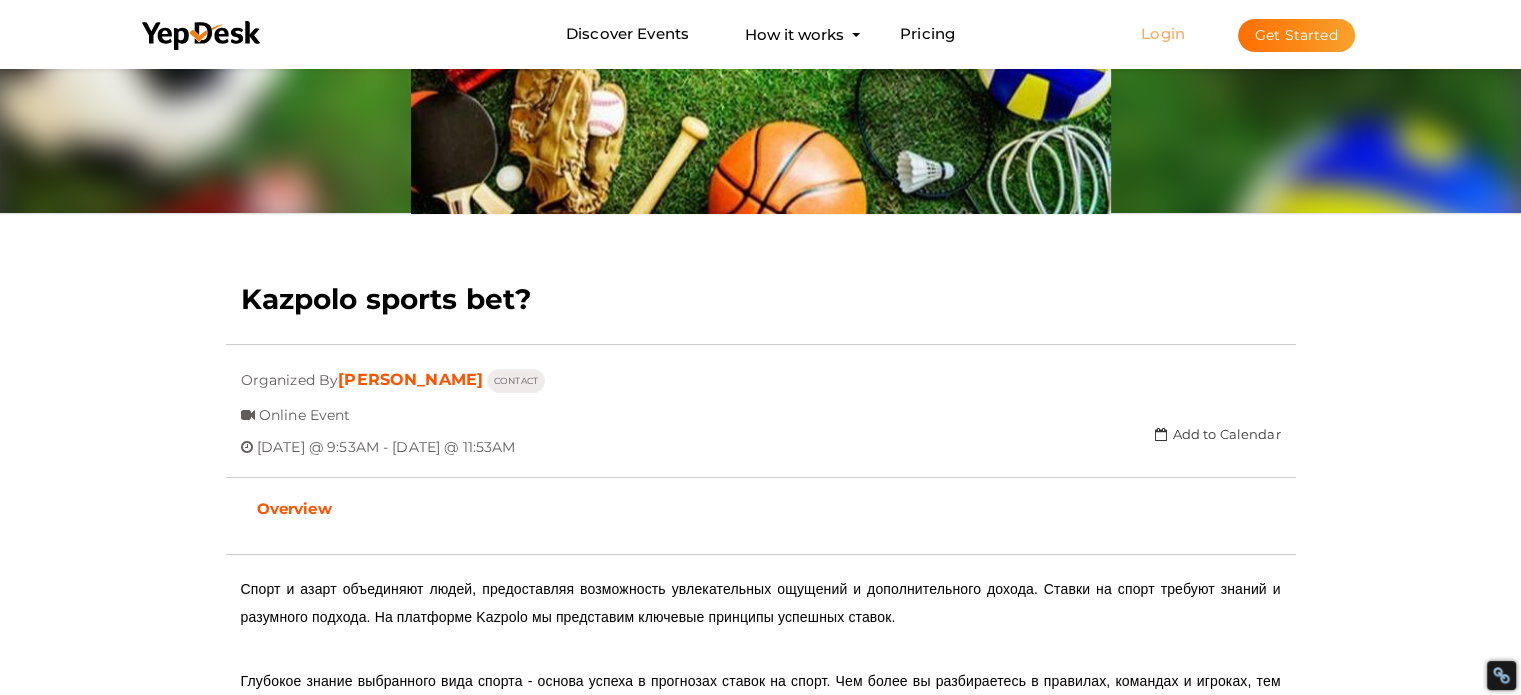 click on "Login" at bounding box center (1163, 33) 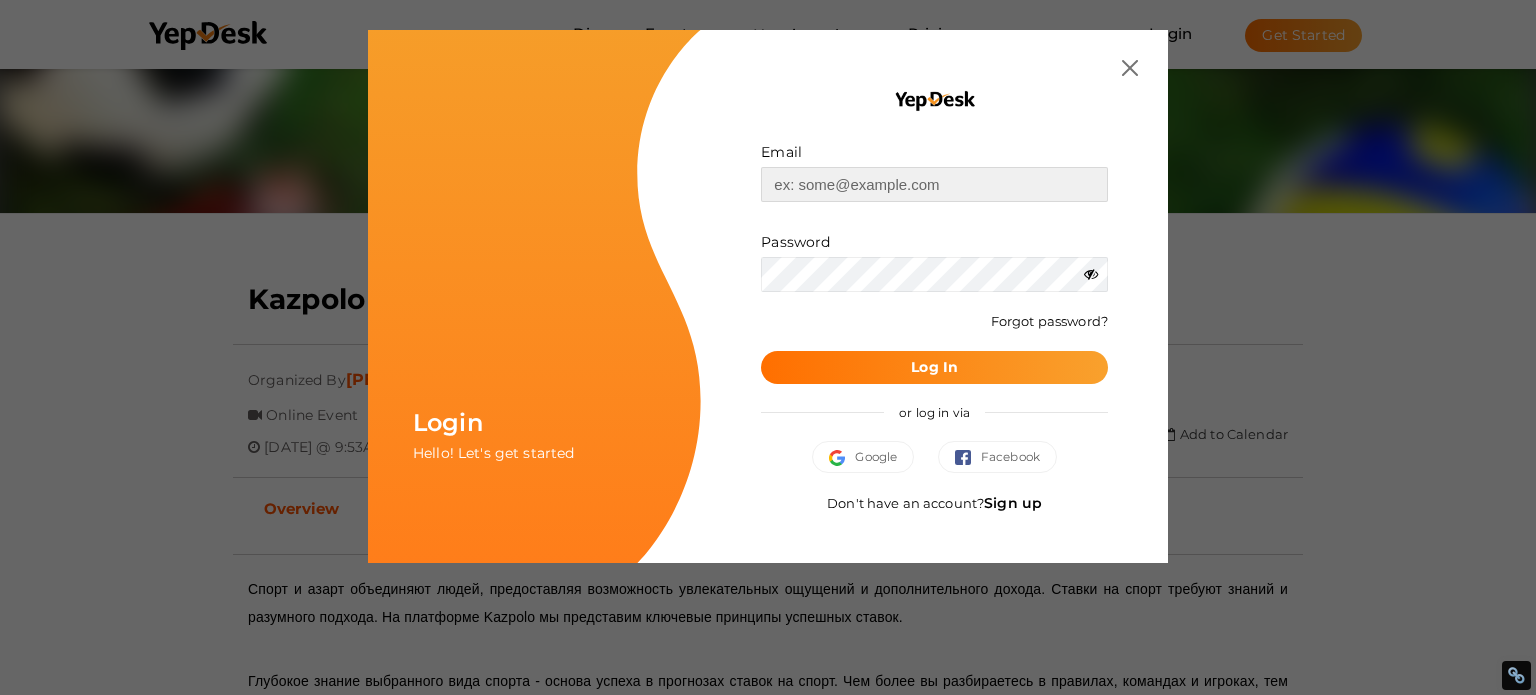 click at bounding box center [934, 184] 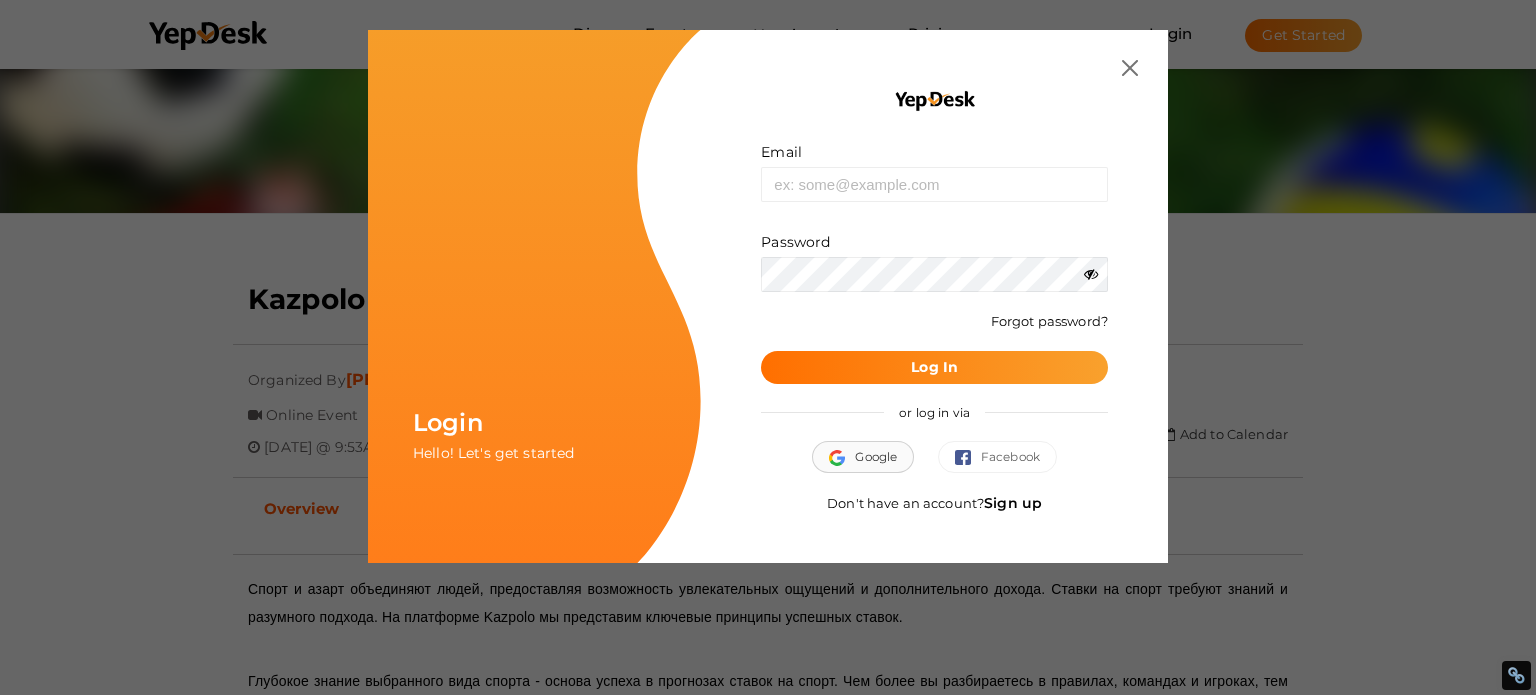 click on "Google" at bounding box center (863, 457) 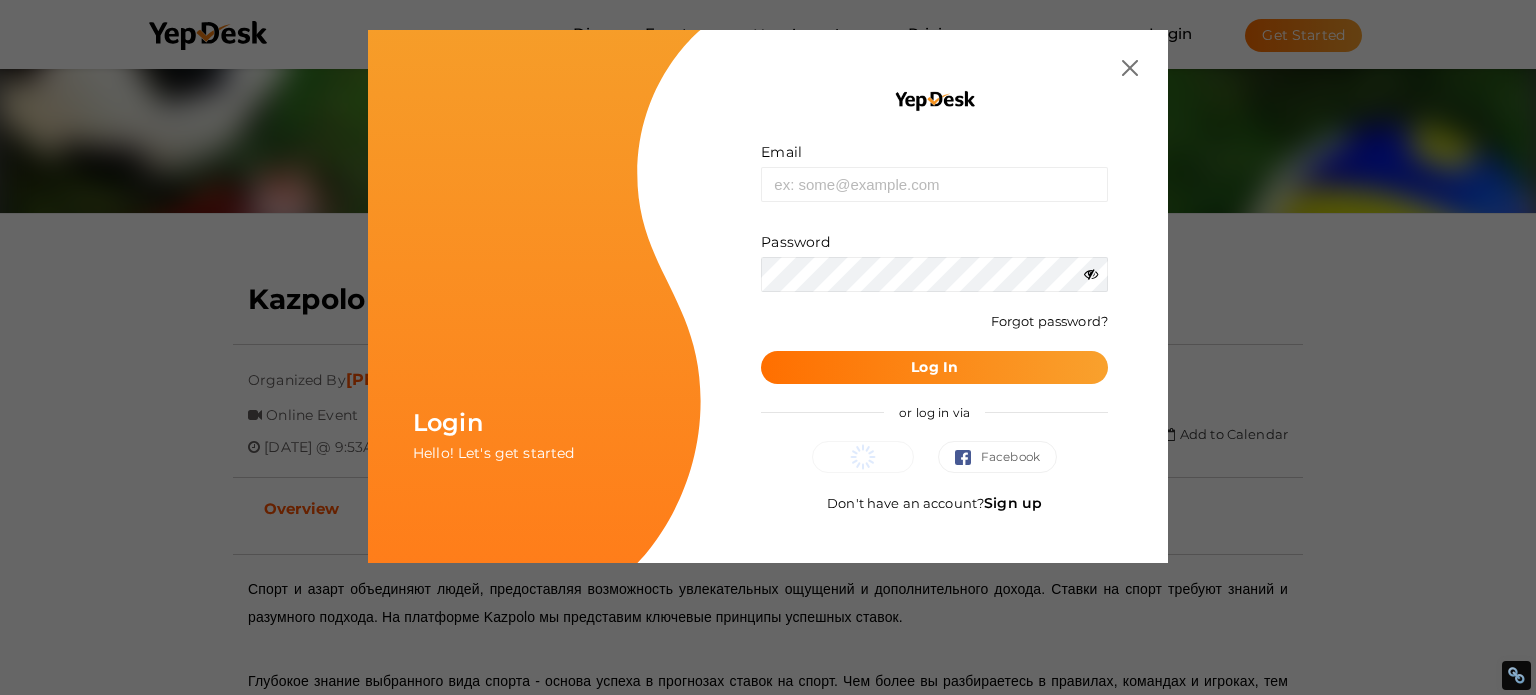 scroll, scrollTop: 0, scrollLeft: 0, axis: both 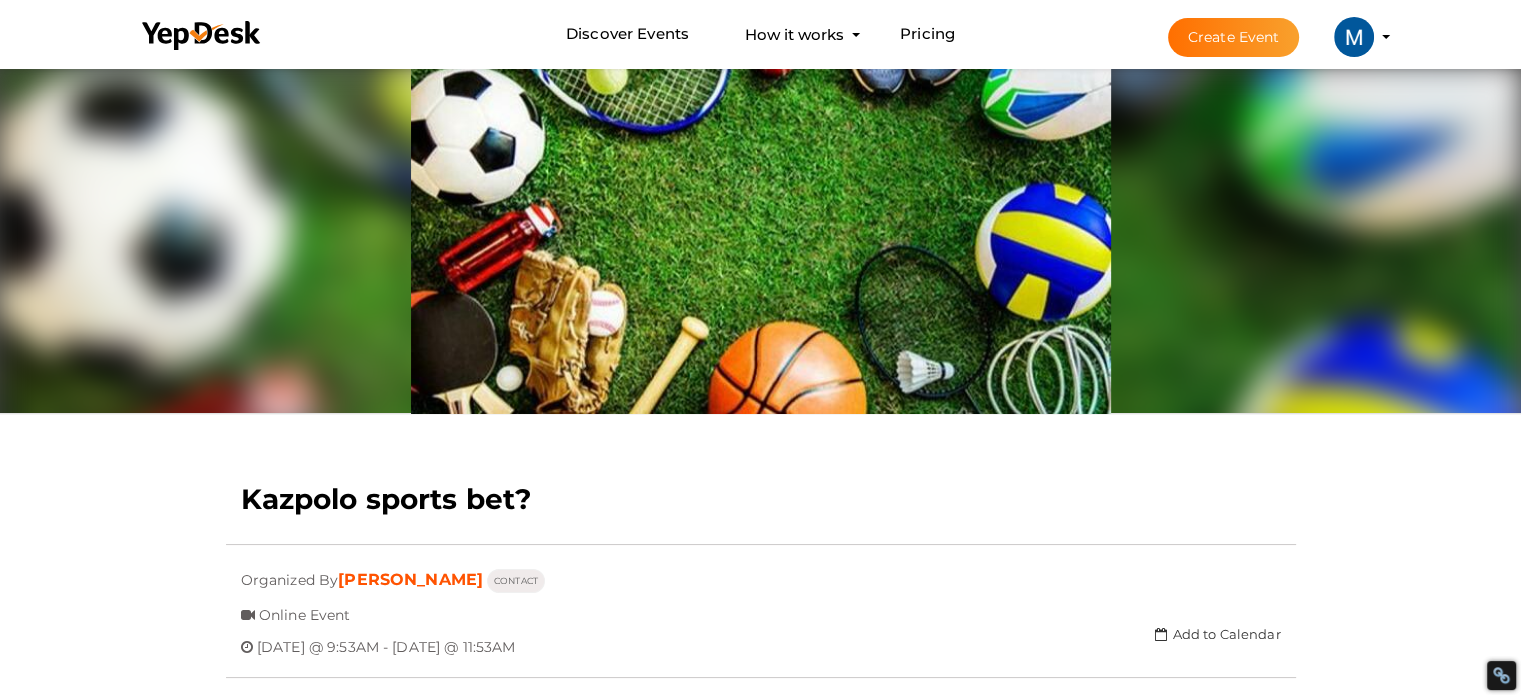 click on "Discover Events
How it works
Powerful Registration / Ticketing
Start selling your tickets in minutes
Pricing
Create Event
Admin" at bounding box center (760, 34) 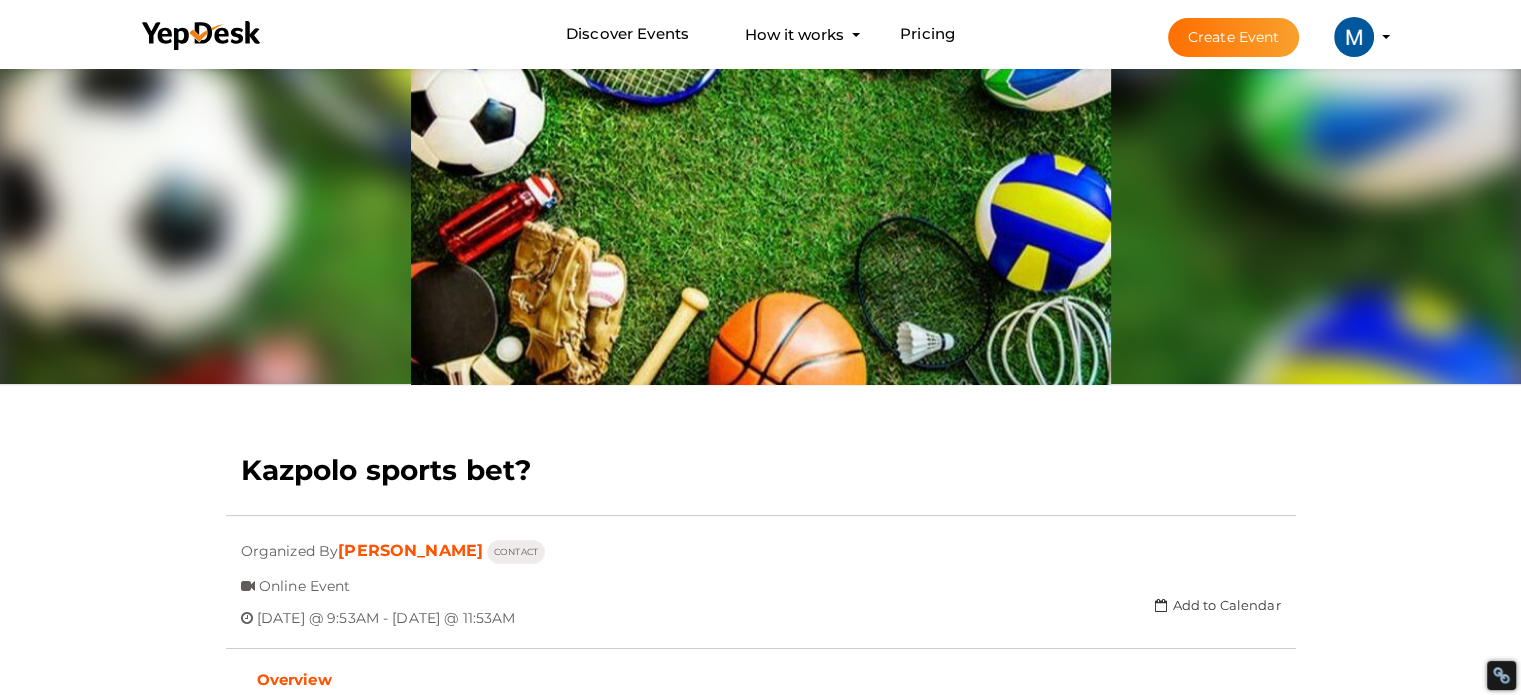 scroll, scrollTop: 0, scrollLeft: 0, axis: both 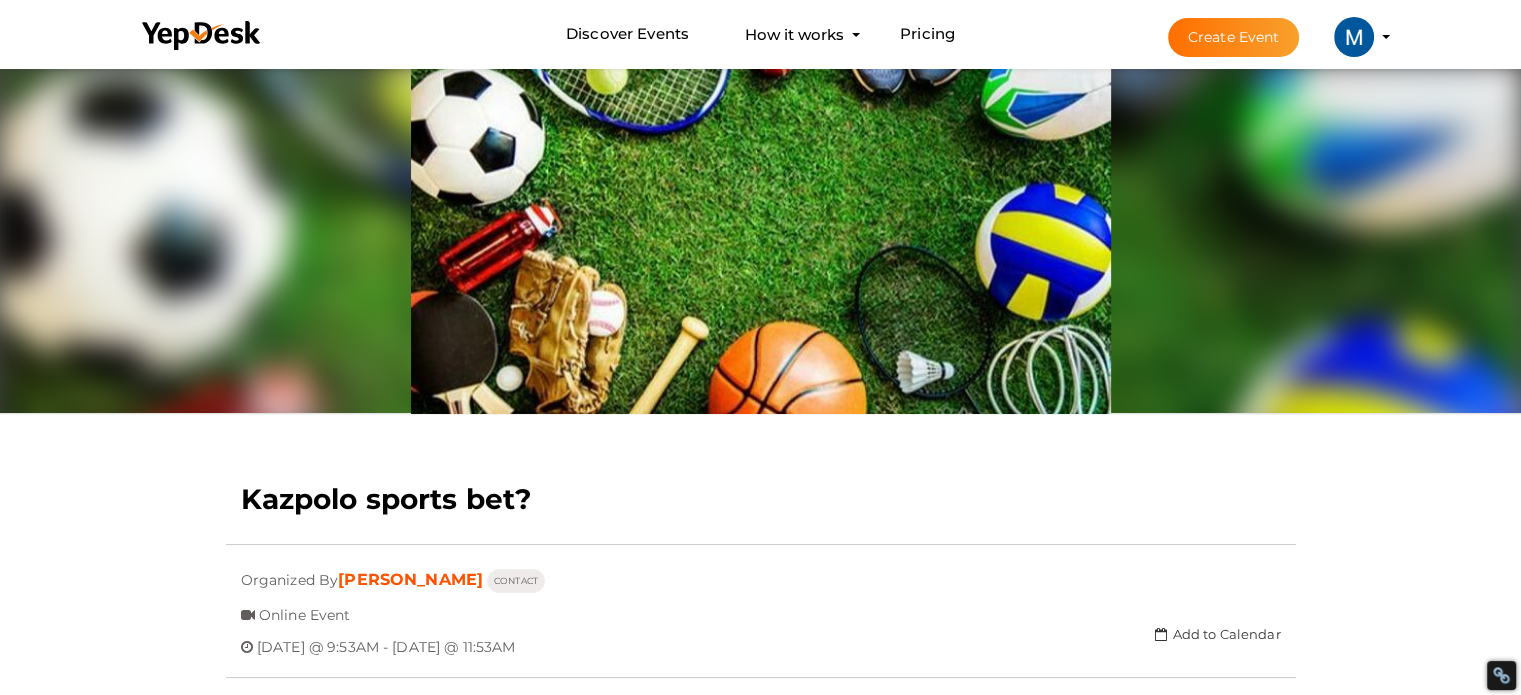 click on "Create Event" at bounding box center (1234, 37) 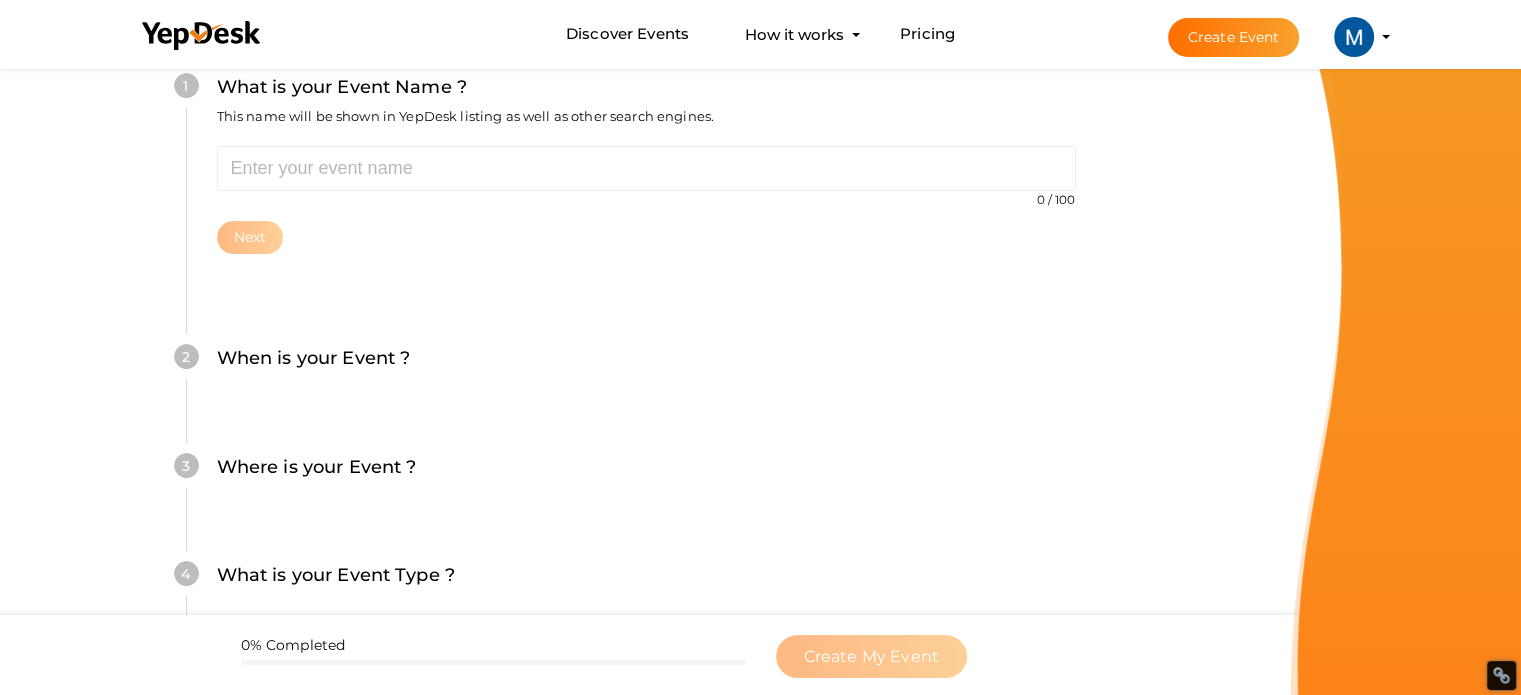 scroll, scrollTop: 0, scrollLeft: 0, axis: both 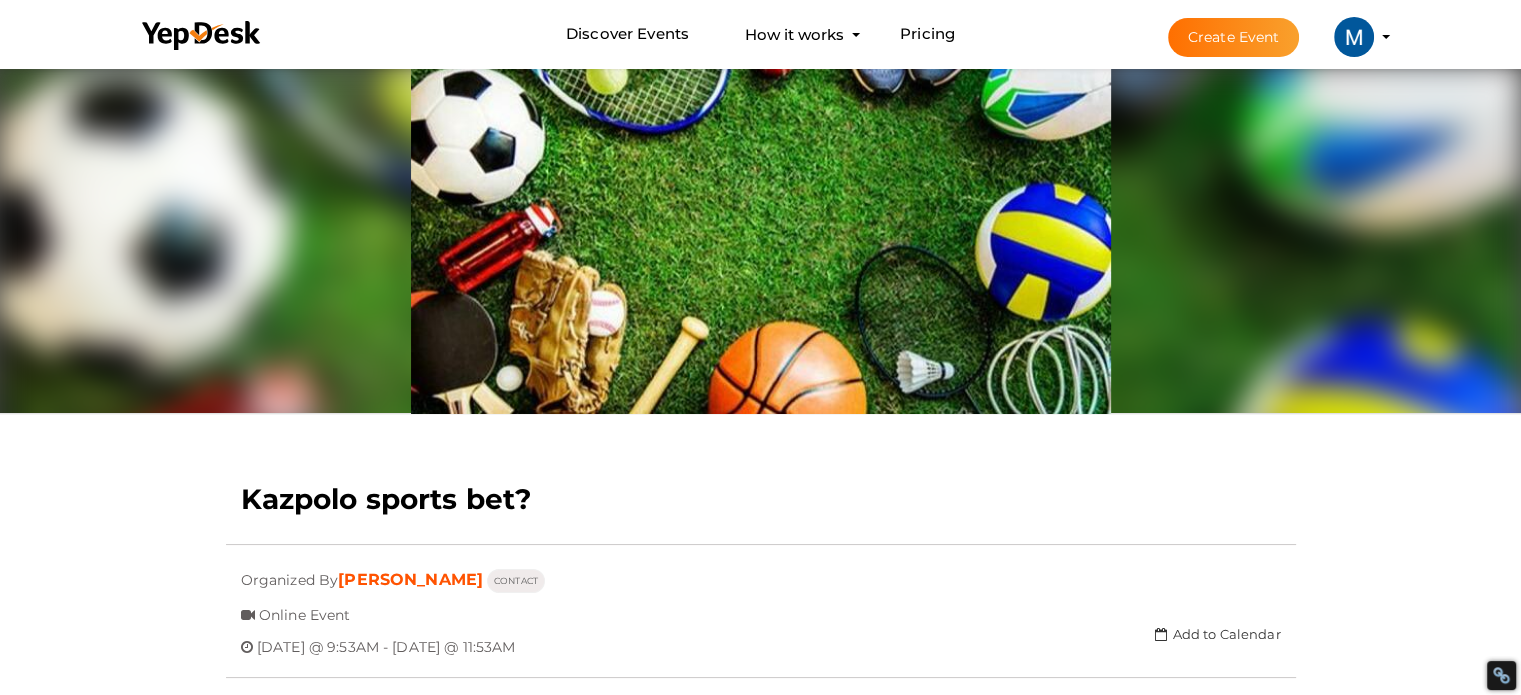 click on "Create Event" at bounding box center [1234, 37] 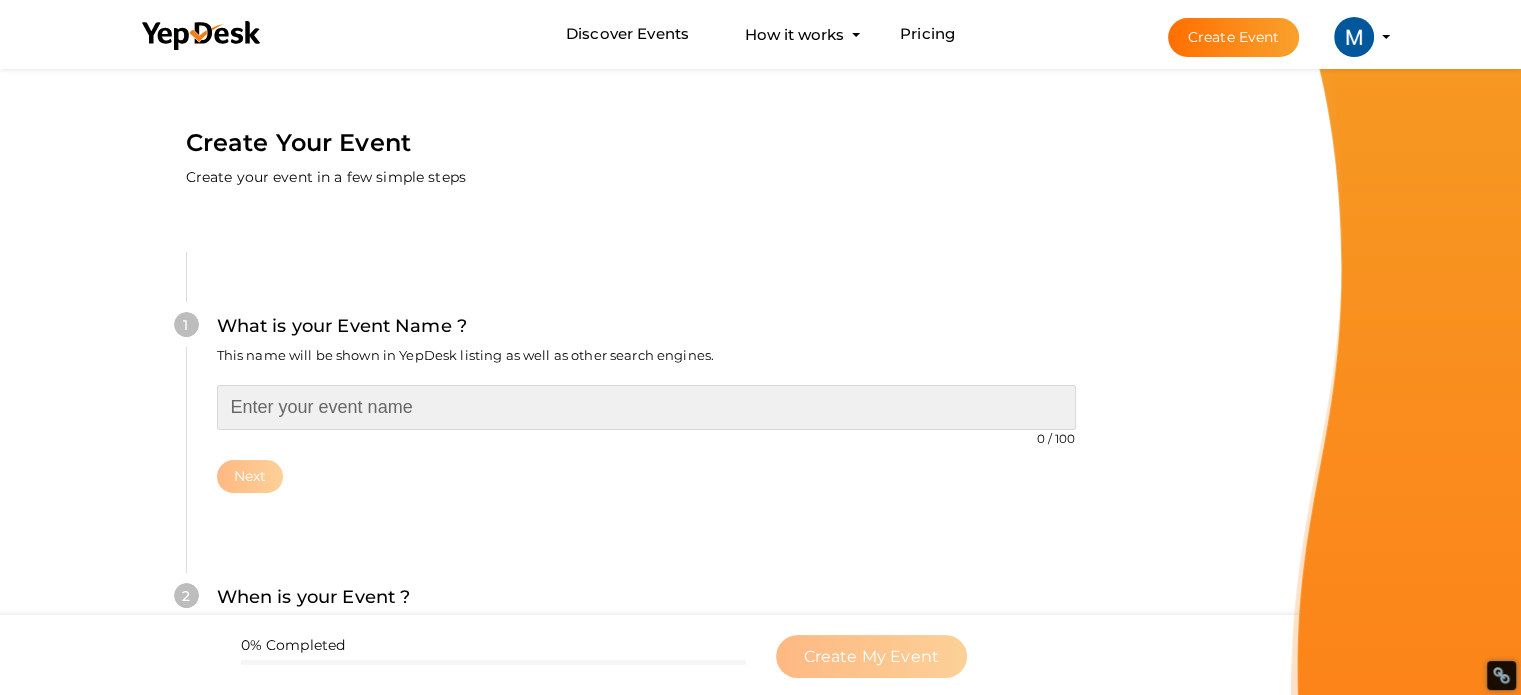 click at bounding box center [646, 407] 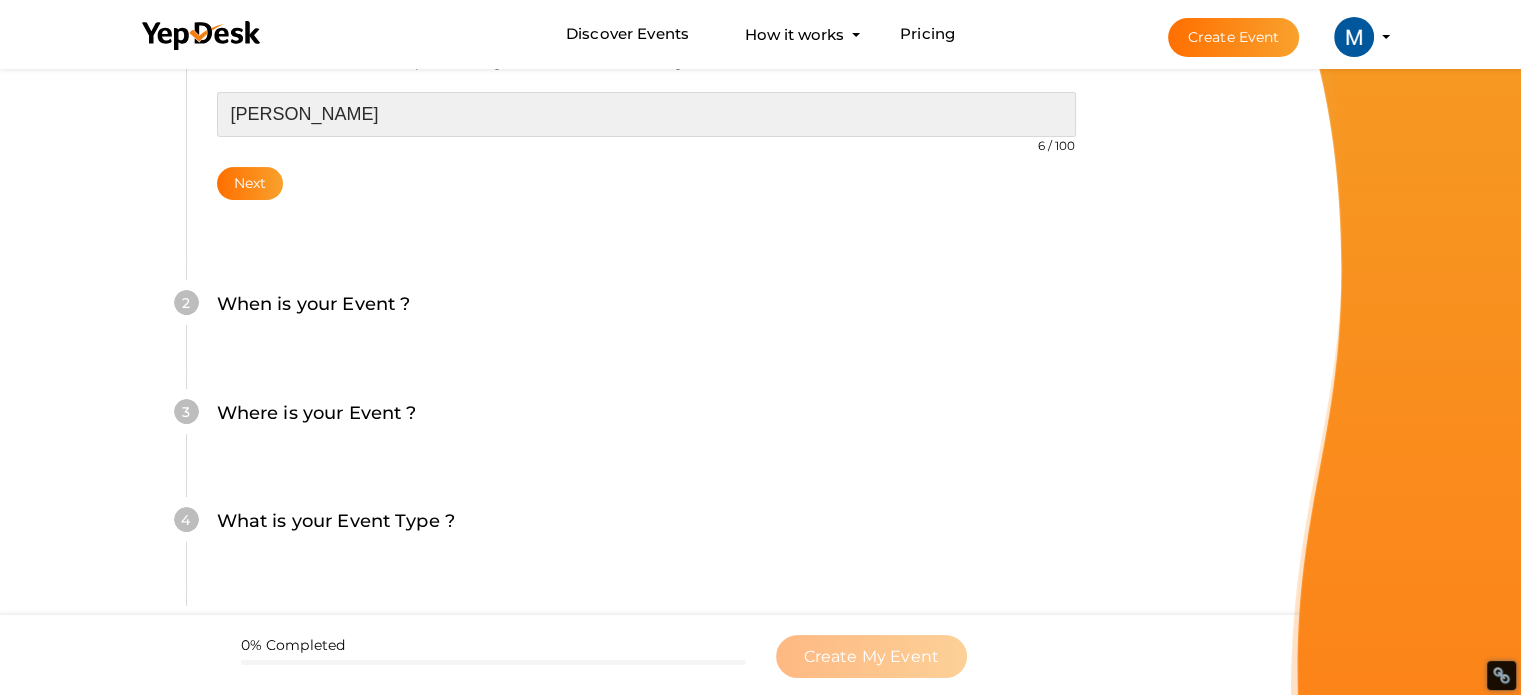 scroll, scrollTop: 300, scrollLeft: 0, axis: vertical 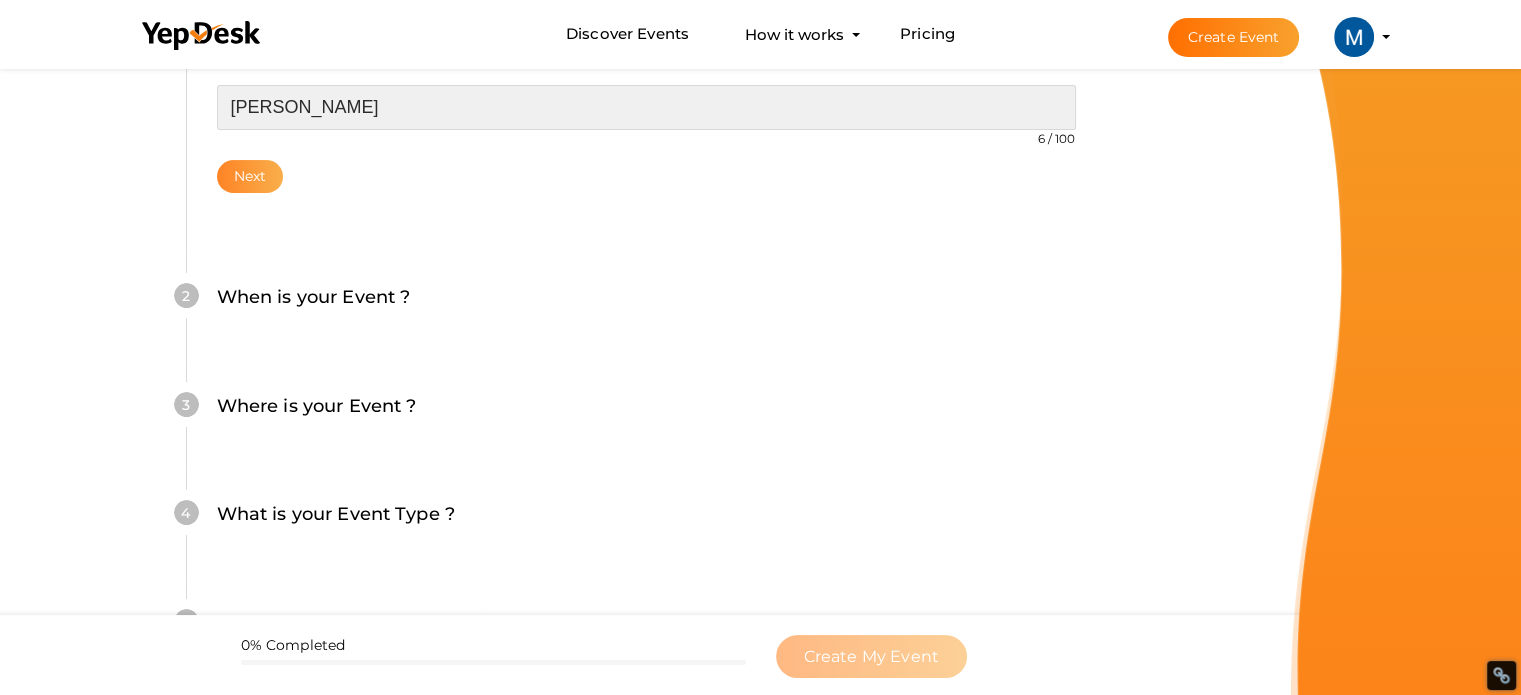 type on "[PERSON_NAME]" 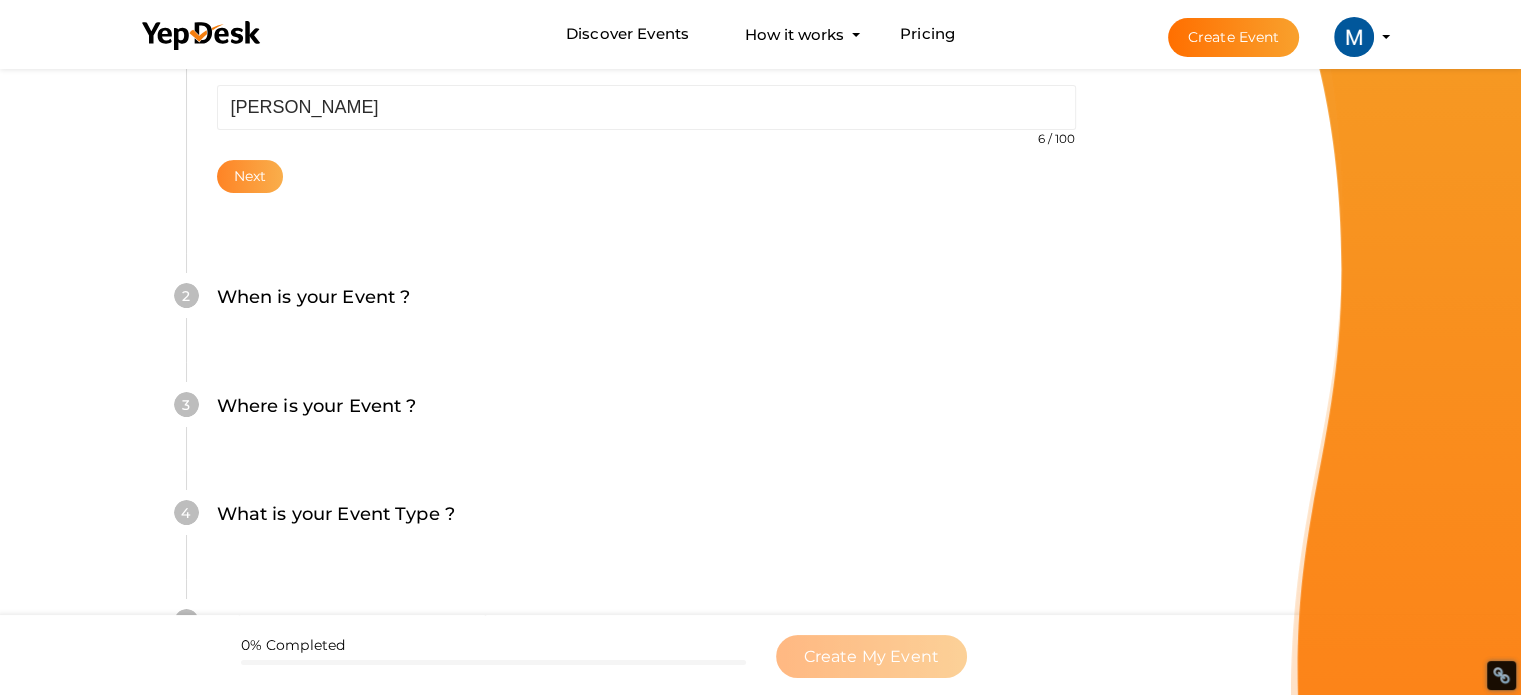 click on "Next" at bounding box center (250, 176) 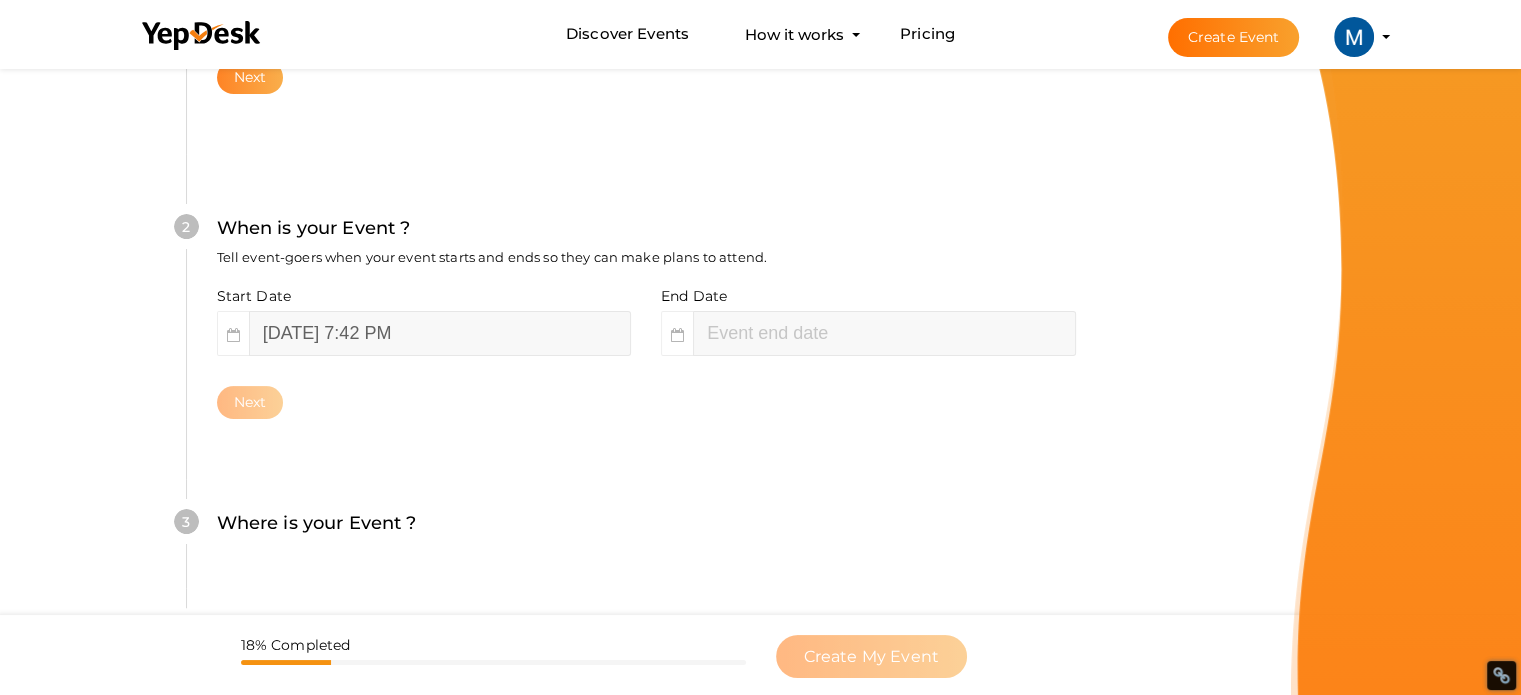 scroll, scrollTop: 411, scrollLeft: 0, axis: vertical 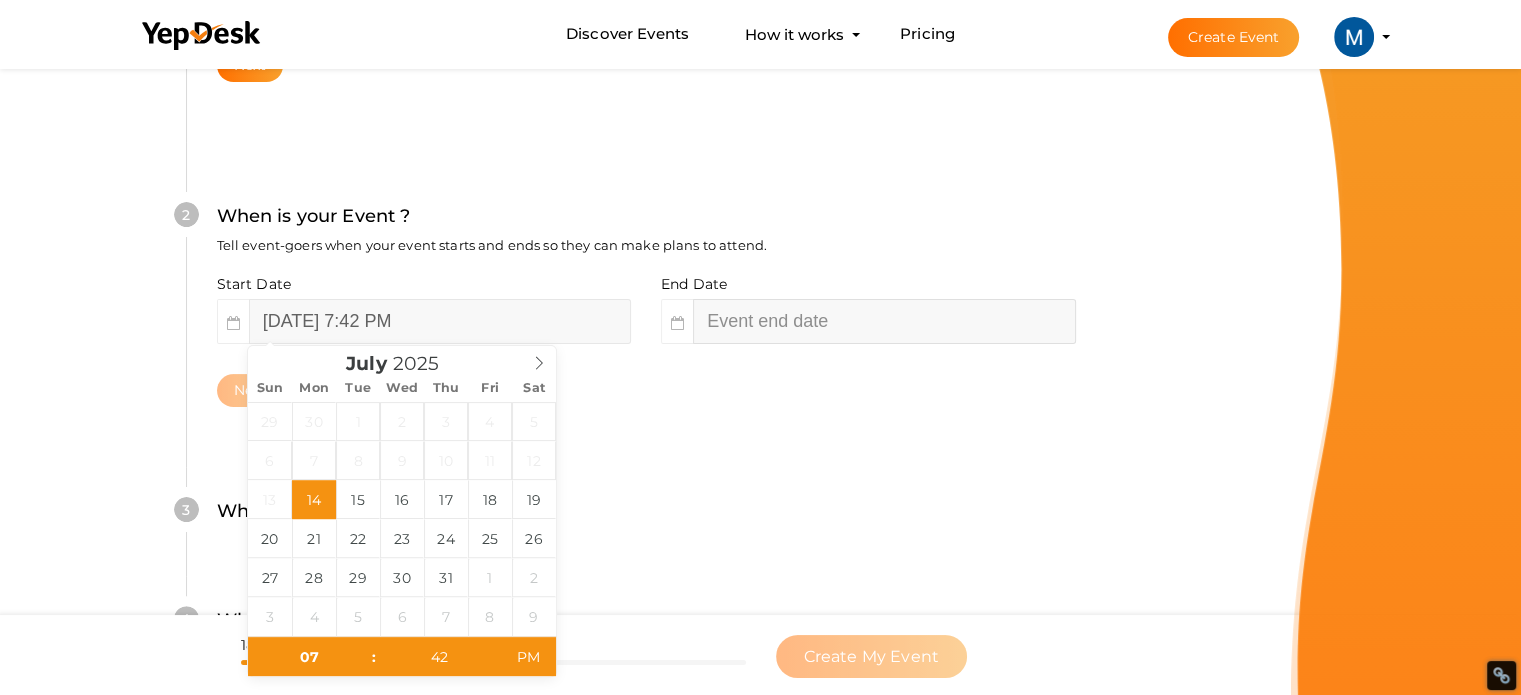 type on "09" 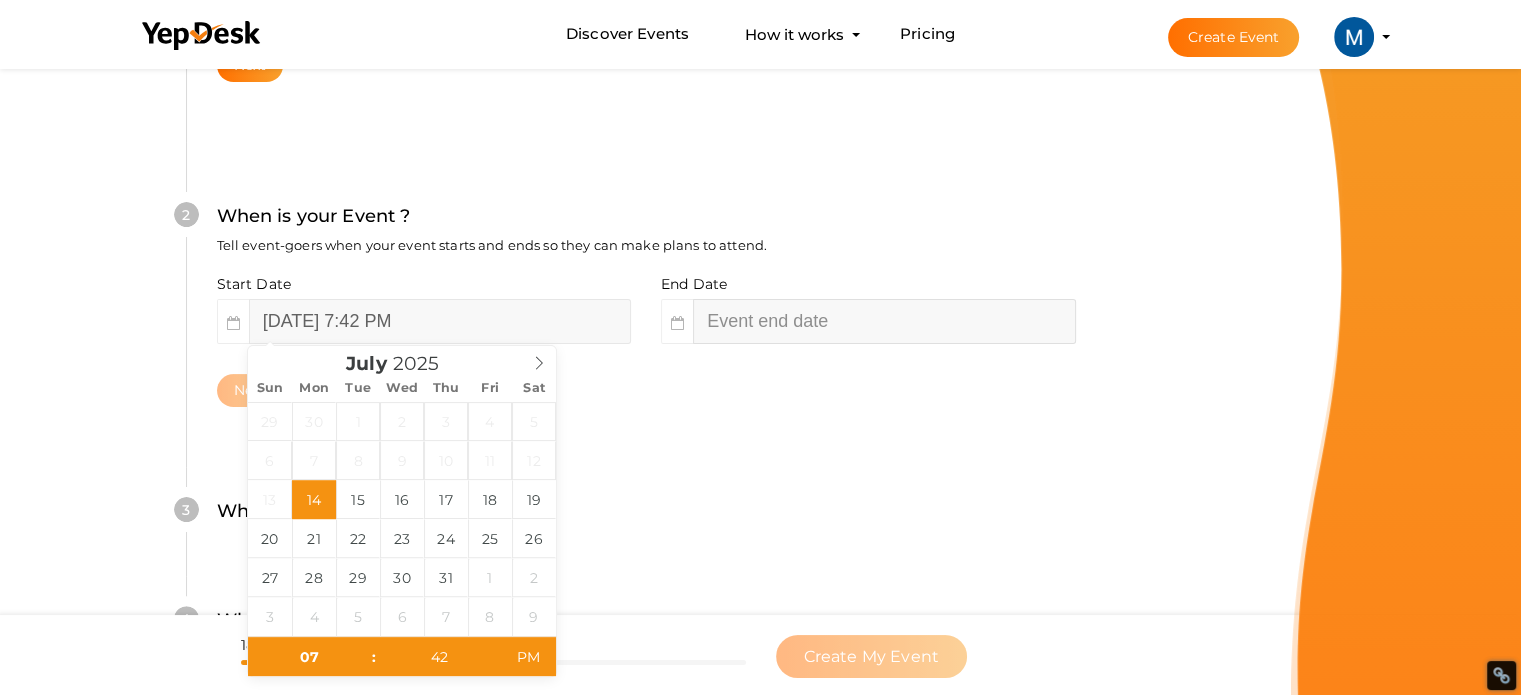 type on "42" 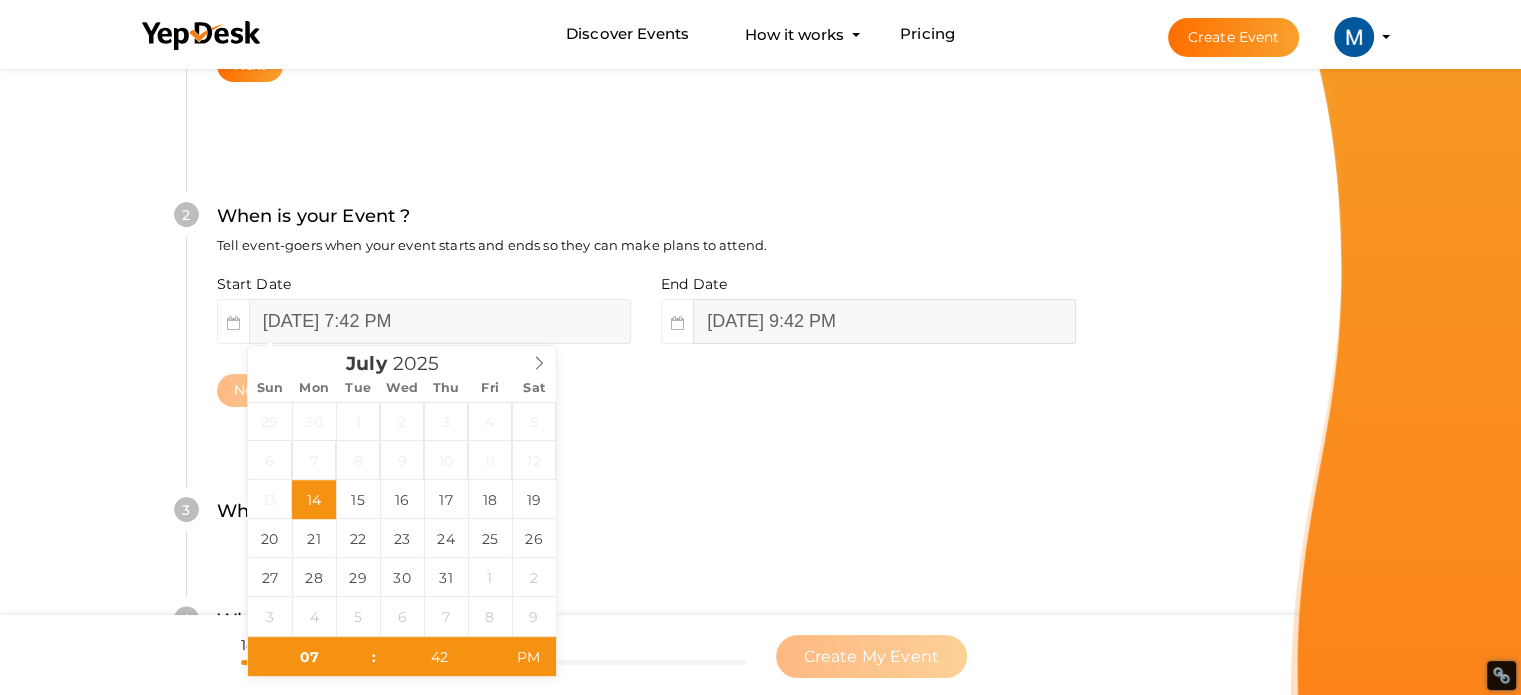 click on "[DATE] 9:42 PM" at bounding box center (884, 321) 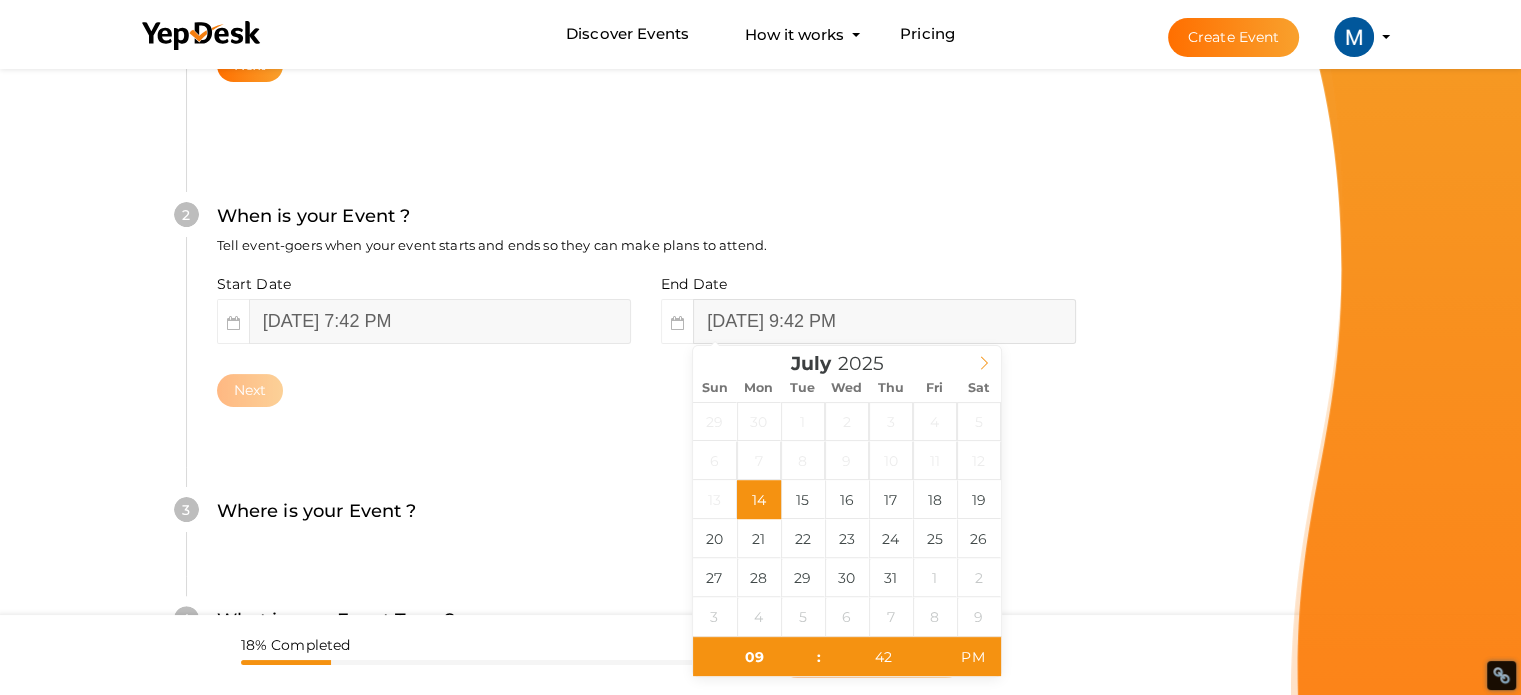 click 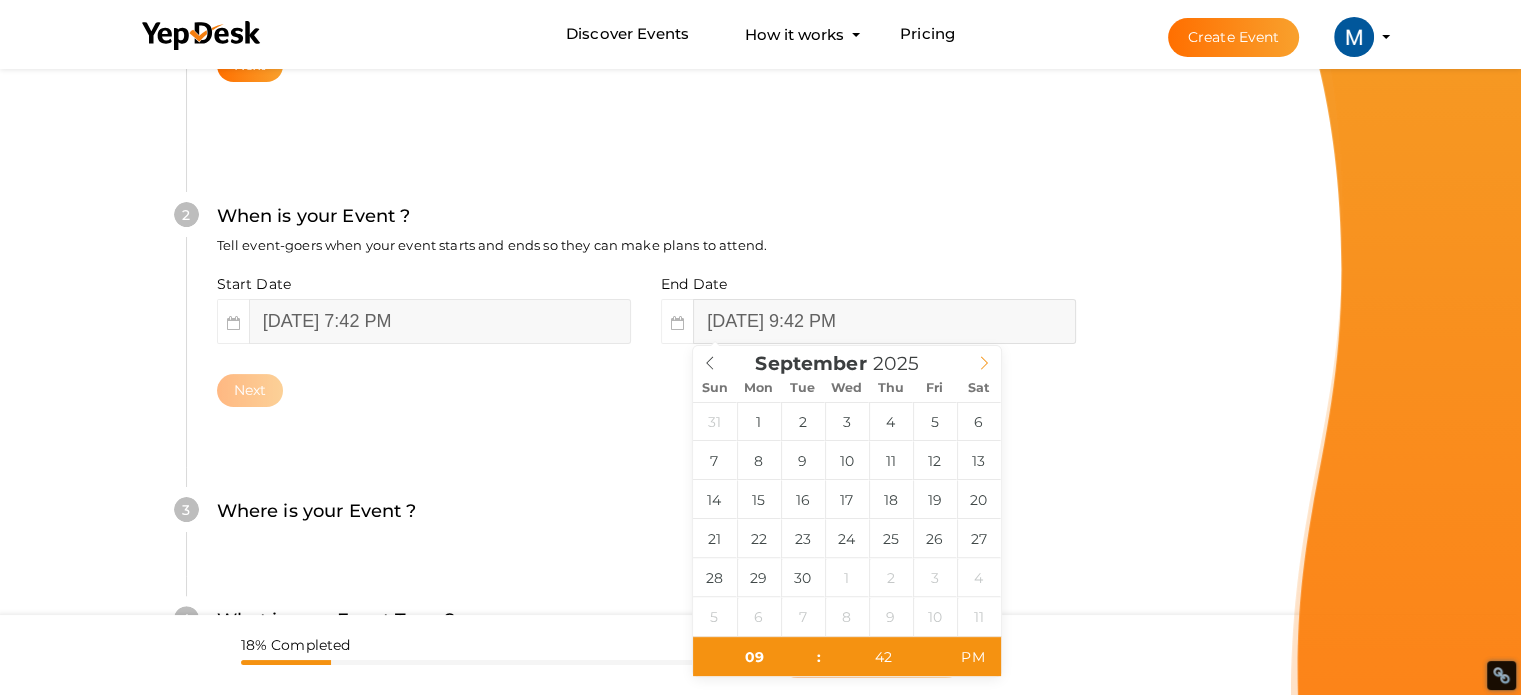 click 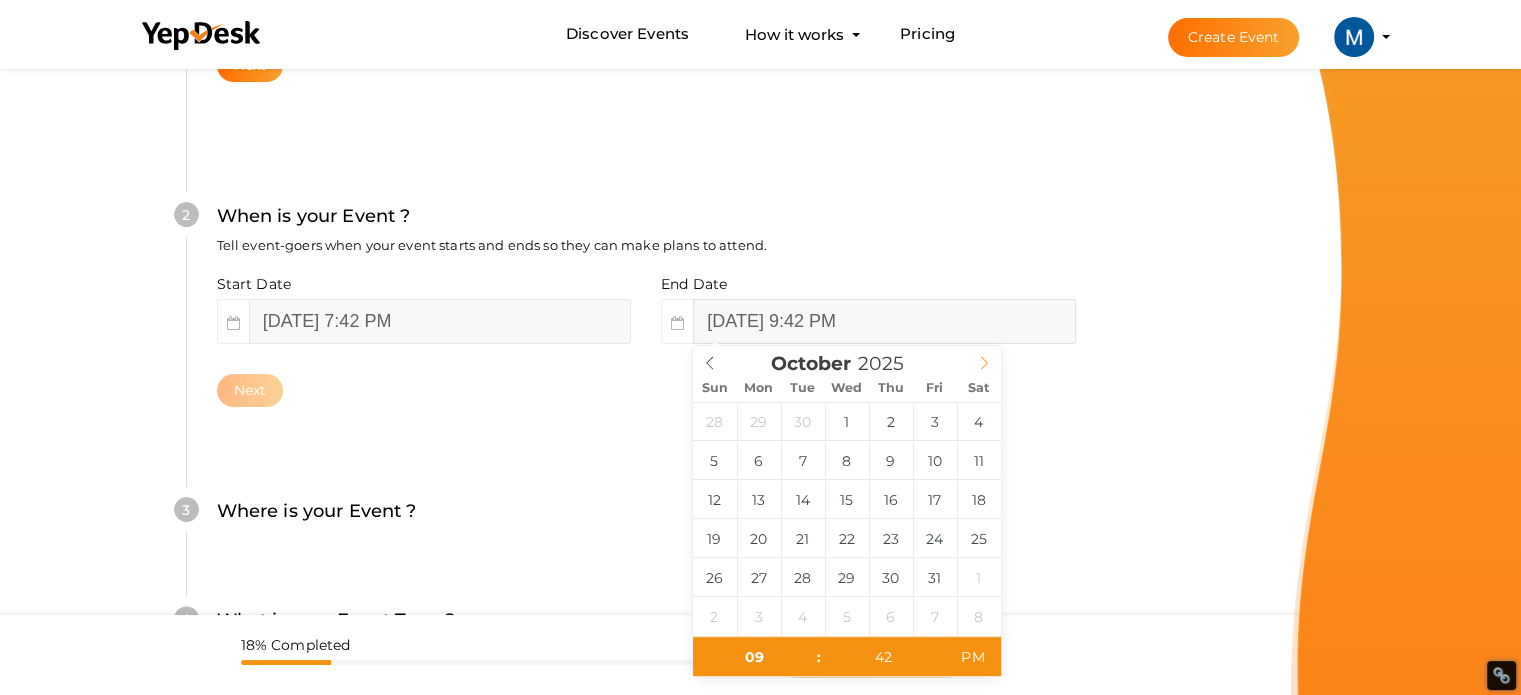 click 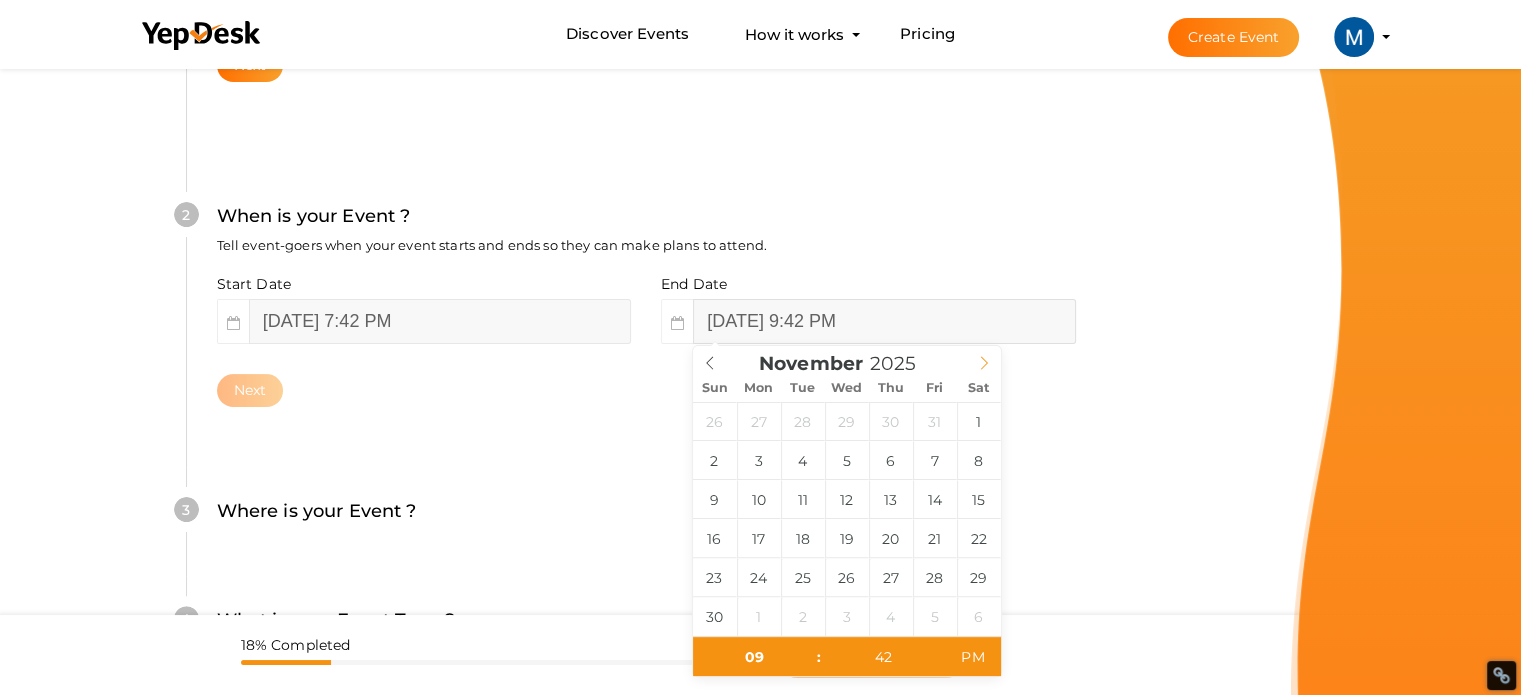 click 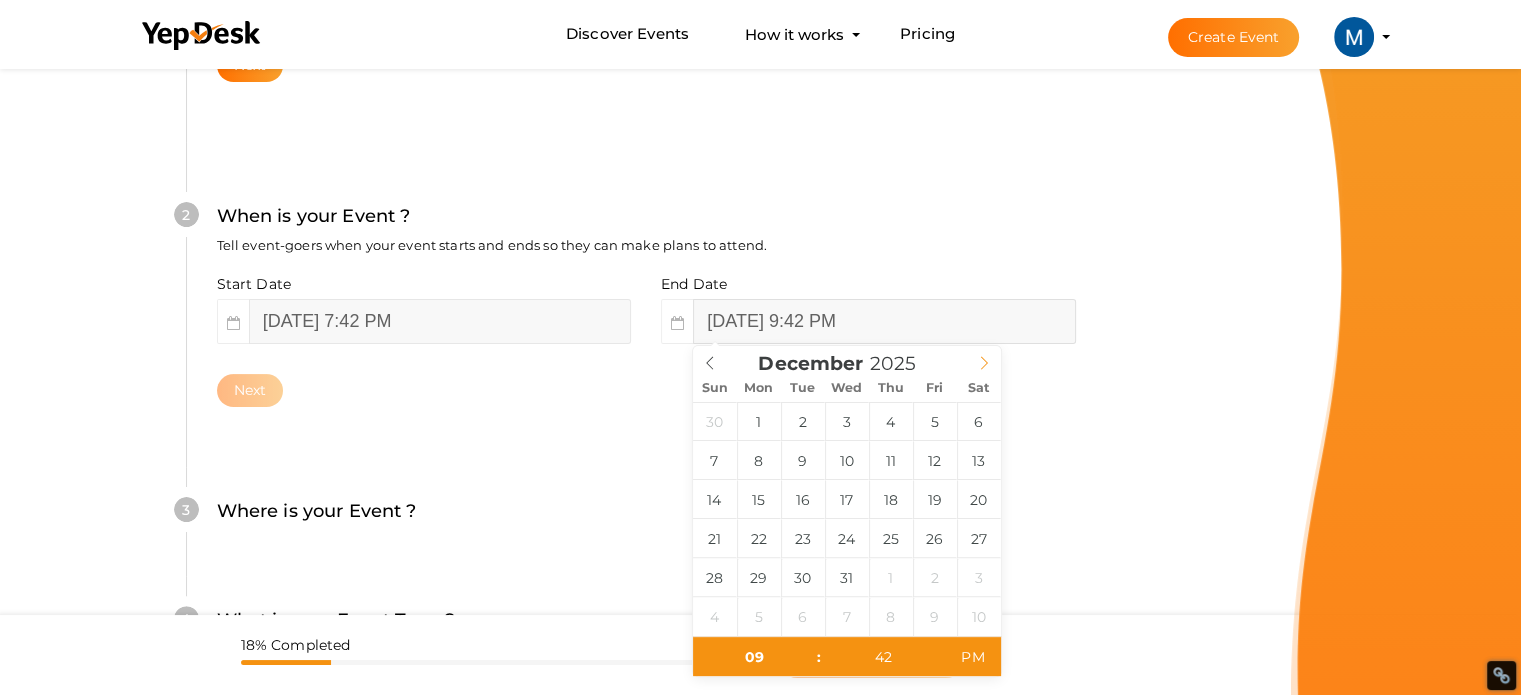 type on "2026" 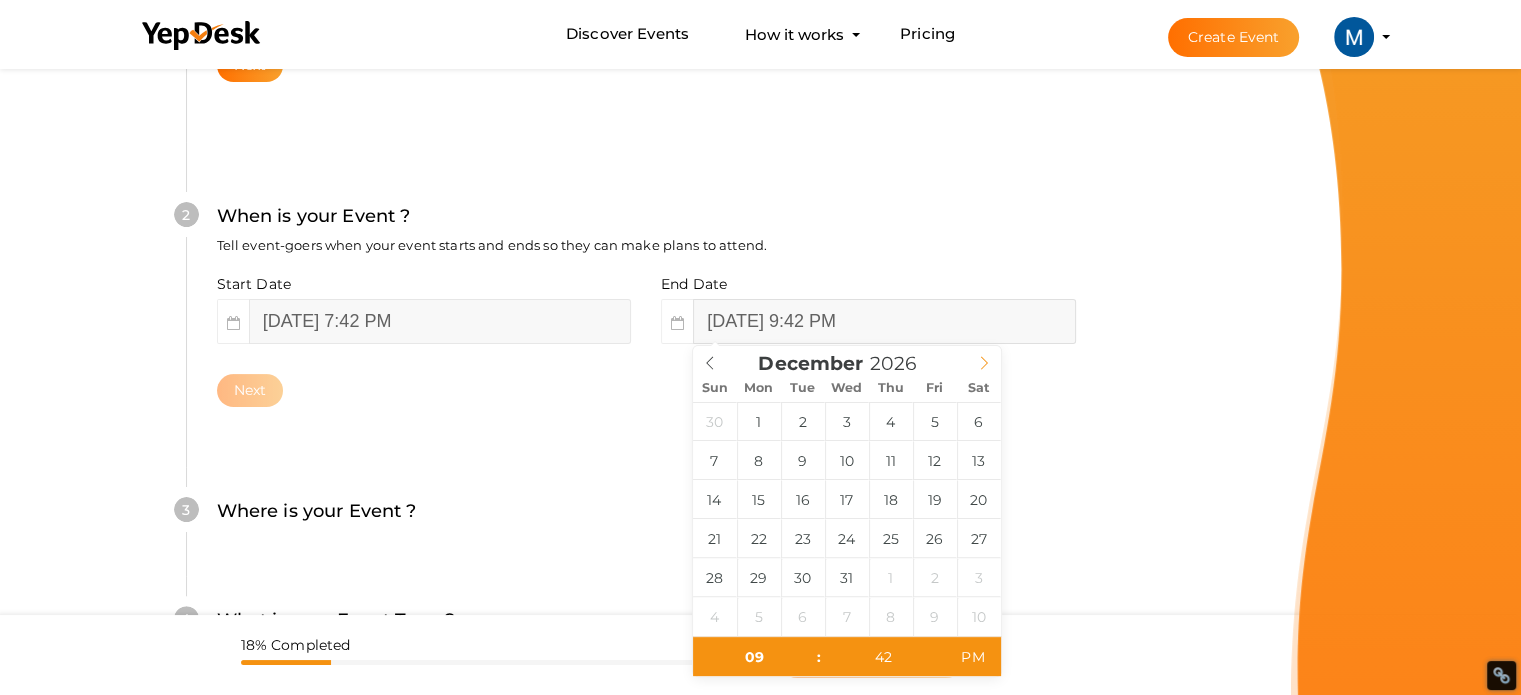 click 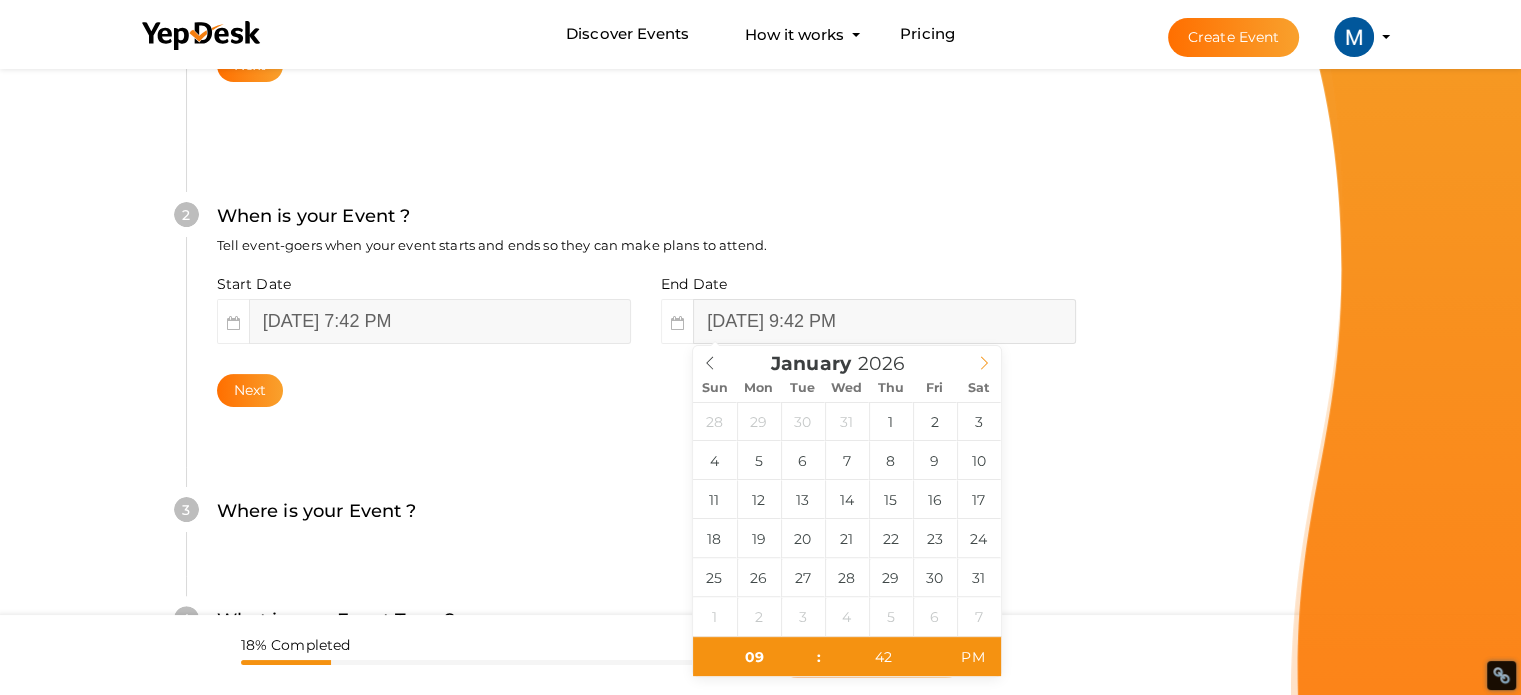click 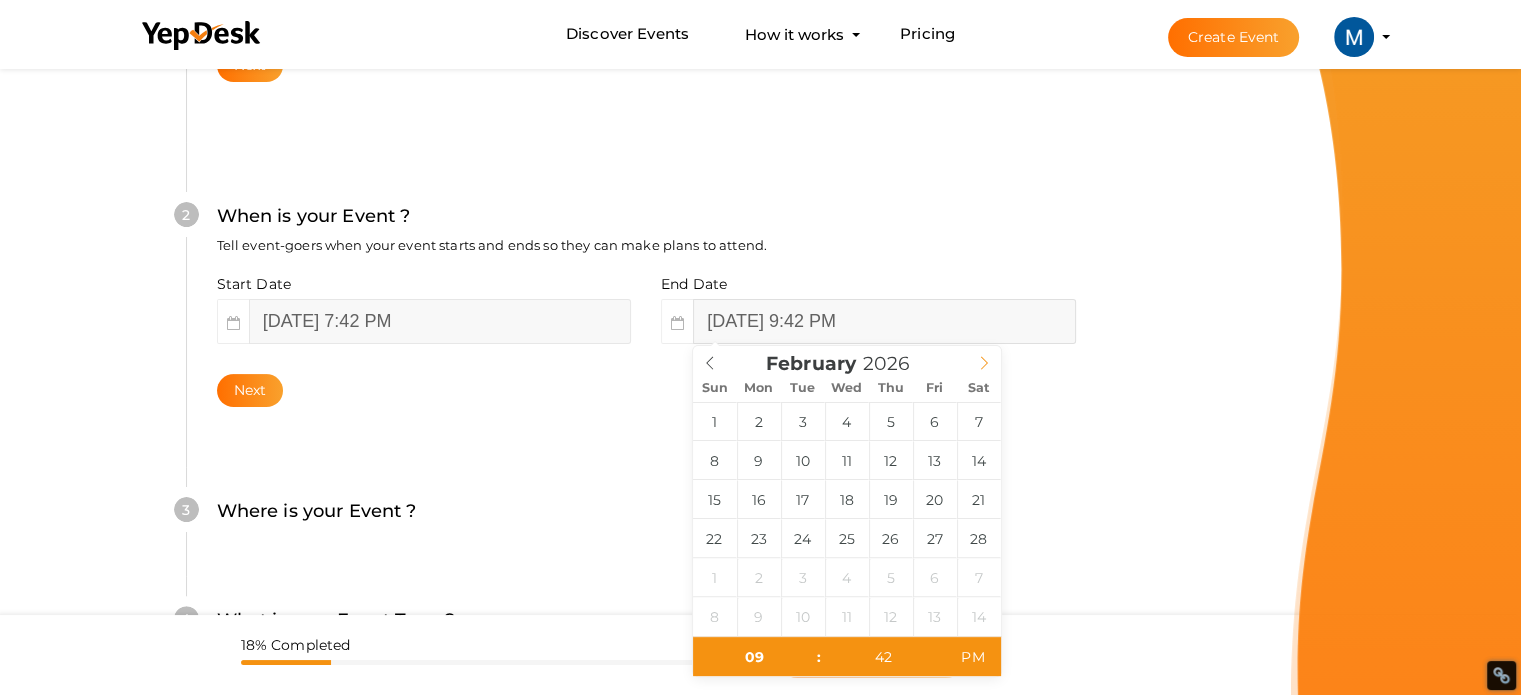 click 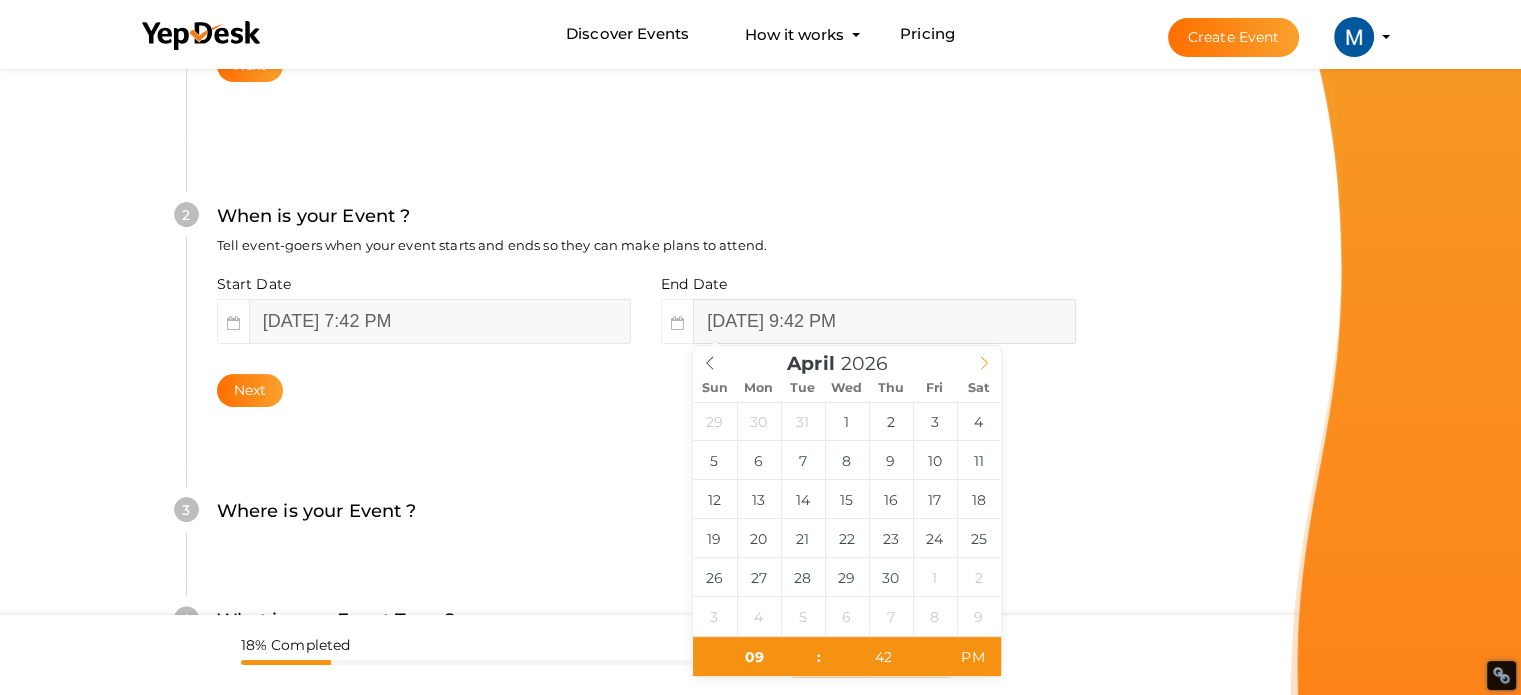click 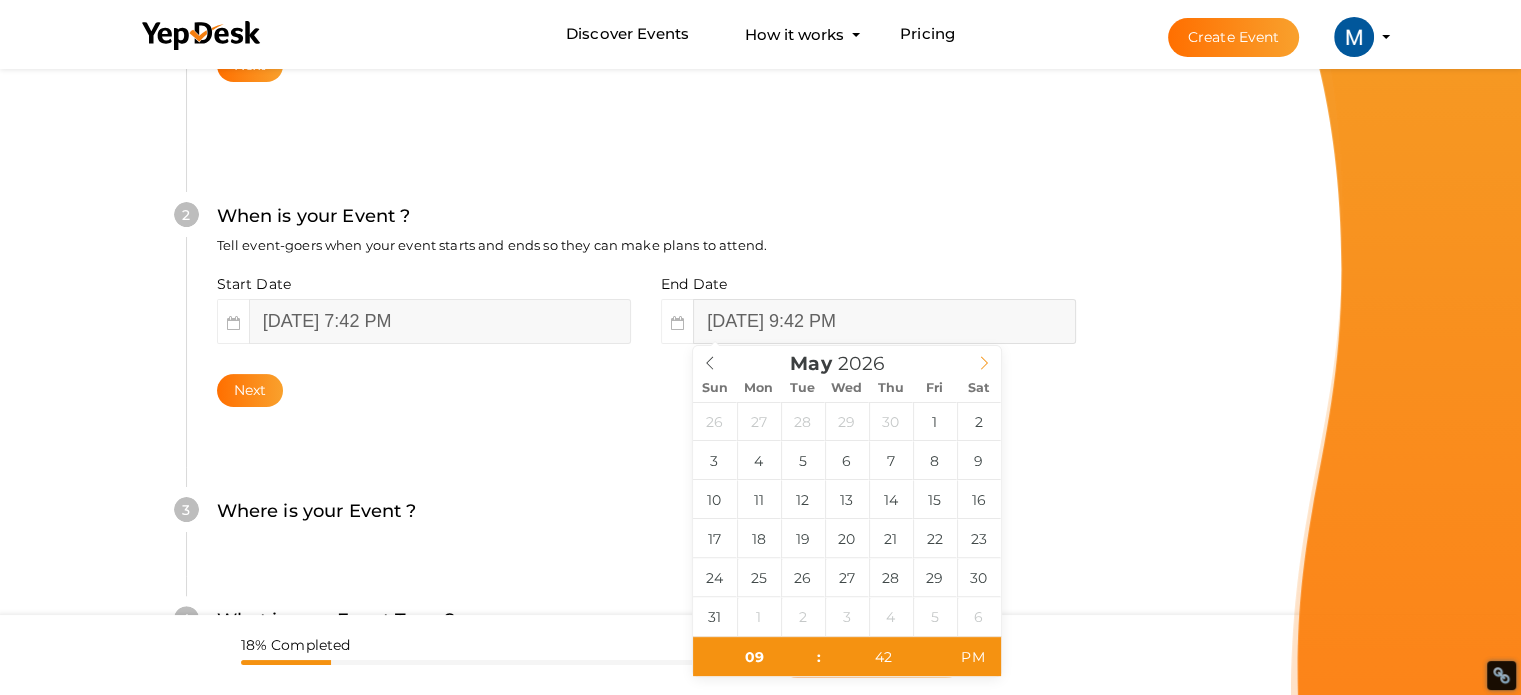 click 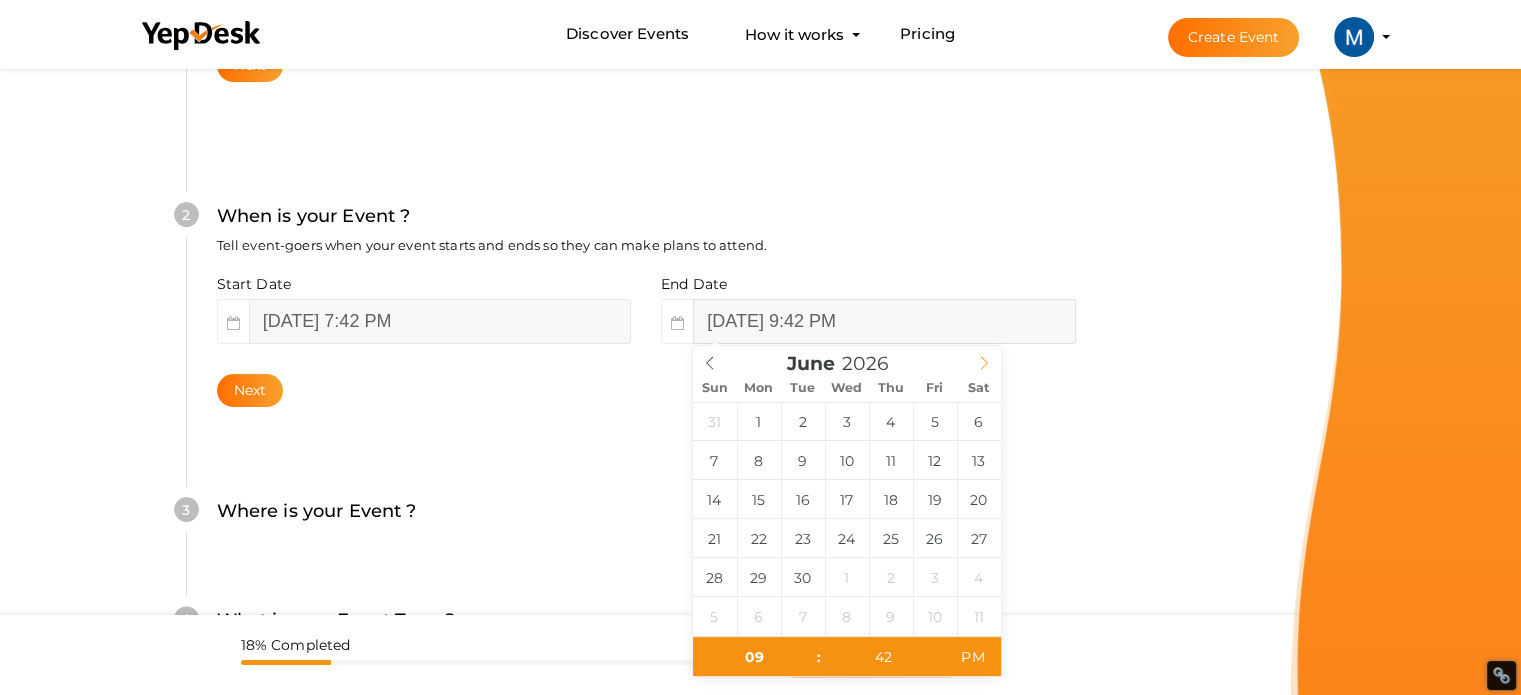 click 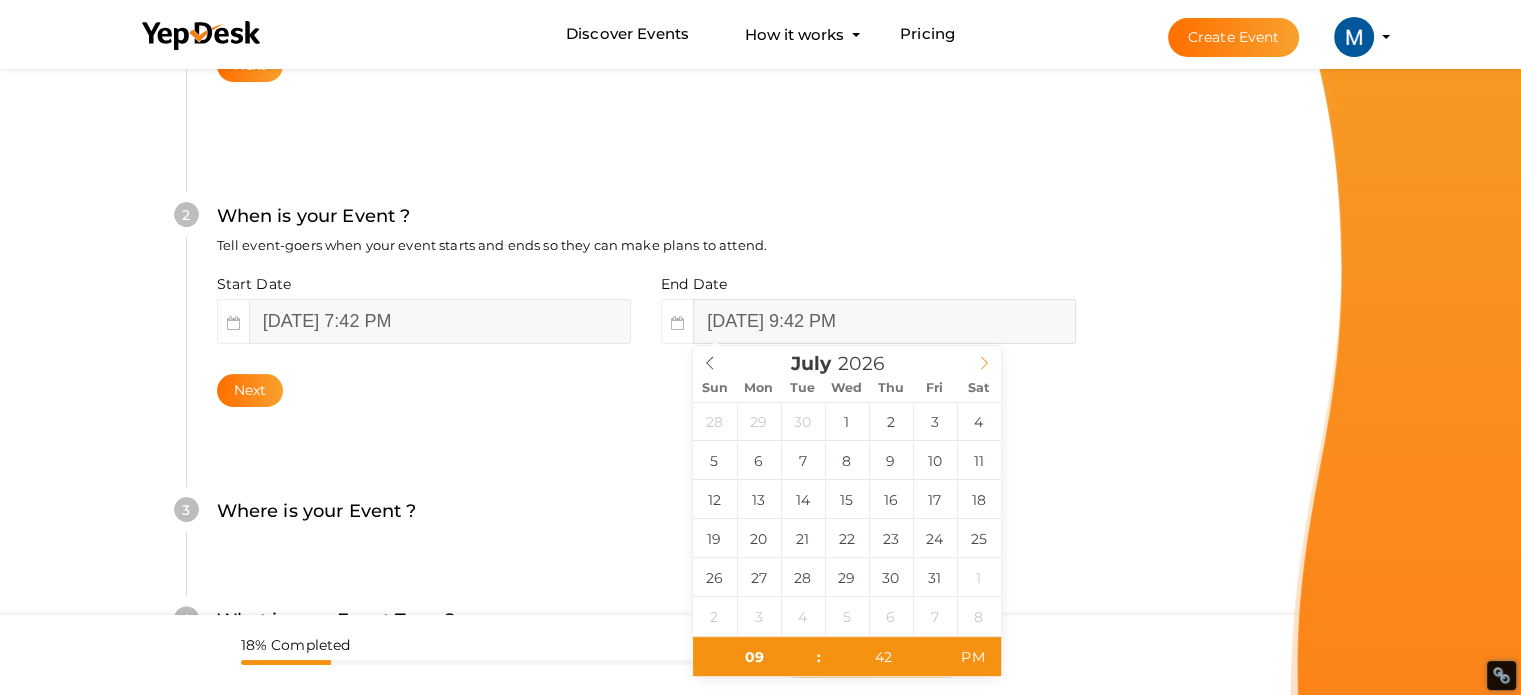 click 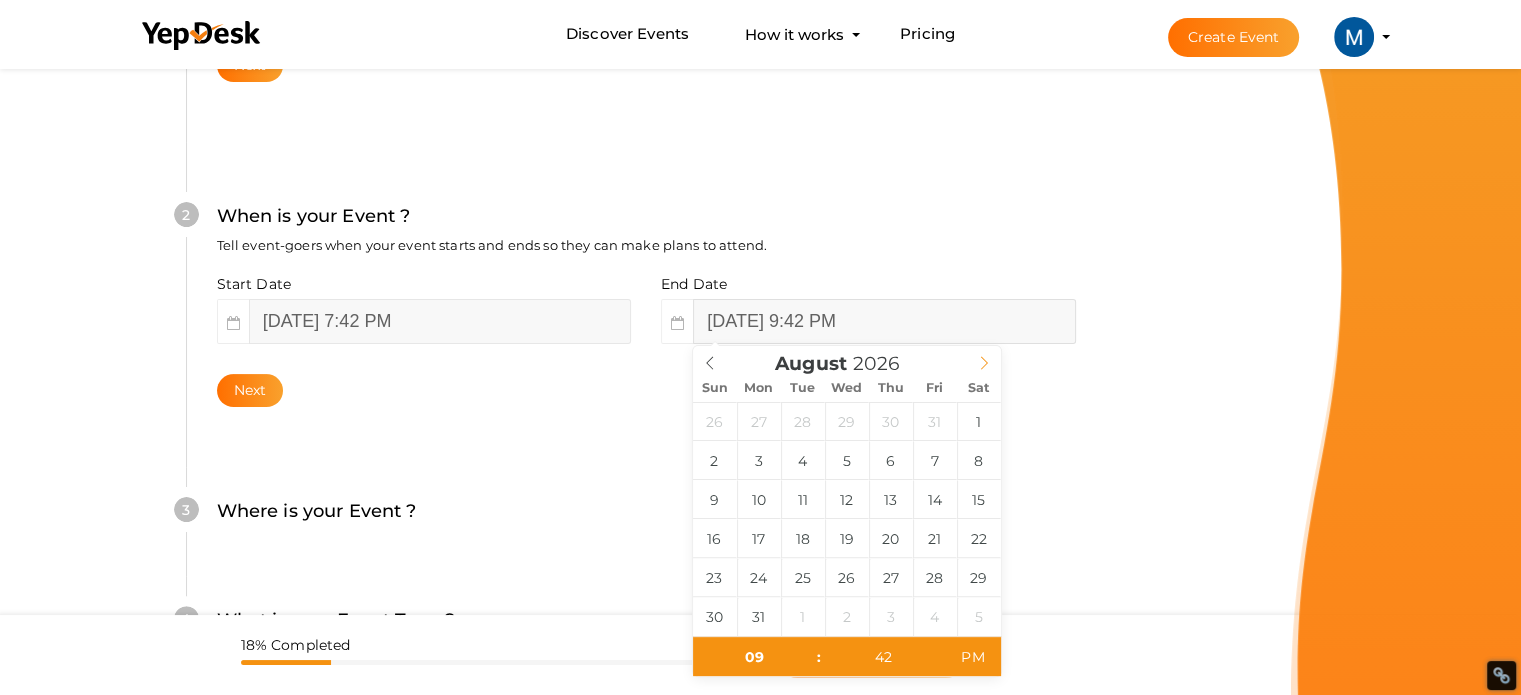 click 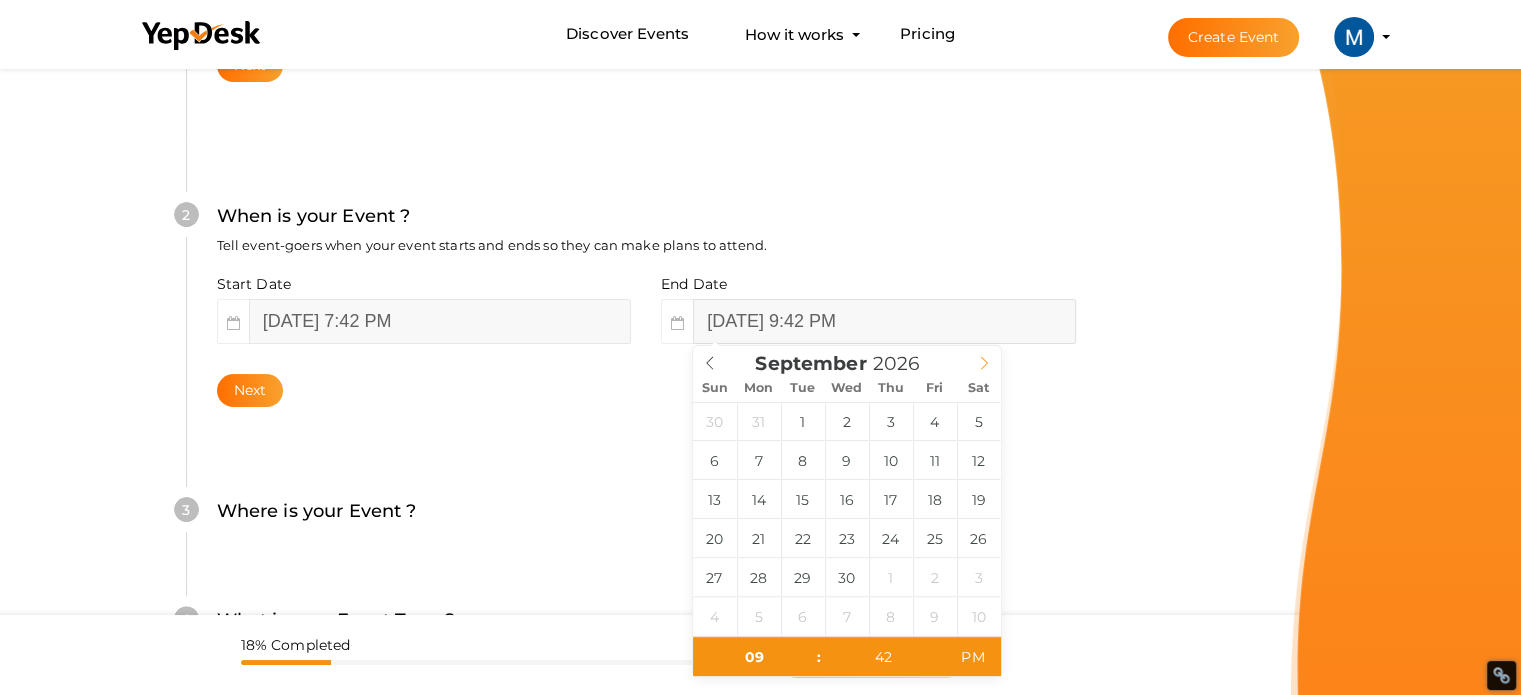 click 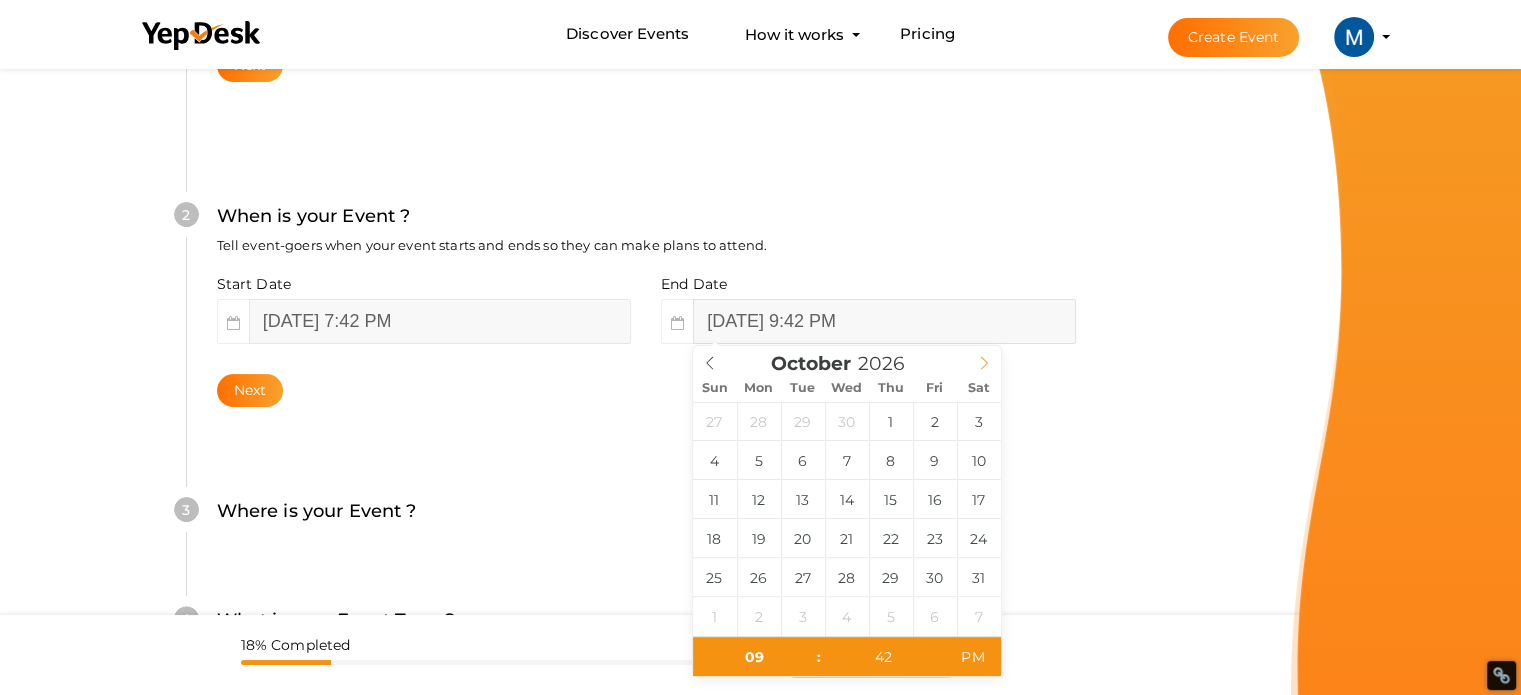 click 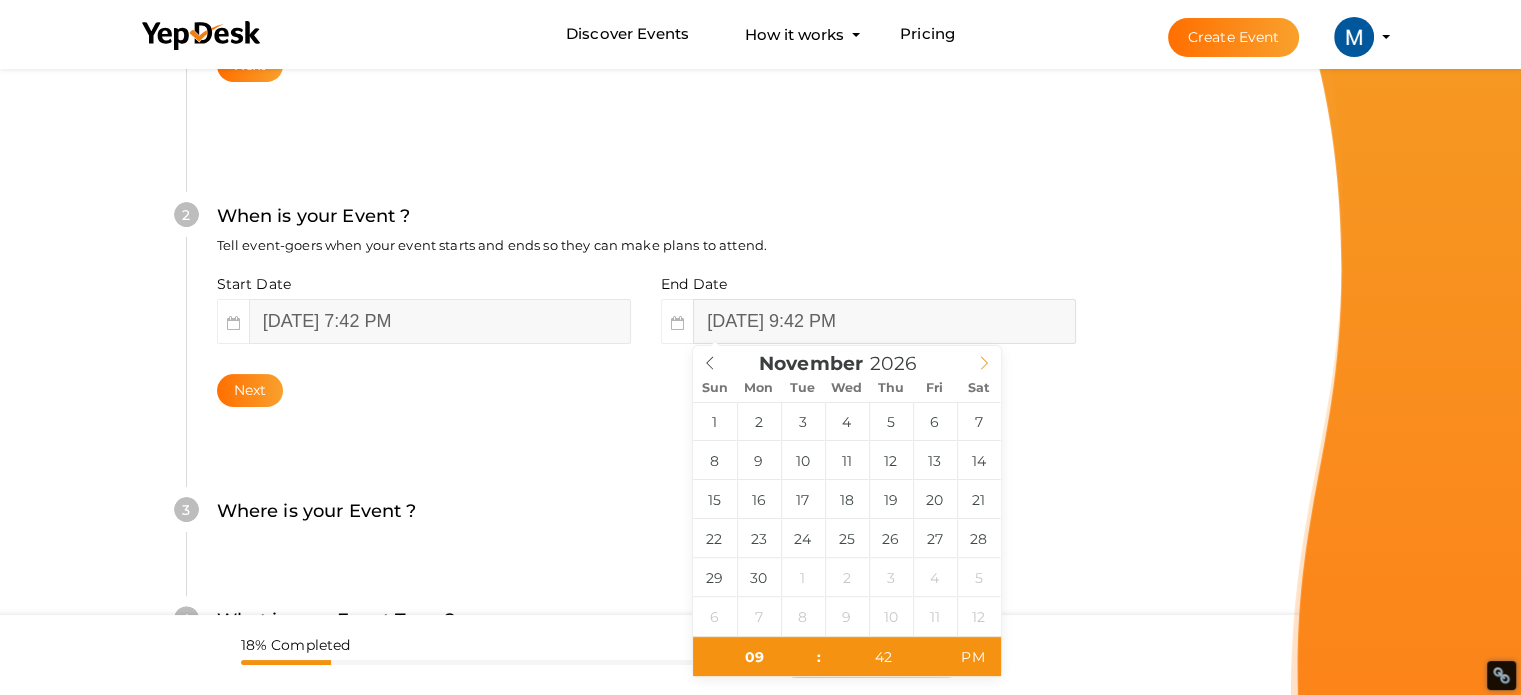 click 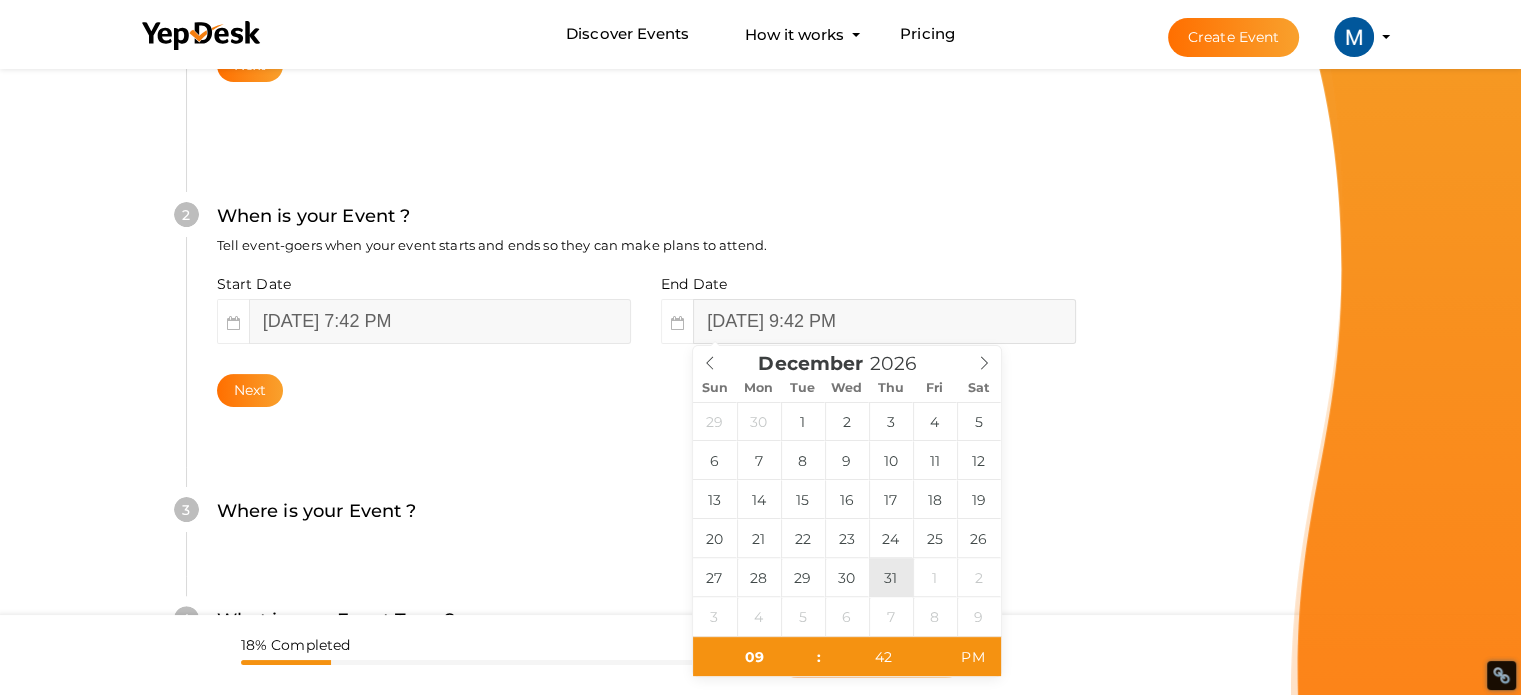 type on "[DATE] 9:42 PM" 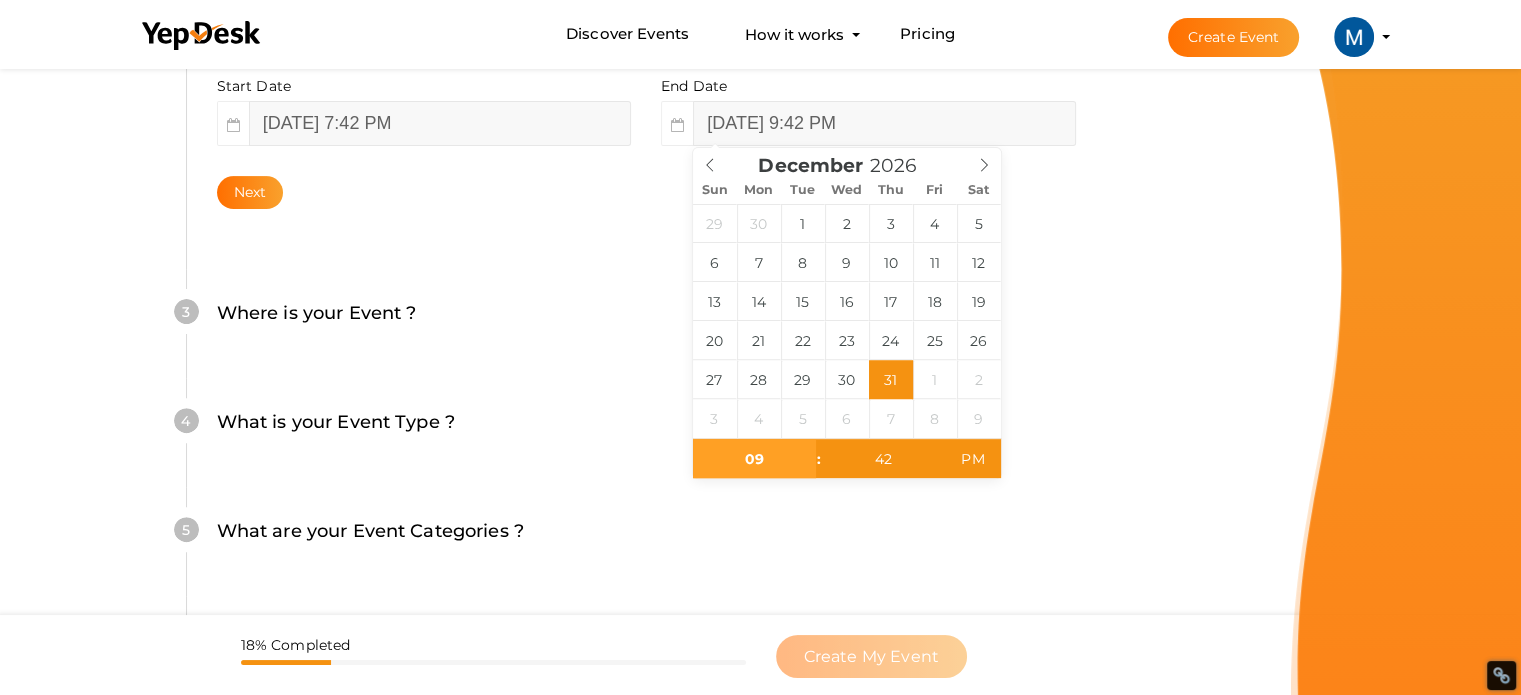 scroll, scrollTop: 611, scrollLeft: 0, axis: vertical 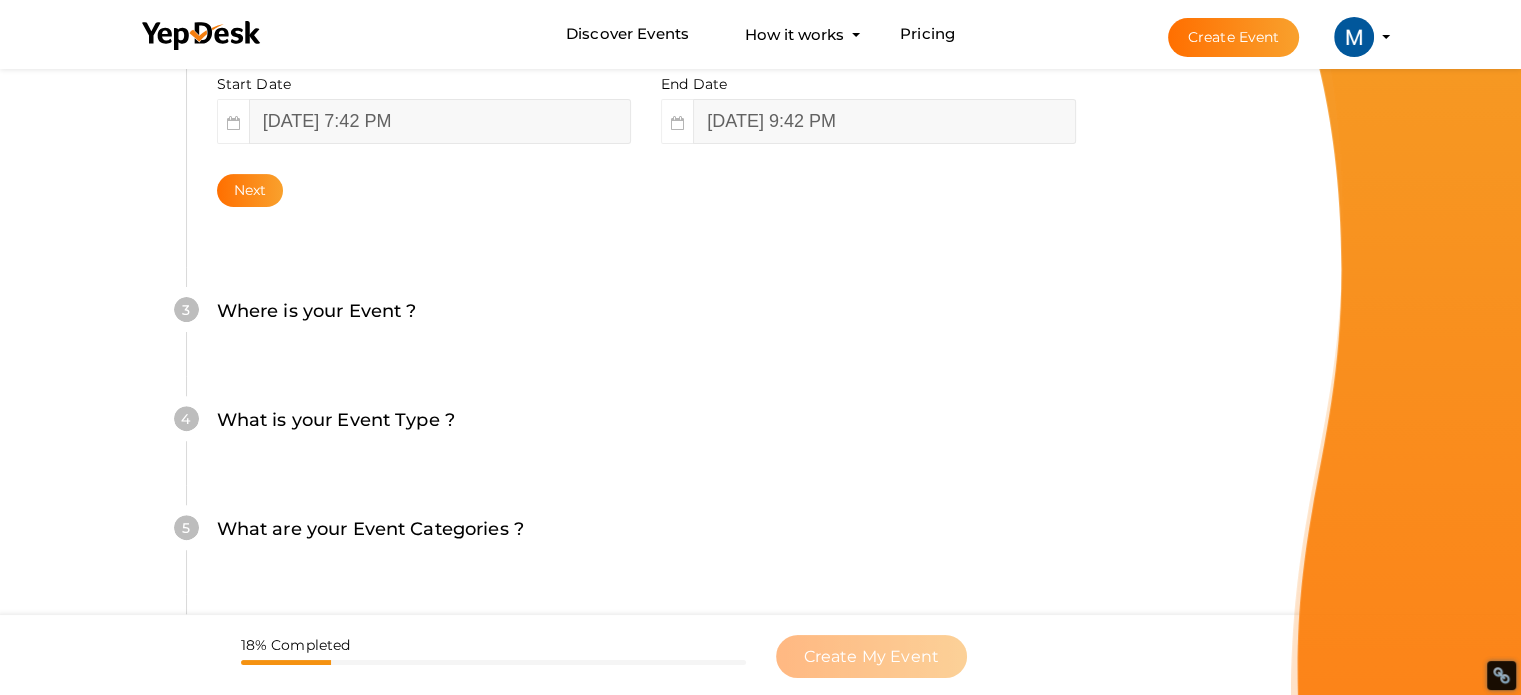 click on "What
is your Event Name ?
This name will be shown in YepDesk listing as well
as other search engines.
[GEOGRAPHIC_DATA]
6 / 100
Invalid
event name
event name length exceeded
Required.
Next
2
When is your
Event ?
Tell
event-goers when your event starts and ends so they can make plans to
attend.
Start Date
[DATE] 7:42 PM
End Date
[DATE] 9:42 PM
Next 3 4 5" at bounding box center [646, 171] 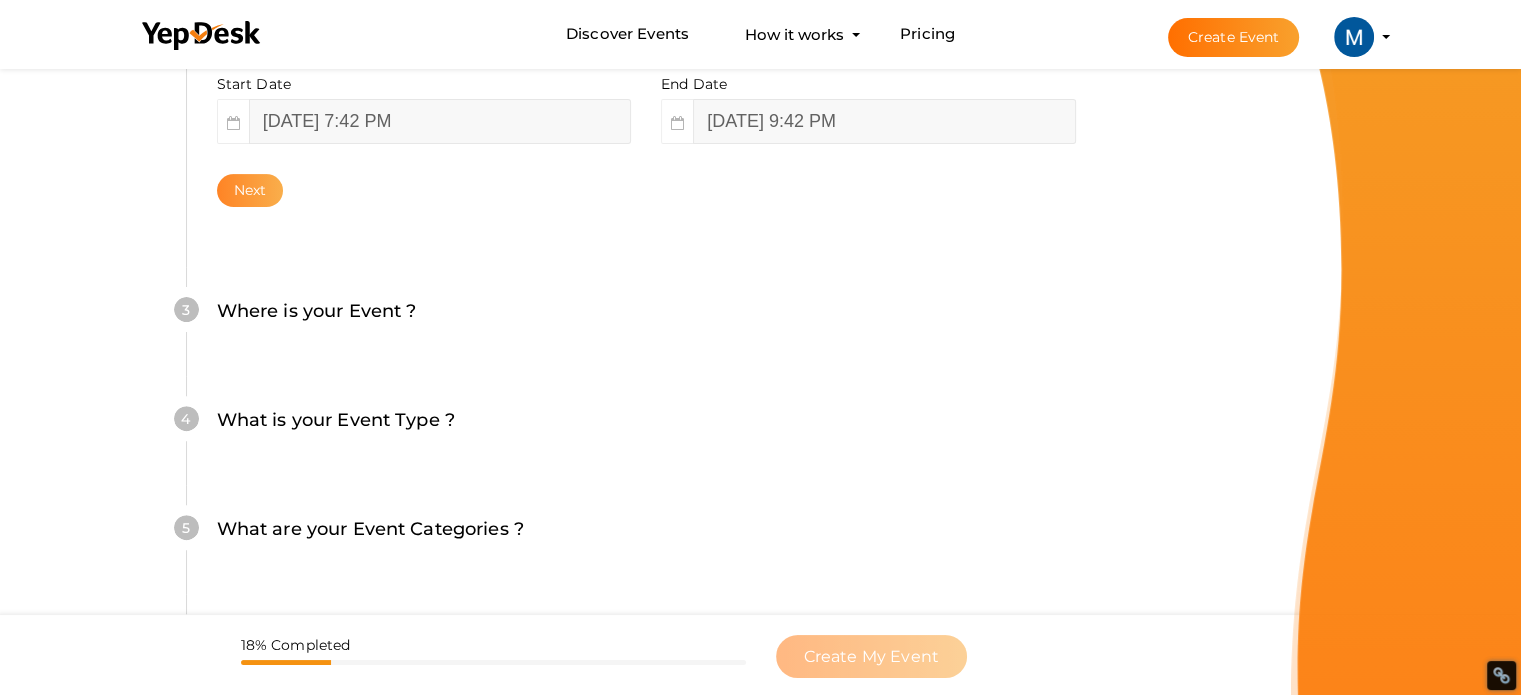 click on "Next" at bounding box center [250, 190] 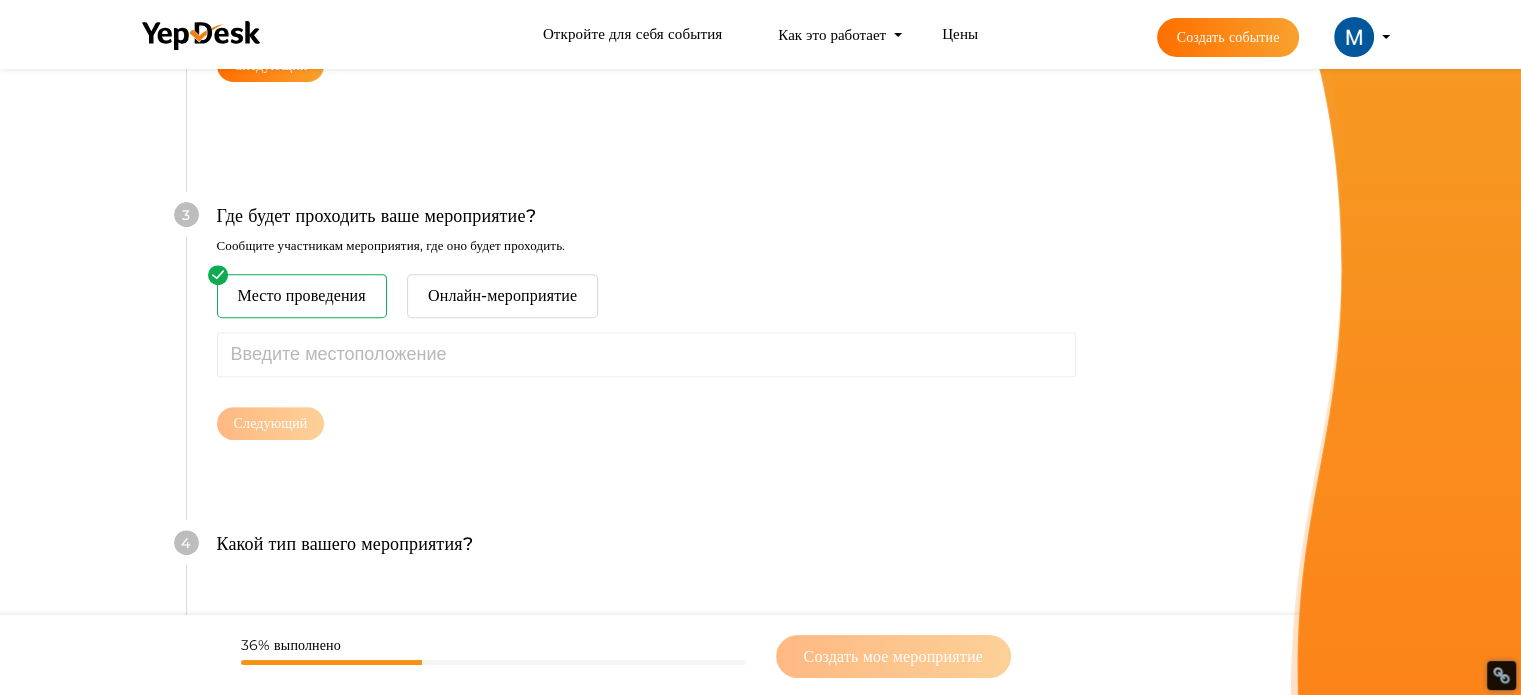 scroll, scrollTop: 755, scrollLeft: 0, axis: vertical 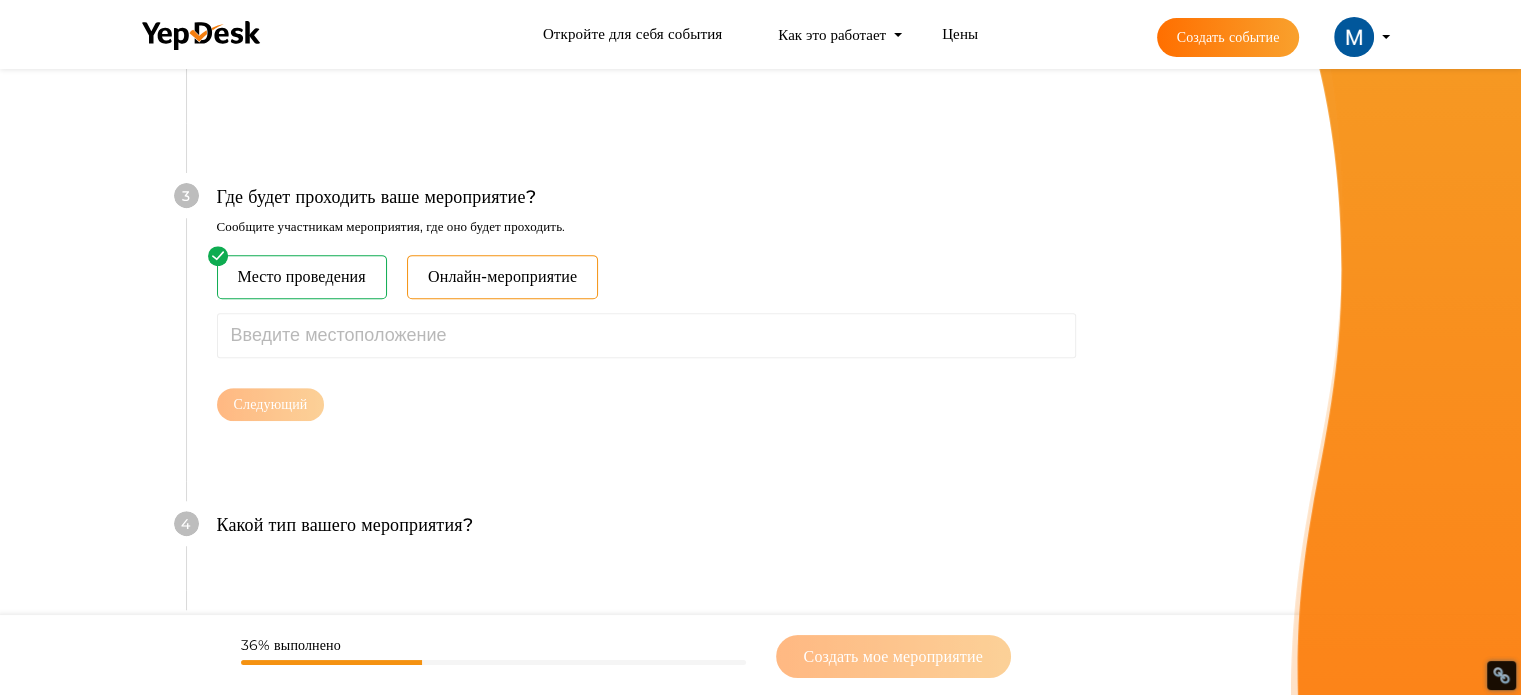 click on "Онлайн-мероприятие" at bounding box center (502, 276) 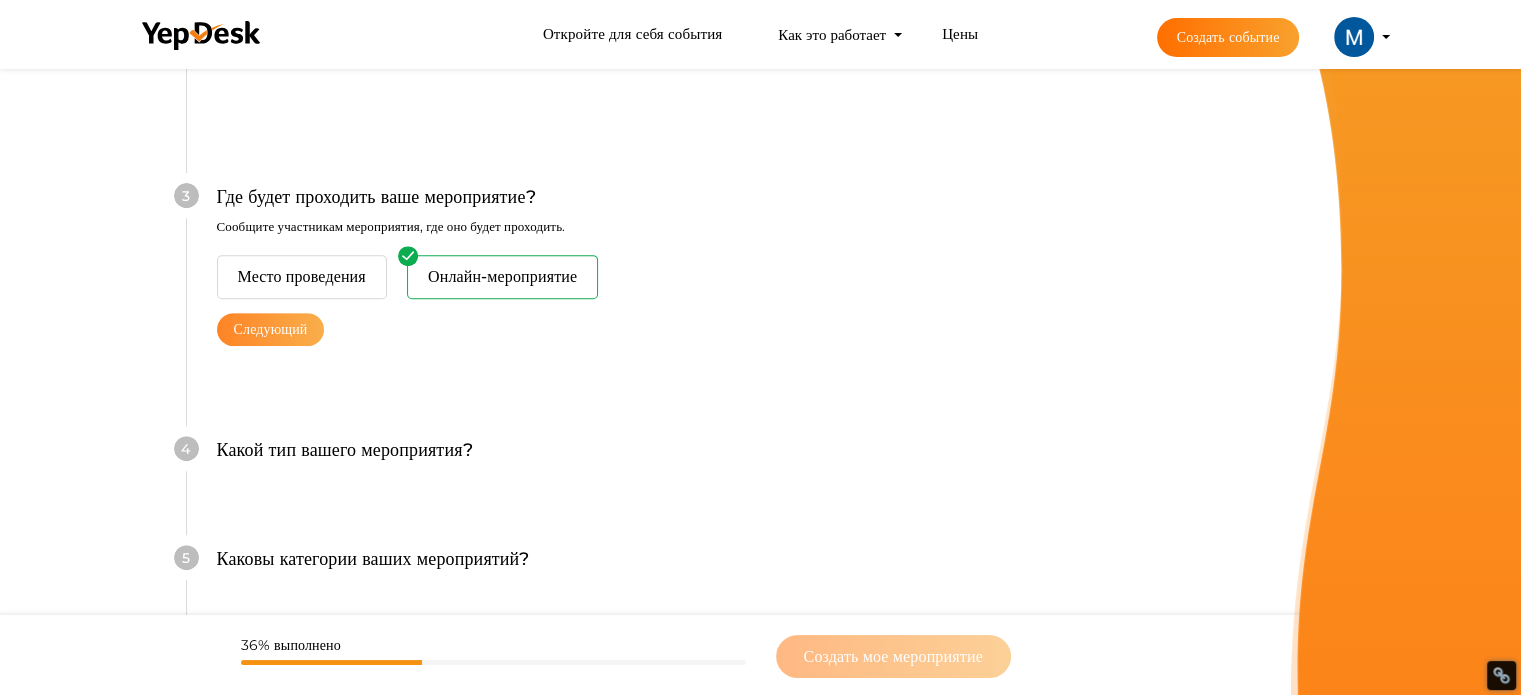 click on "Следующий" at bounding box center [271, 329] 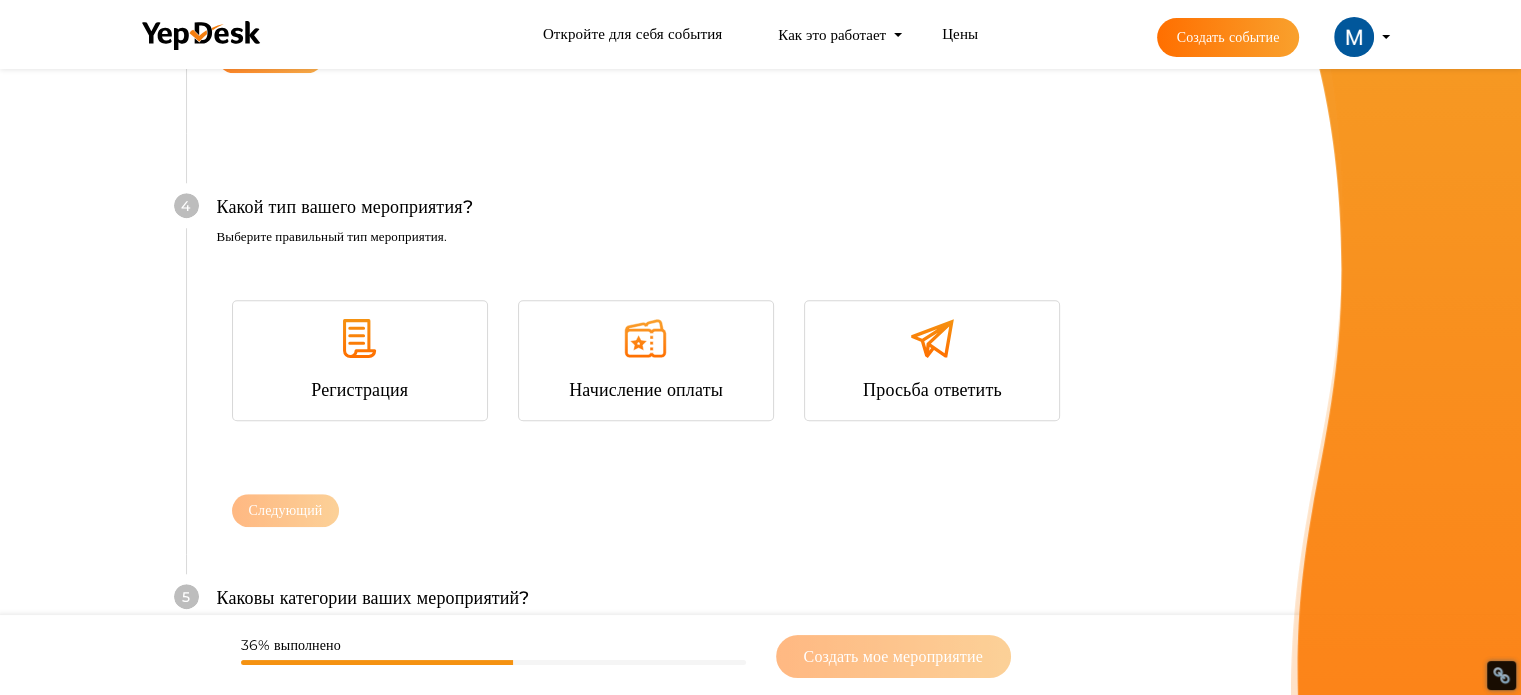 scroll, scrollTop: 1037, scrollLeft: 0, axis: vertical 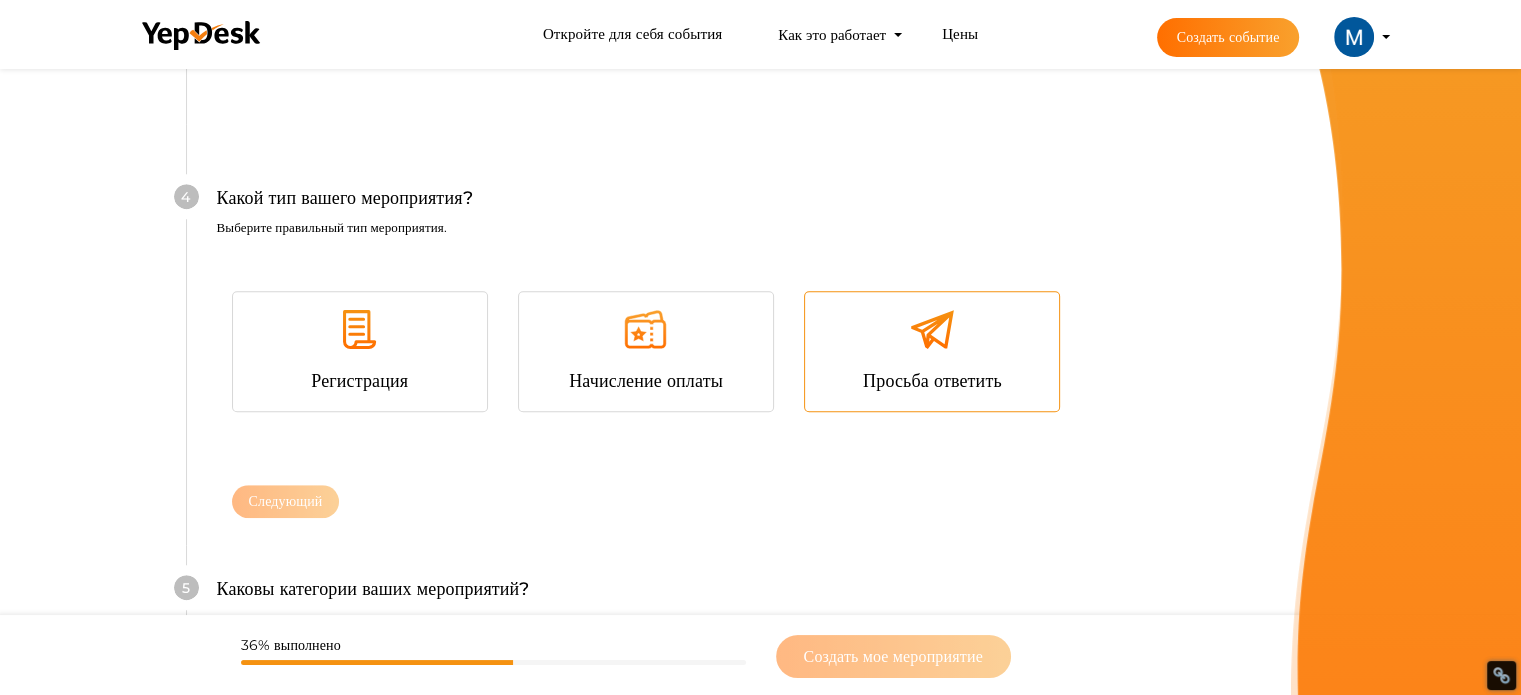 click on "Просьба ответить" at bounding box center (932, 381) 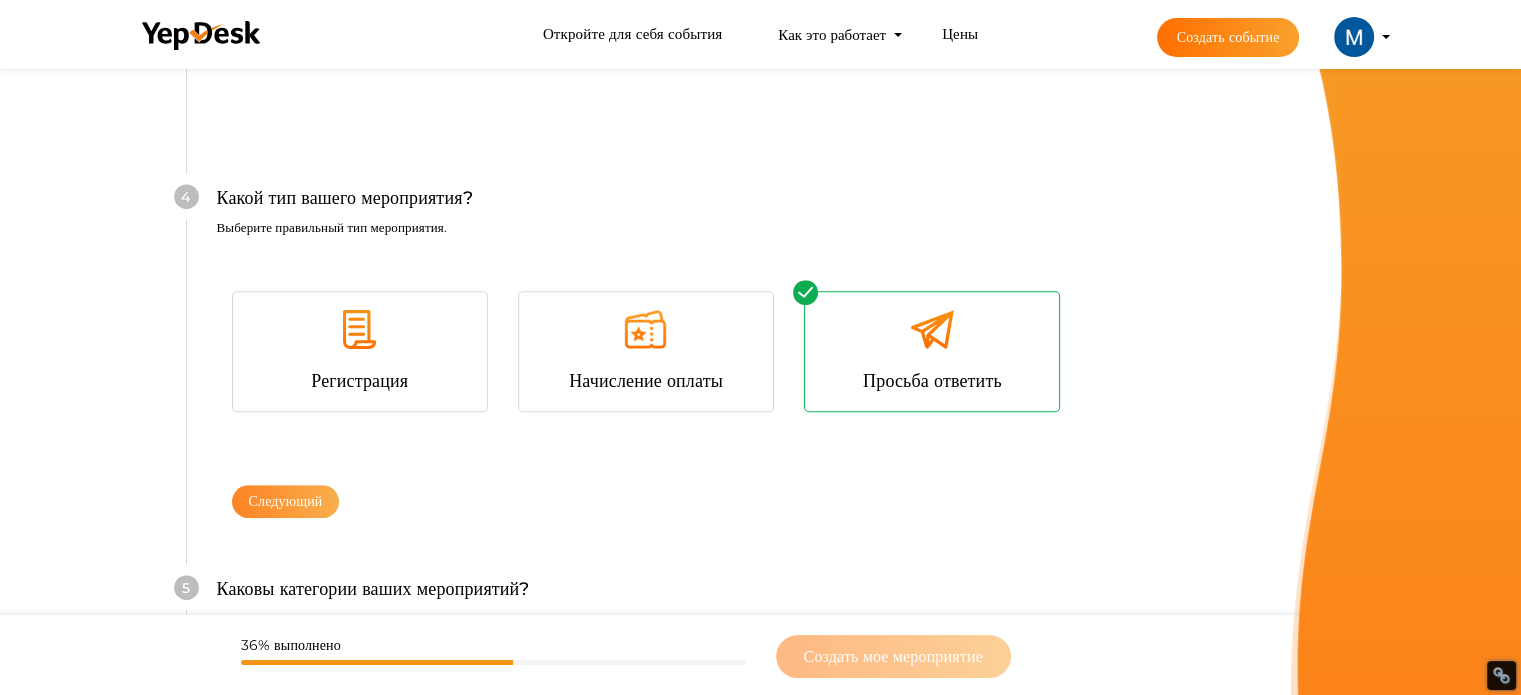 click on "Следующий" at bounding box center [286, 501] 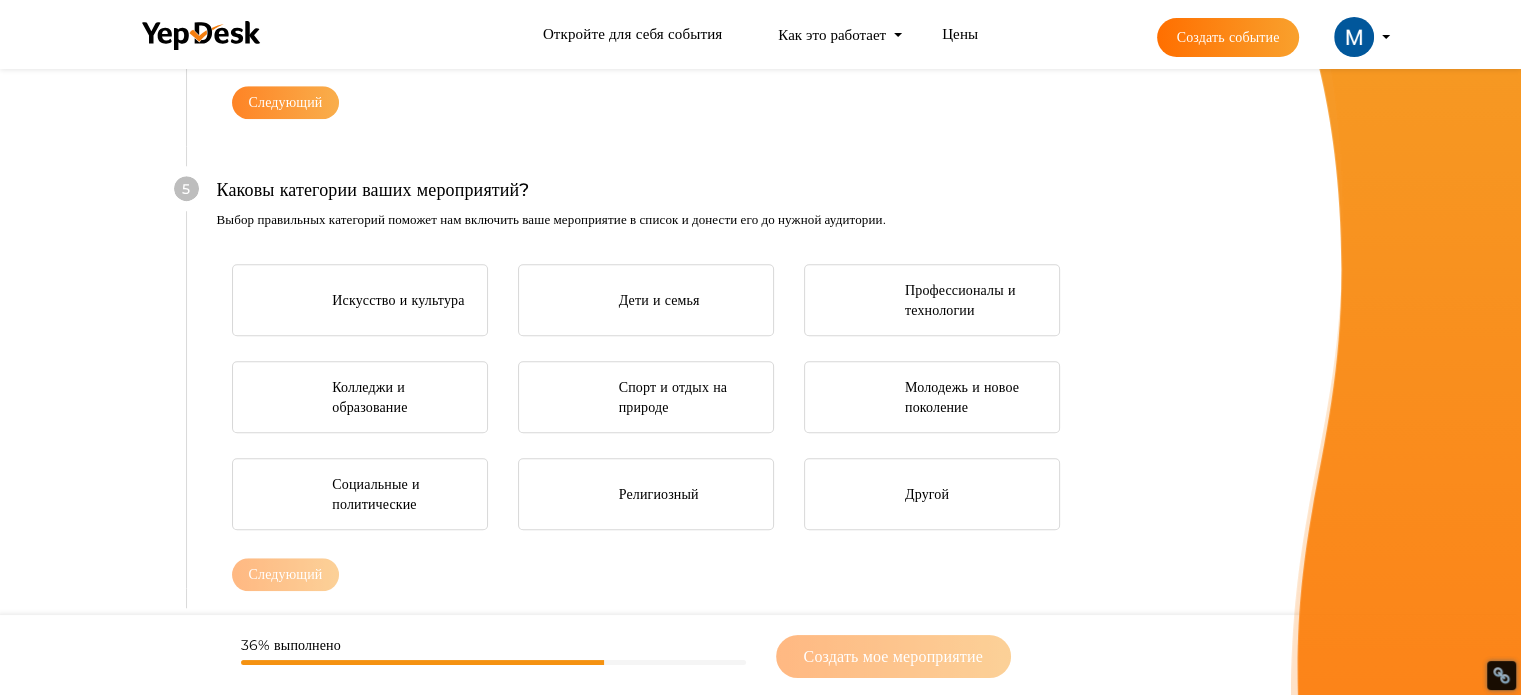 scroll, scrollTop: 1457, scrollLeft: 0, axis: vertical 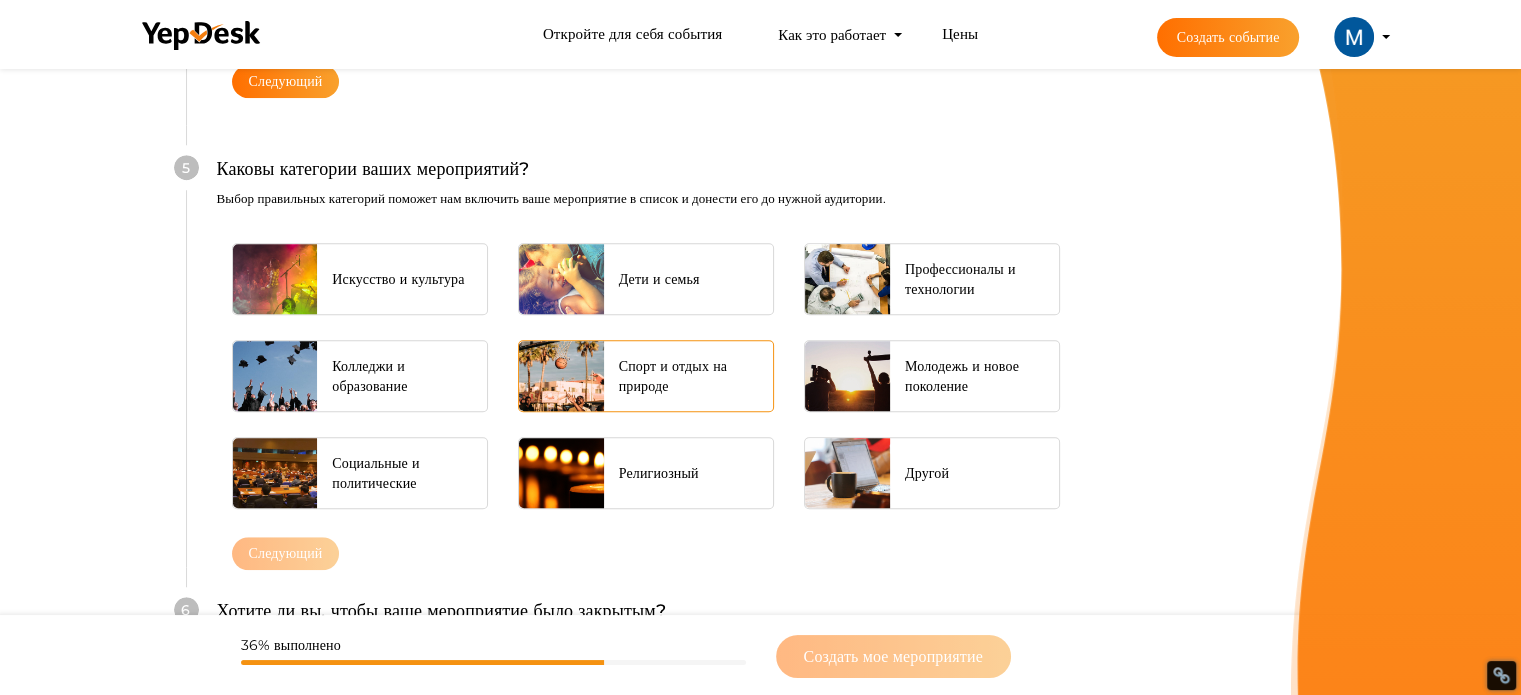 click on "Спорт и отдых на природе" at bounding box center [673, 376] 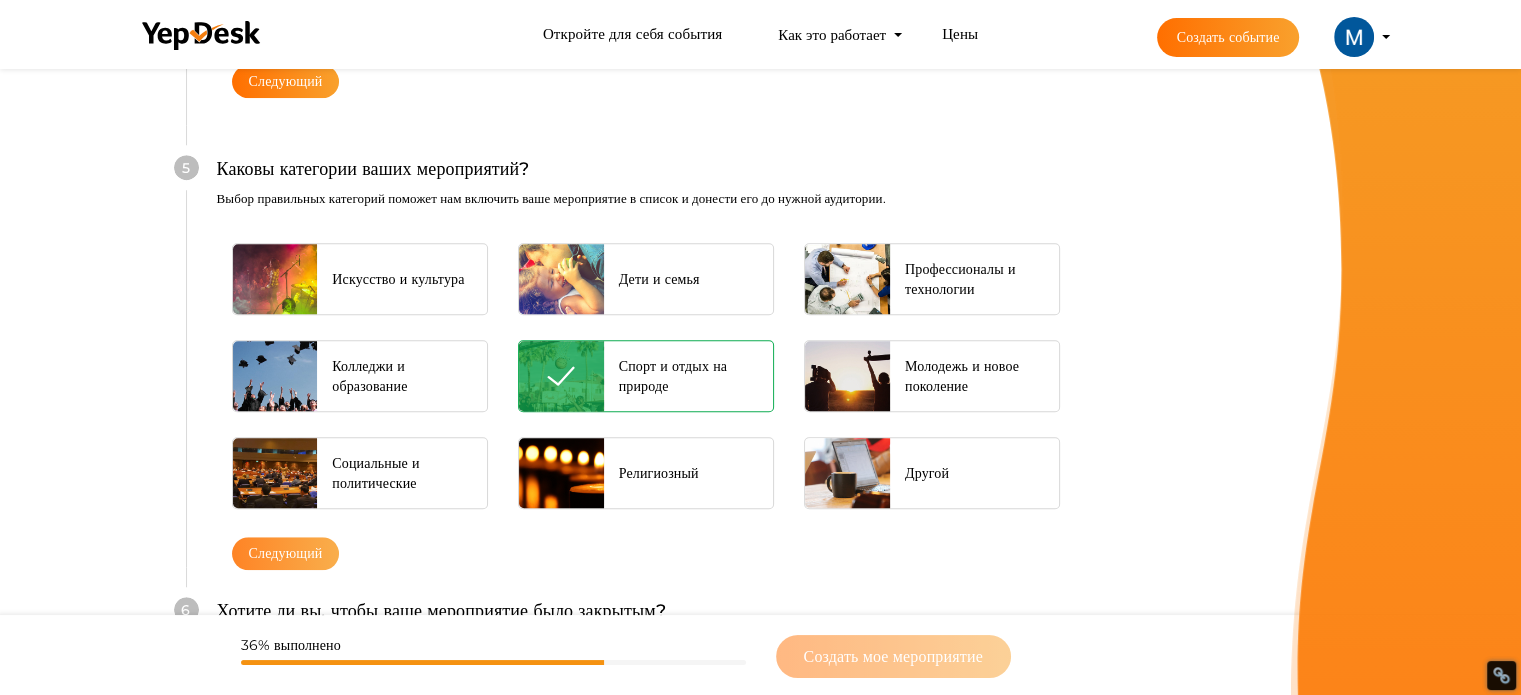 click on "Следующий" at bounding box center (286, 553) 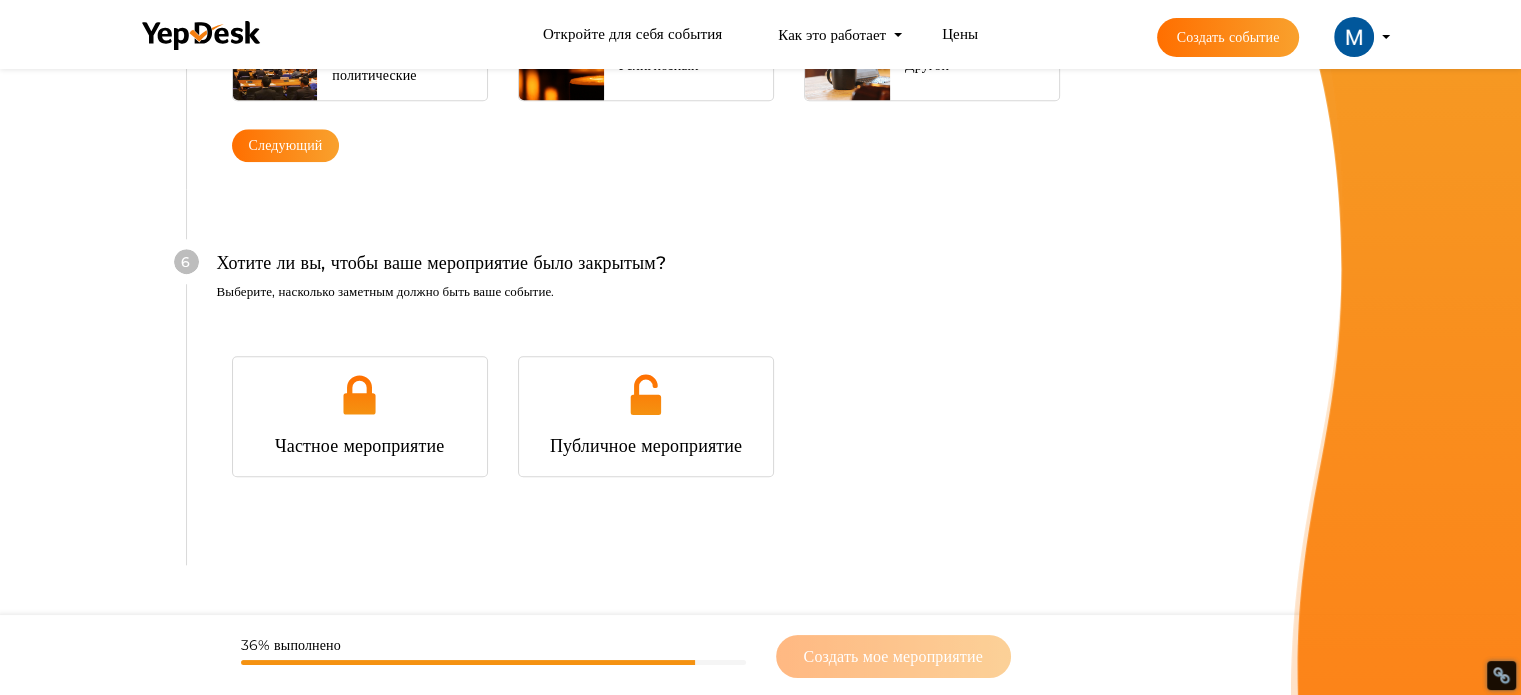 scroll, scrollTop: 1896, scrollLeft: 0, axis: vertical 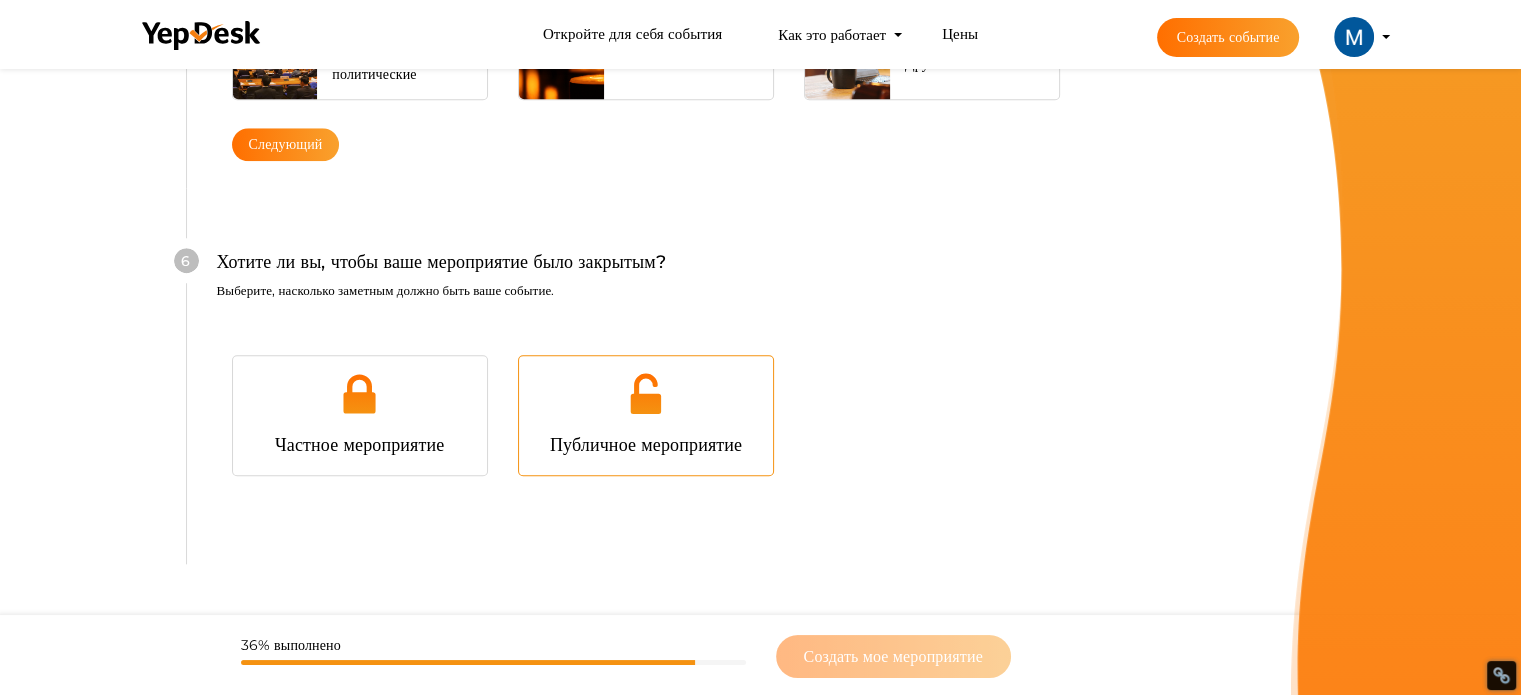 click at bounding box center (646, 401) 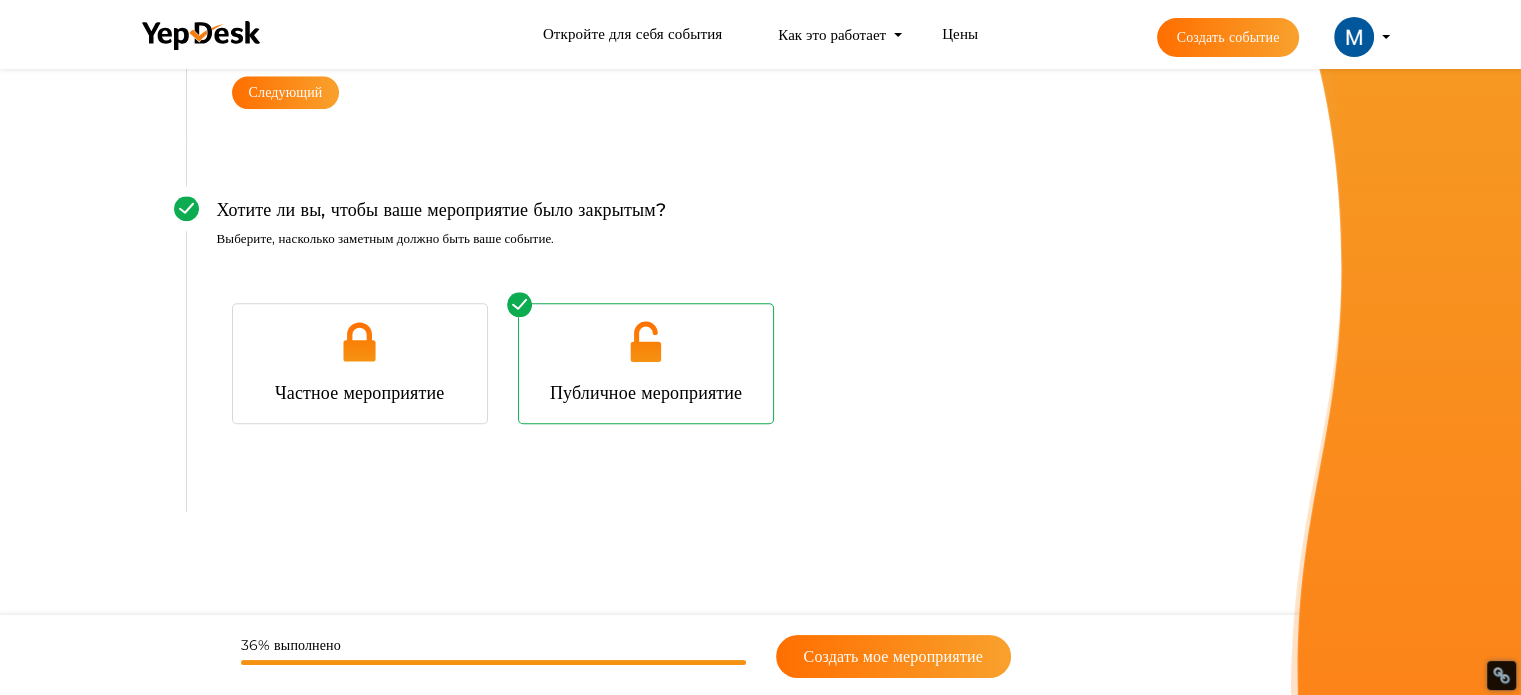 scroll, scrollTop: 1976, scrollLeft: 0, axis: vertical 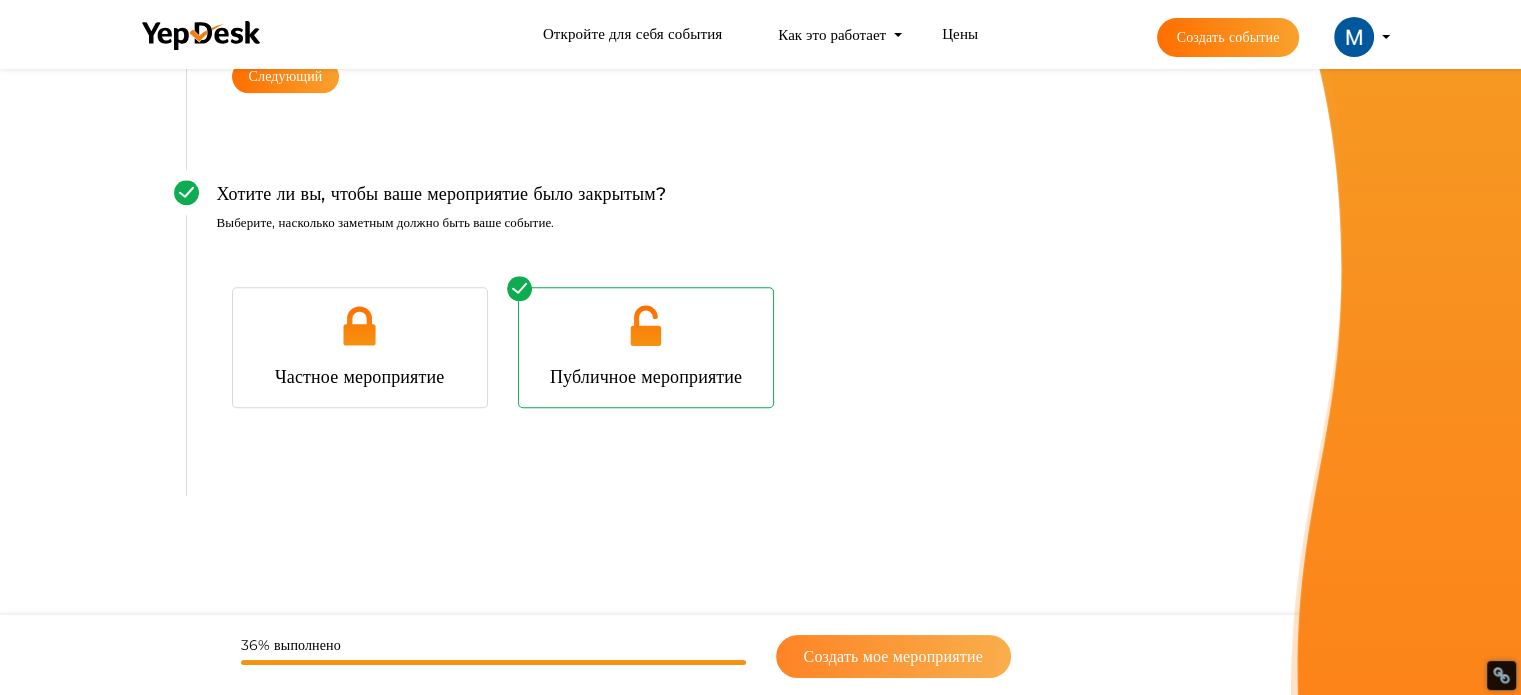 click on "Создать мое мероприятие" at bounding box center [893, 656] 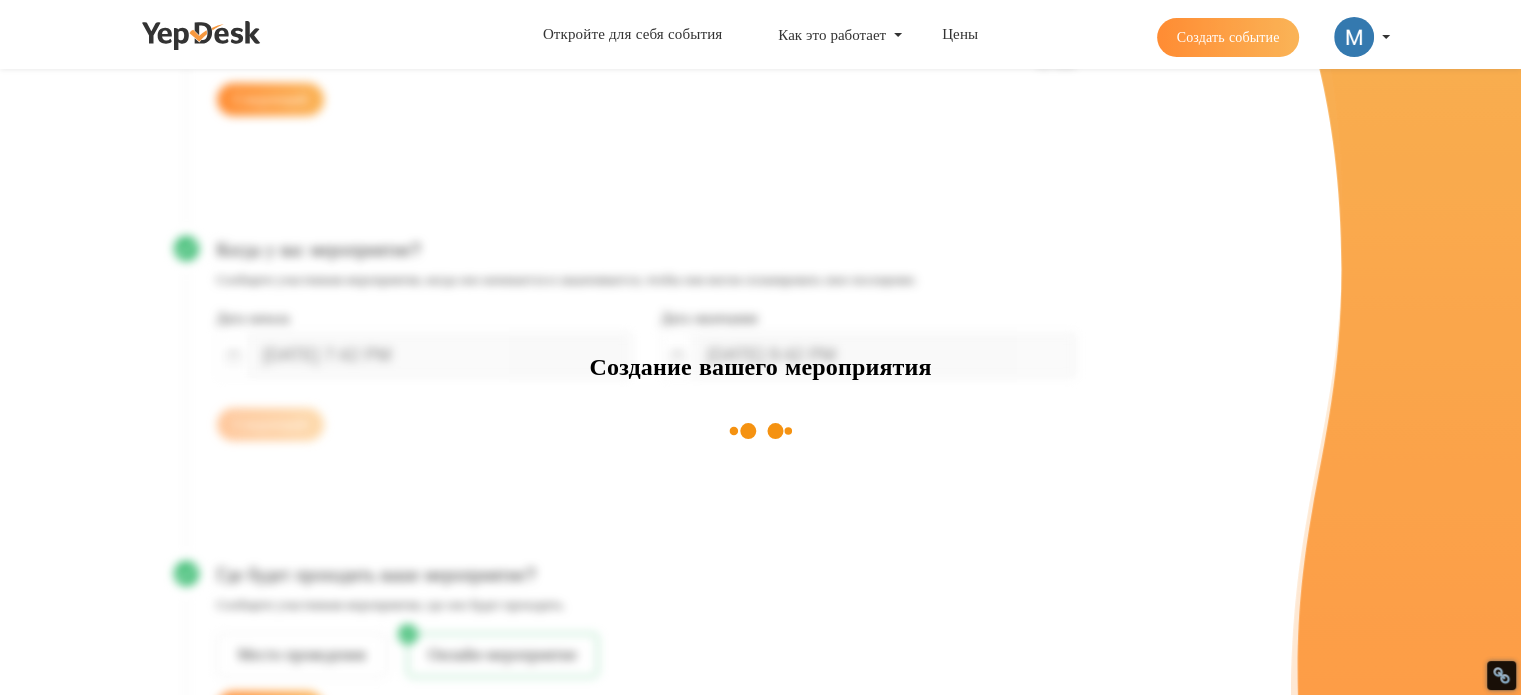 scroll, scrollTop: 300, scrollLeft: 0, axis: vertical 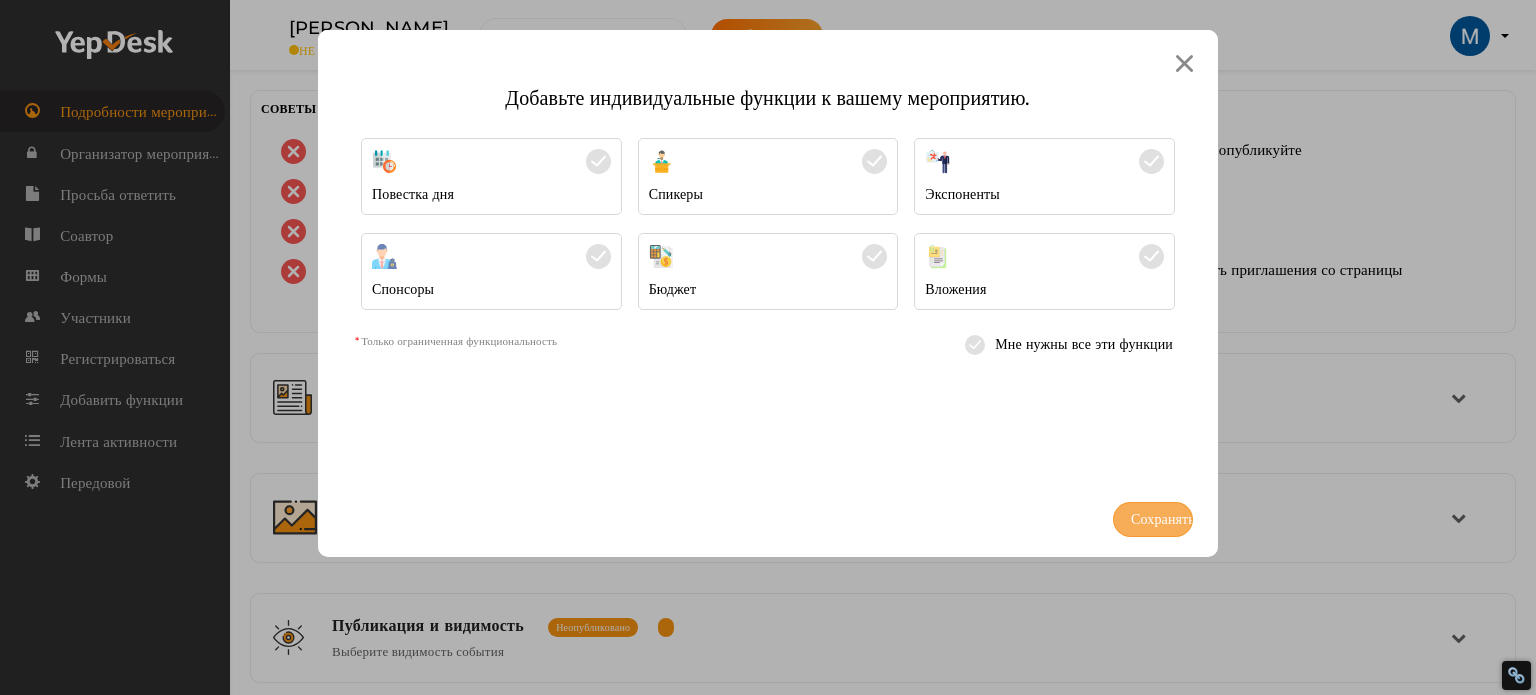 click on "Сохранять" at bounding box center (1163, 519) 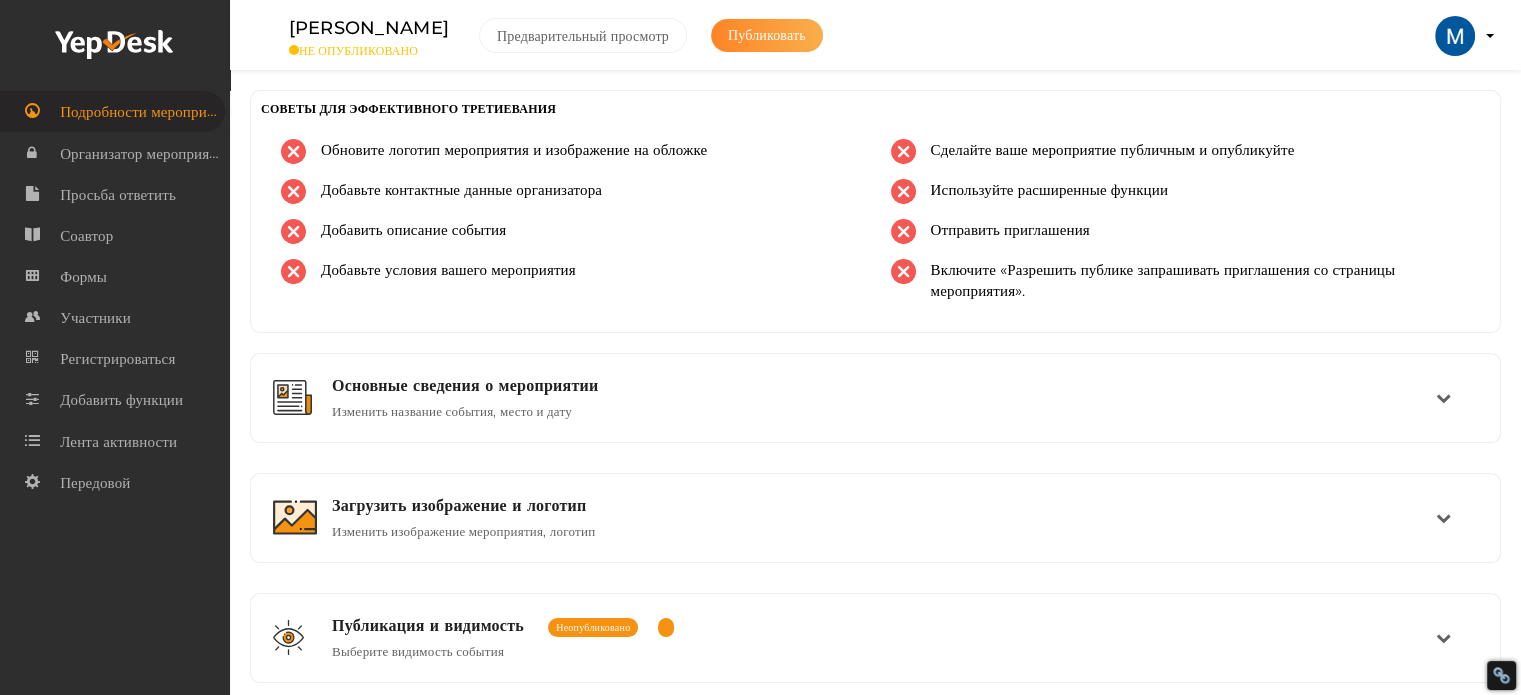 click on "Публиковать" at bounding box center [767, 35] 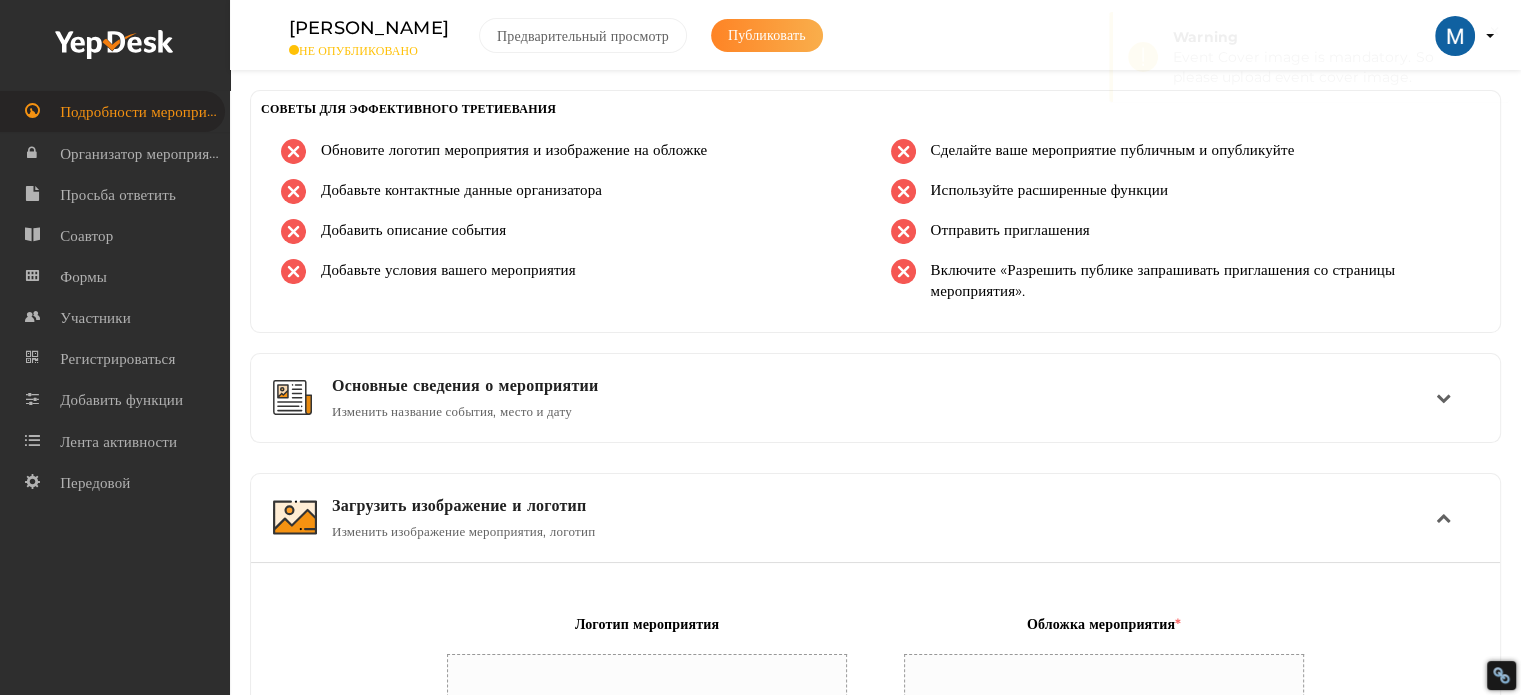 scroll, scrollTop: 390, scrollLeft: 0, axis: vertical 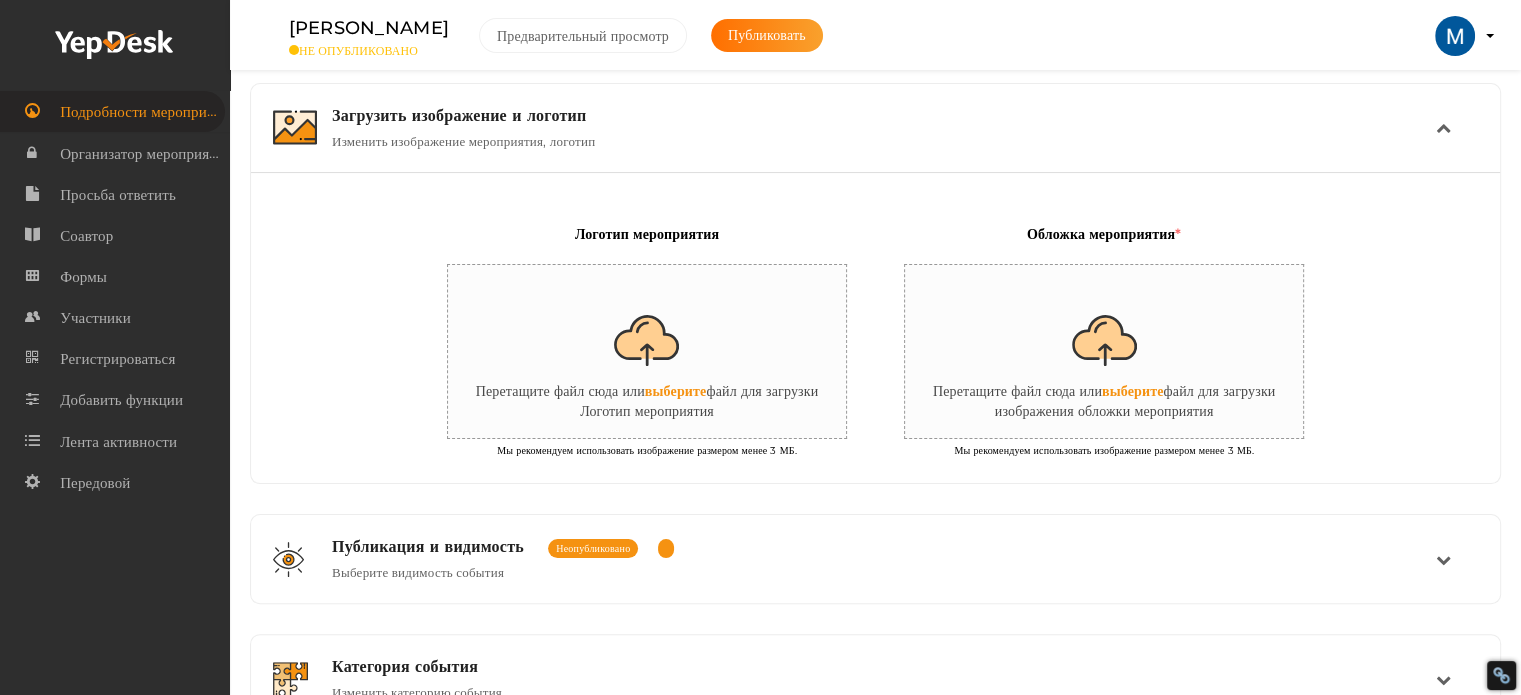 click at bounding box center [648, 352] 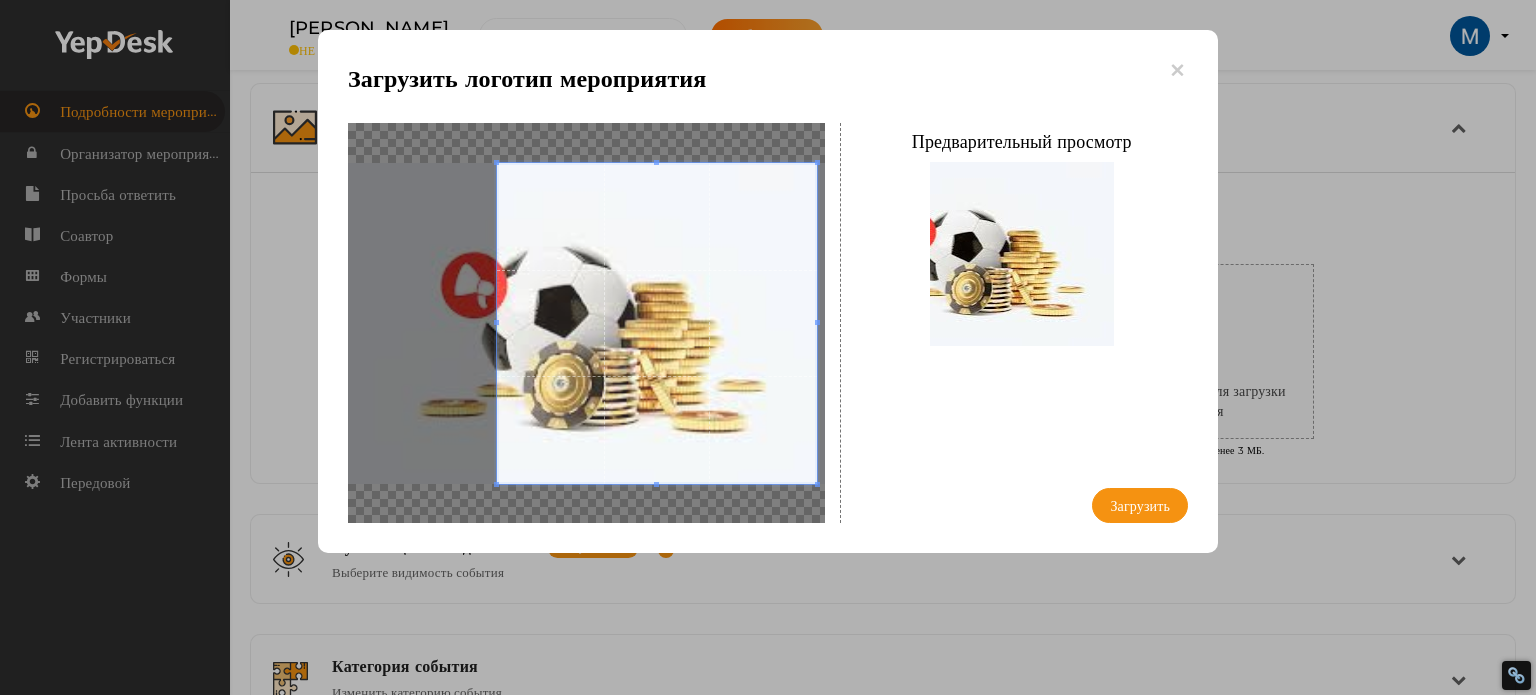 drag, startPoint x: 655, startPoint y: 337, endPoint x: 696, endPoint y: 338, distance: 41.01219 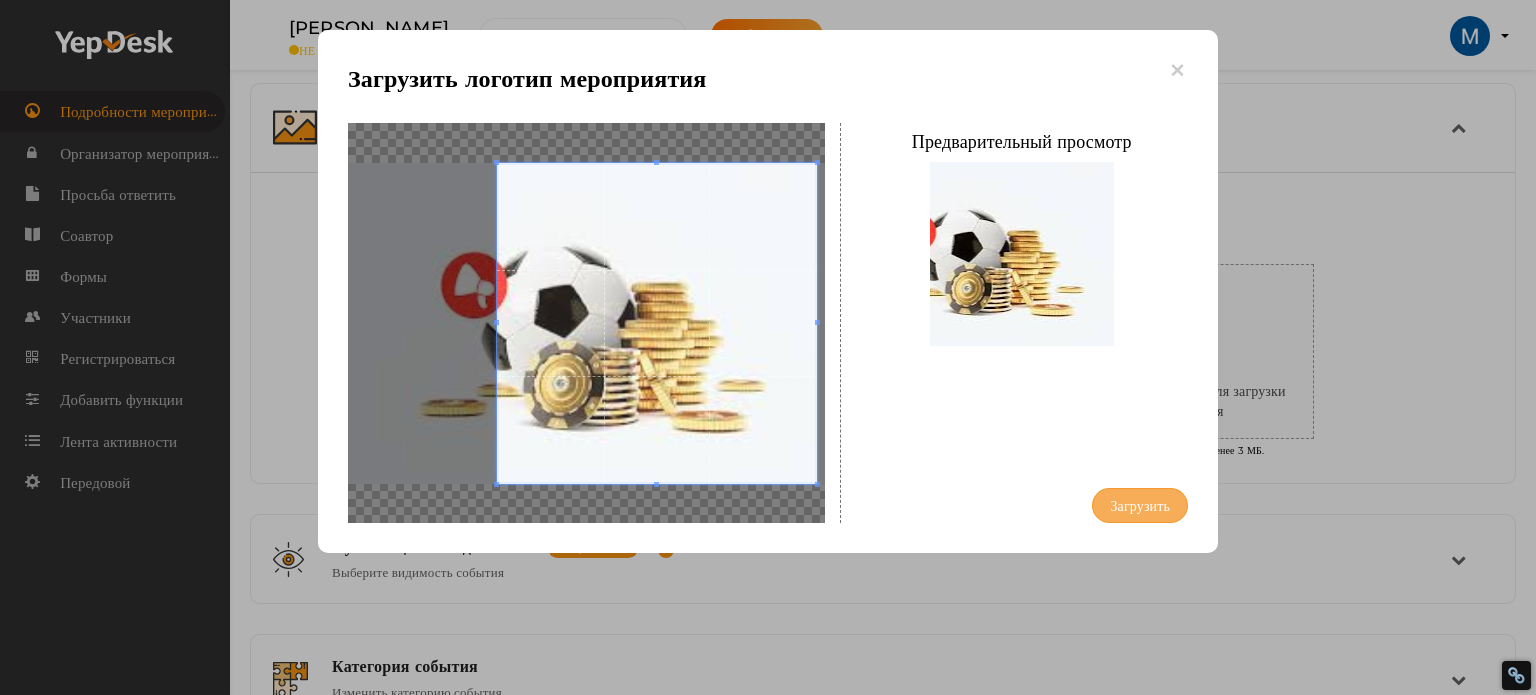 click on "Загрузить" at bounding box center [1140, 505] 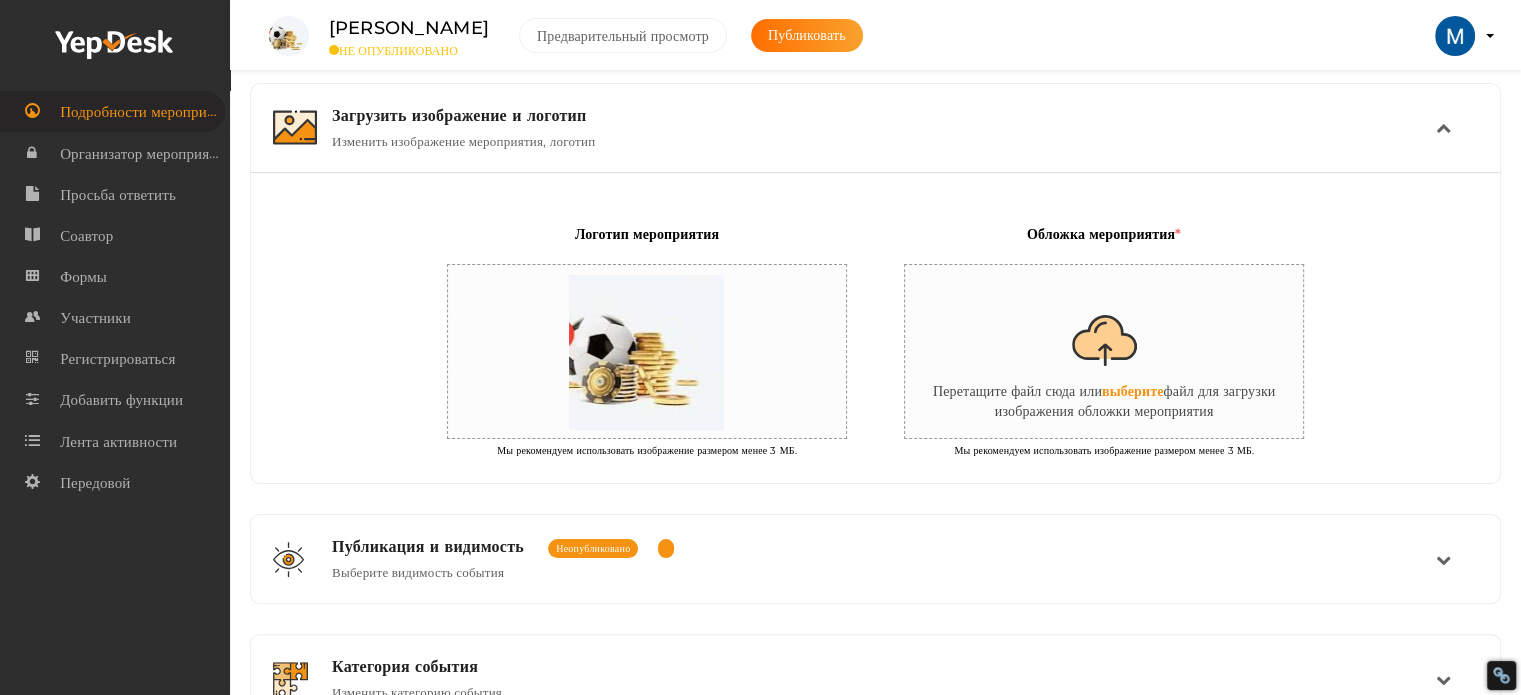 click at bounding box center (1105, 352) 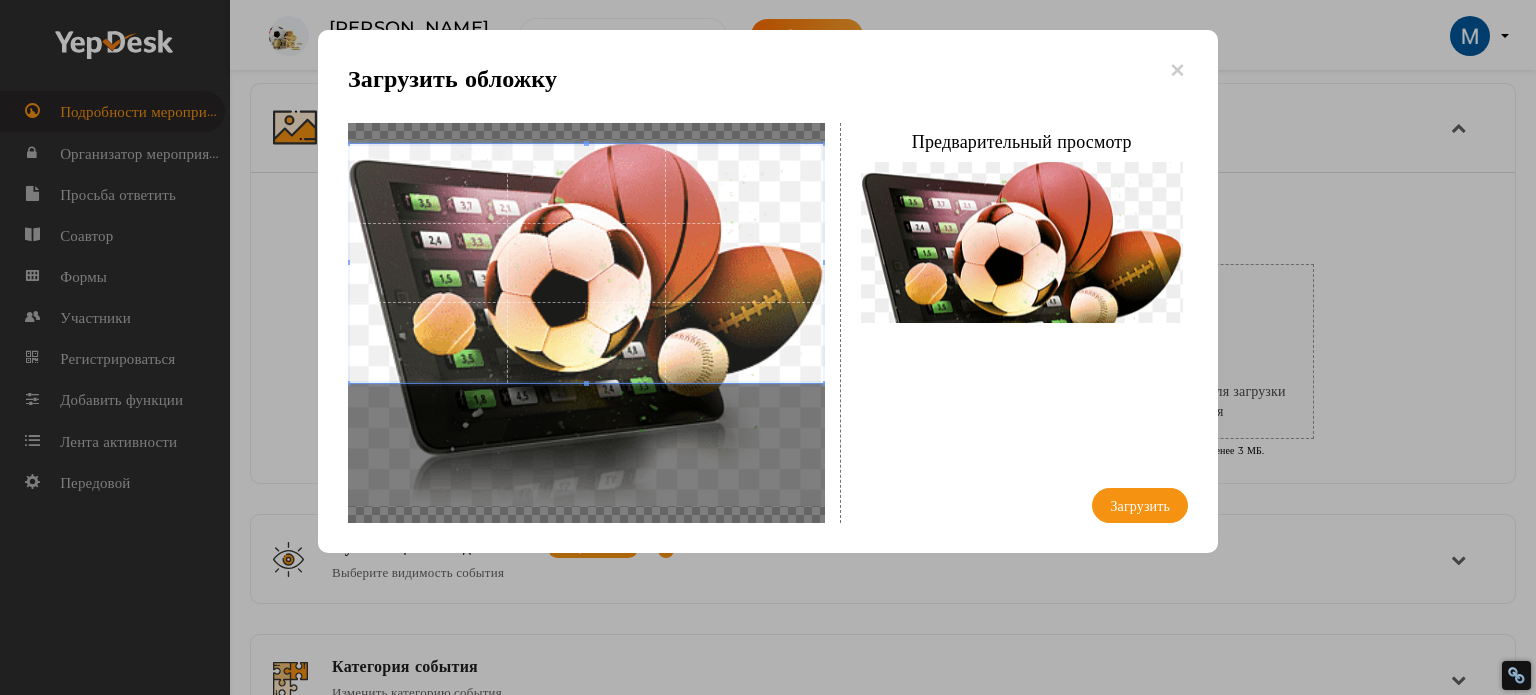 drag, startPoint x: 632, startPoint y: 330, endPoint x: 731, endPoint y: 246, distance: 129.8345 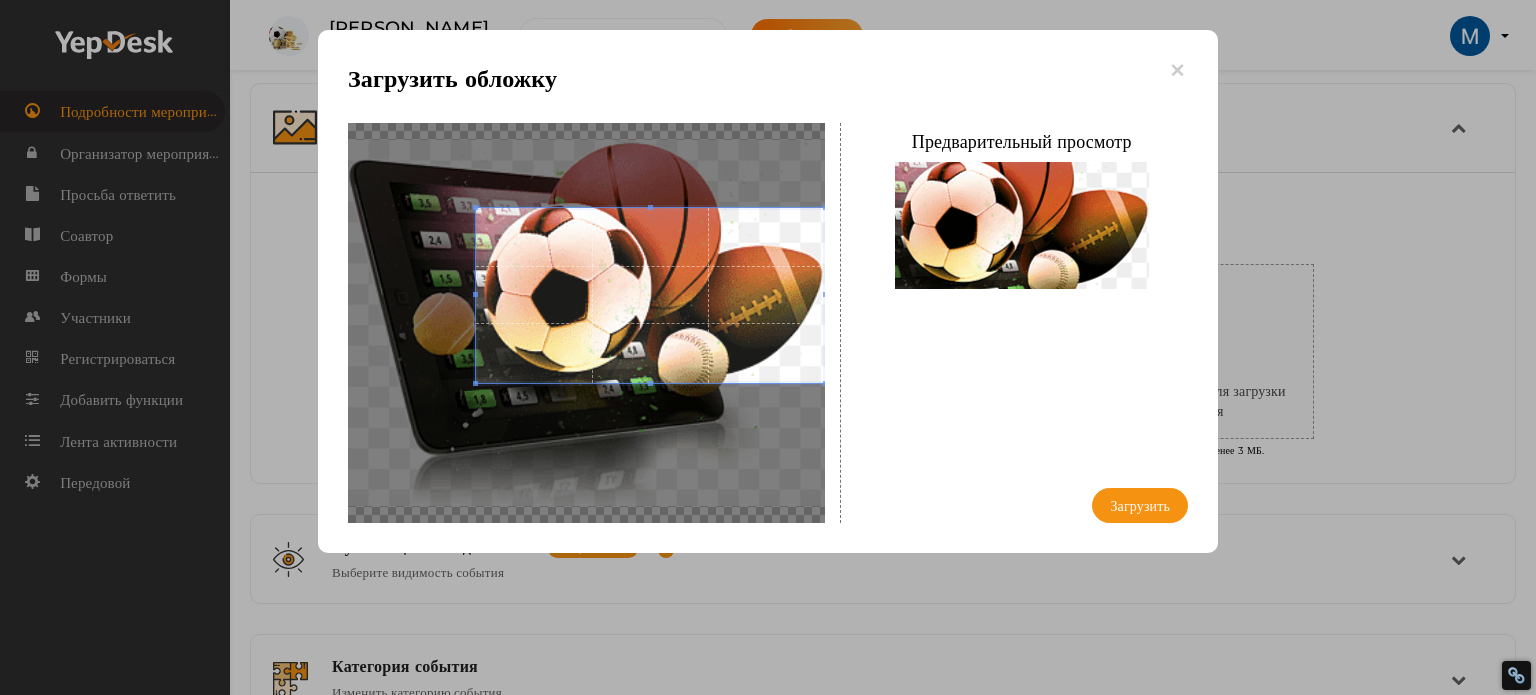 drag, startPoint x: 348, startPoint y: 142, endPoint x: 621, endPoint y: 206, distance: 280.4015 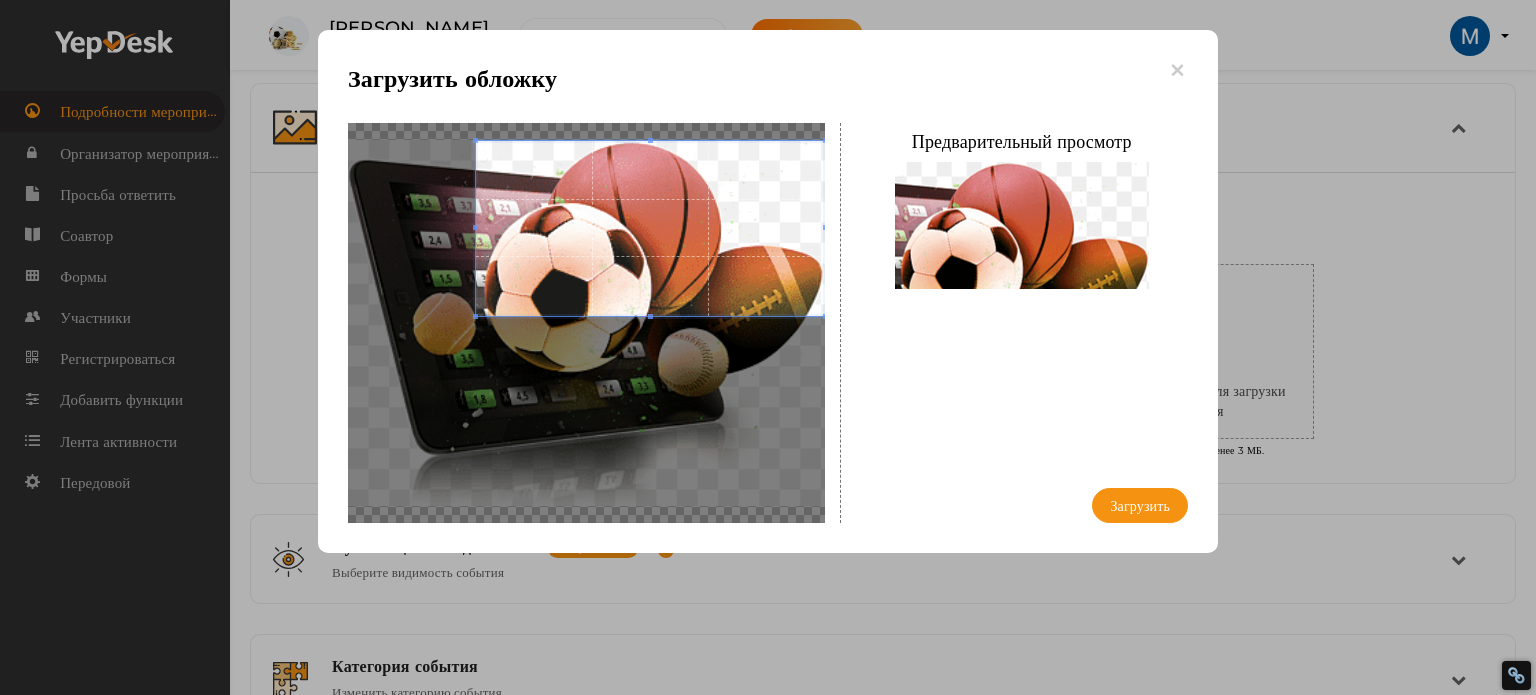 drag, startPoint x: 650, startPoint y: 211, endPoint x: 652, endPoint y: 144, distance: 67.02985 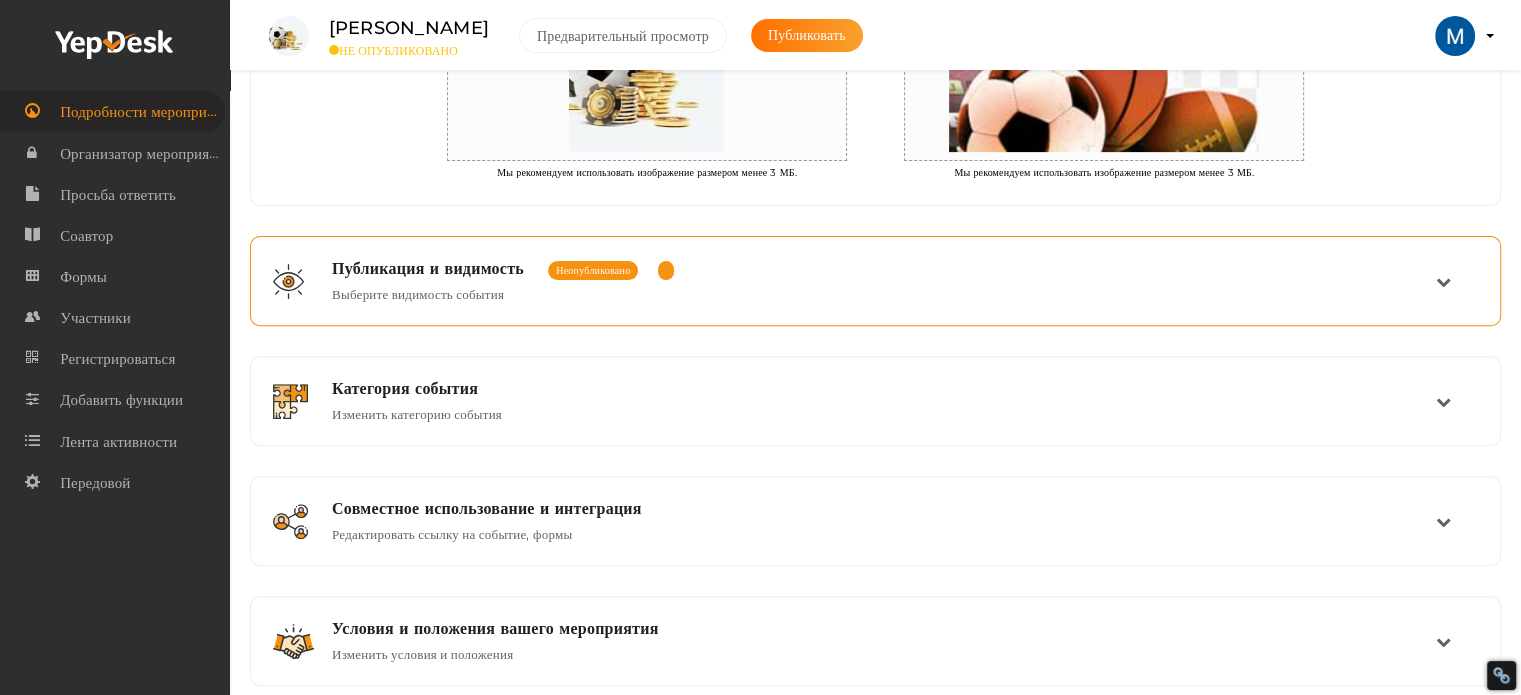 scroll, scrollTop: 690, scrollLeft: 0, axis: vertical 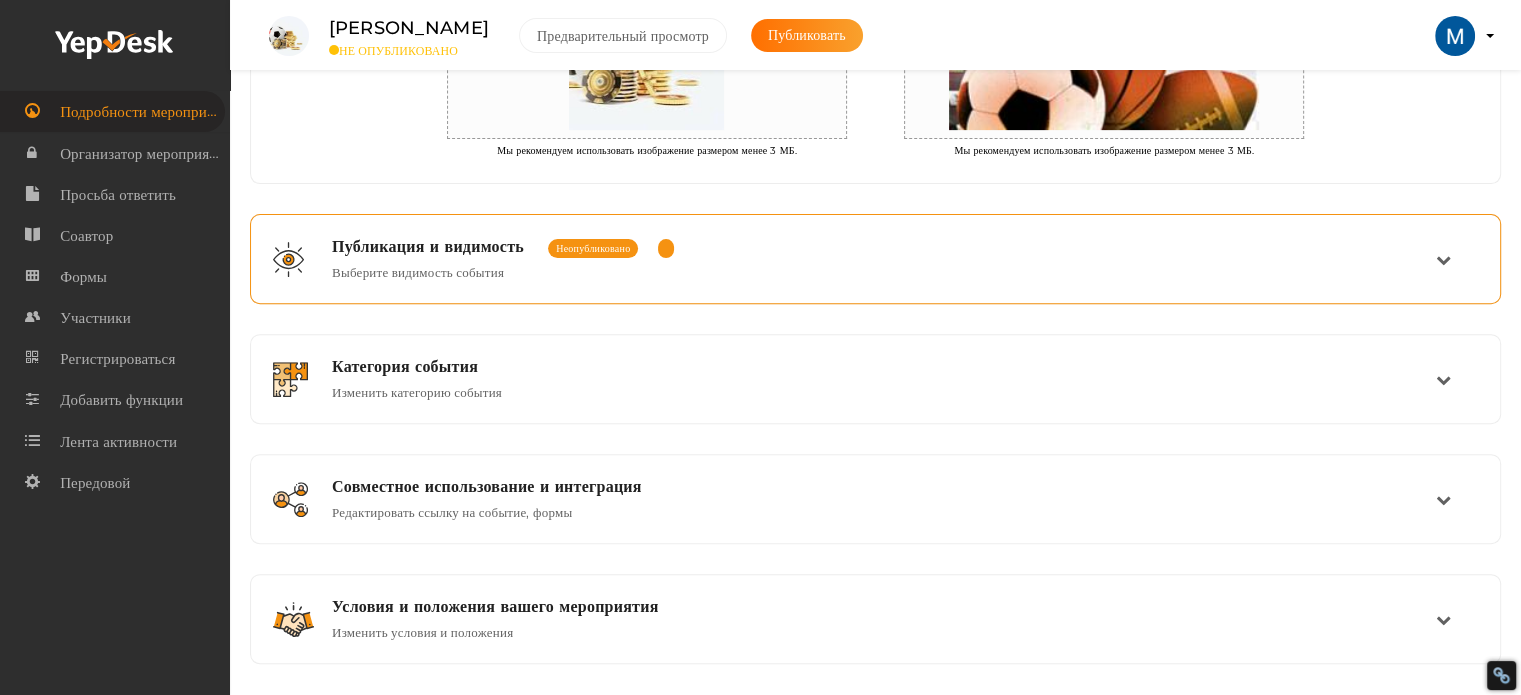 click at bounding box center [1443, 259] 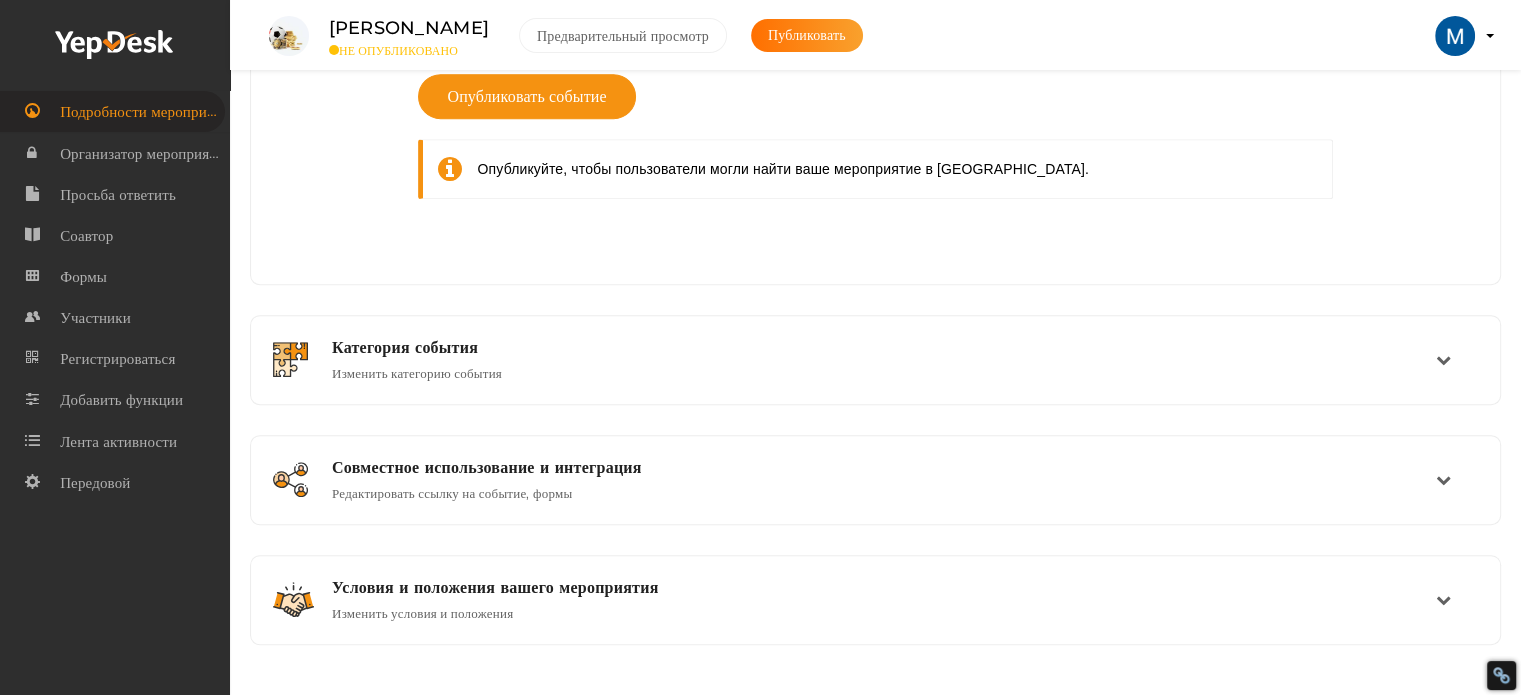 scroll, scrollTop: 1015, scrollLeft: 0, axis: vertical 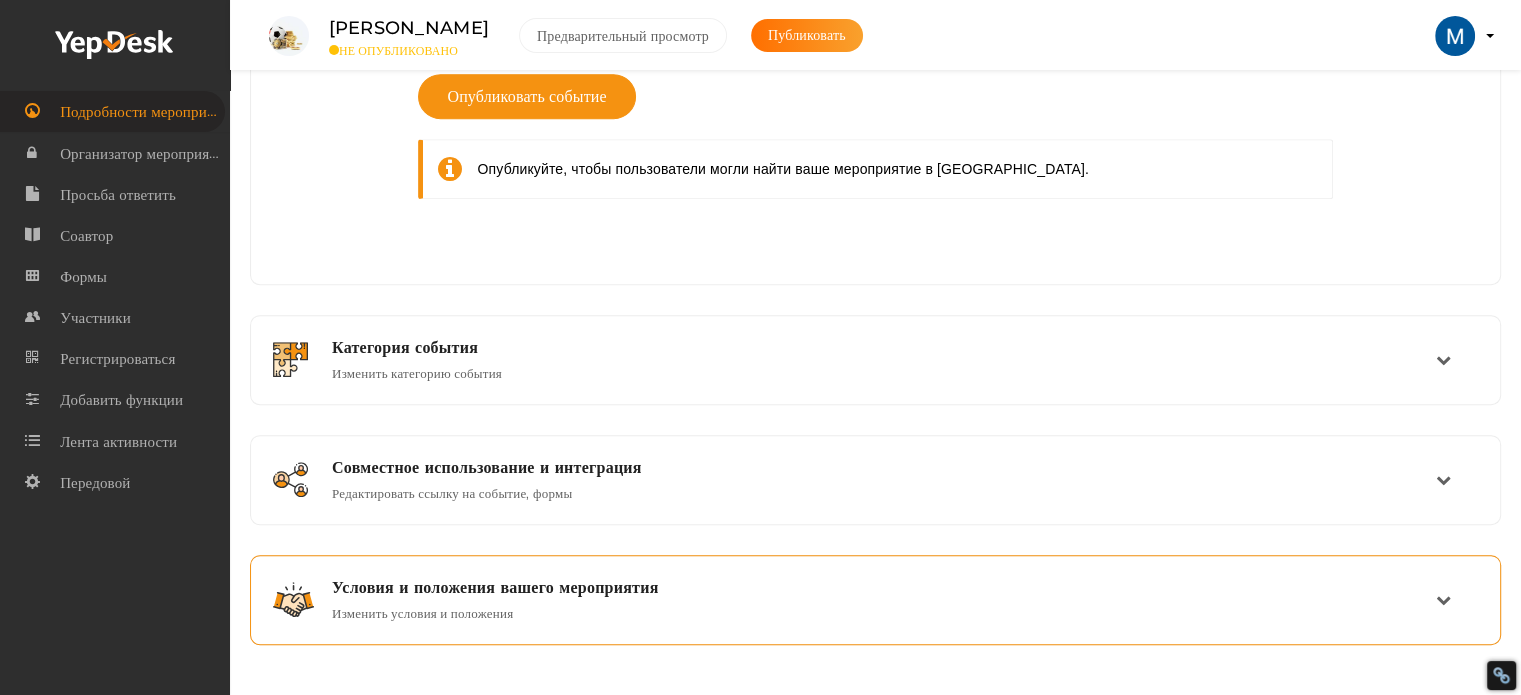 click on "Условия и положения вашего мероприятия" at bounding box center (495, 587) 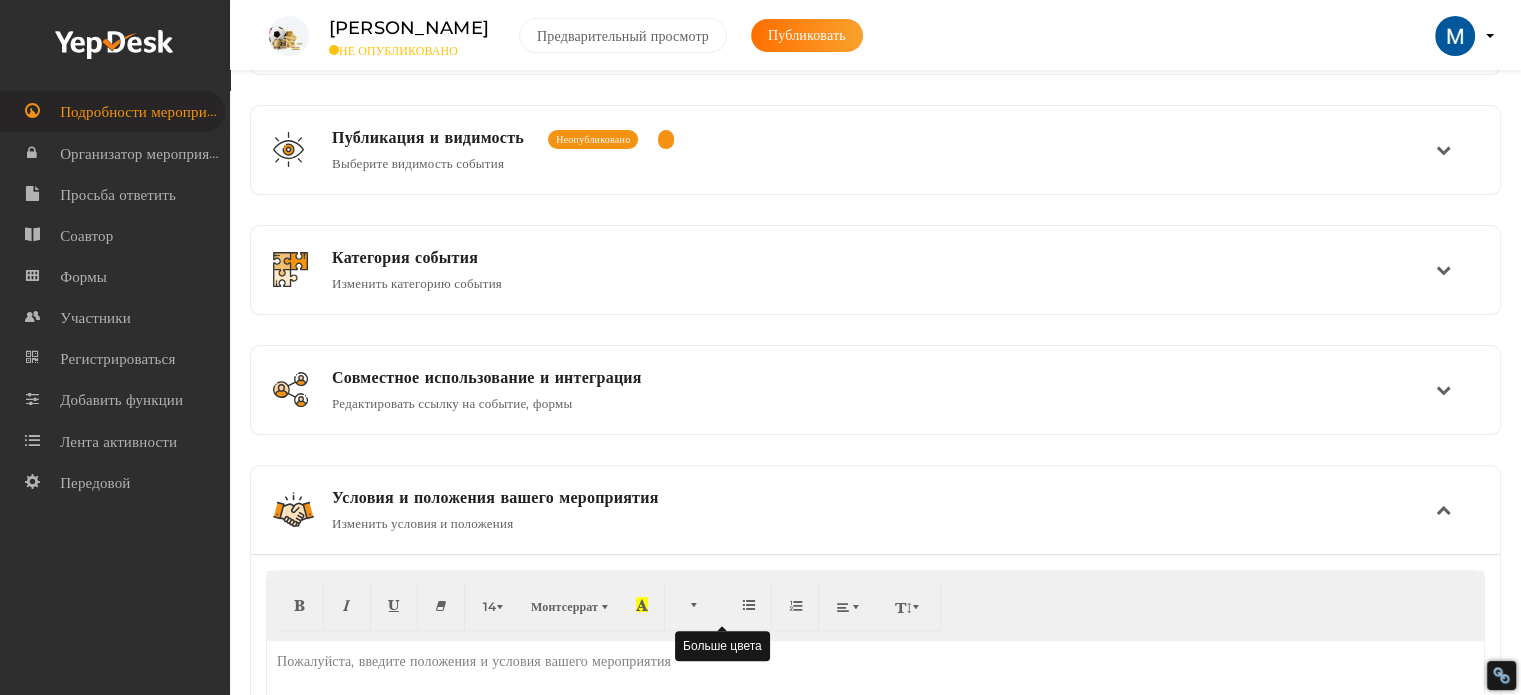 scroll, scrollTop: 440, scrollLeft: 0, axis: vertical 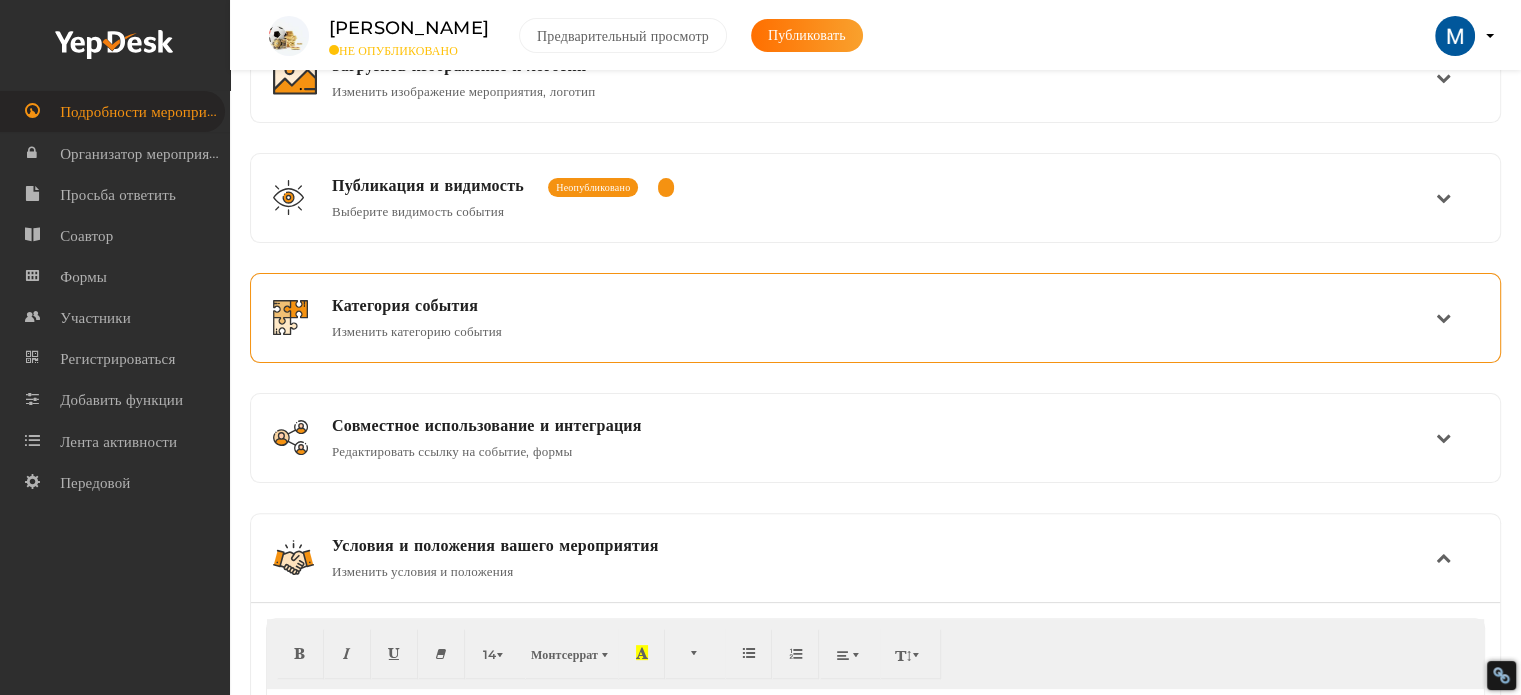 click on "Категория события
Изменить категорию события" at bounding box center [875, 318] 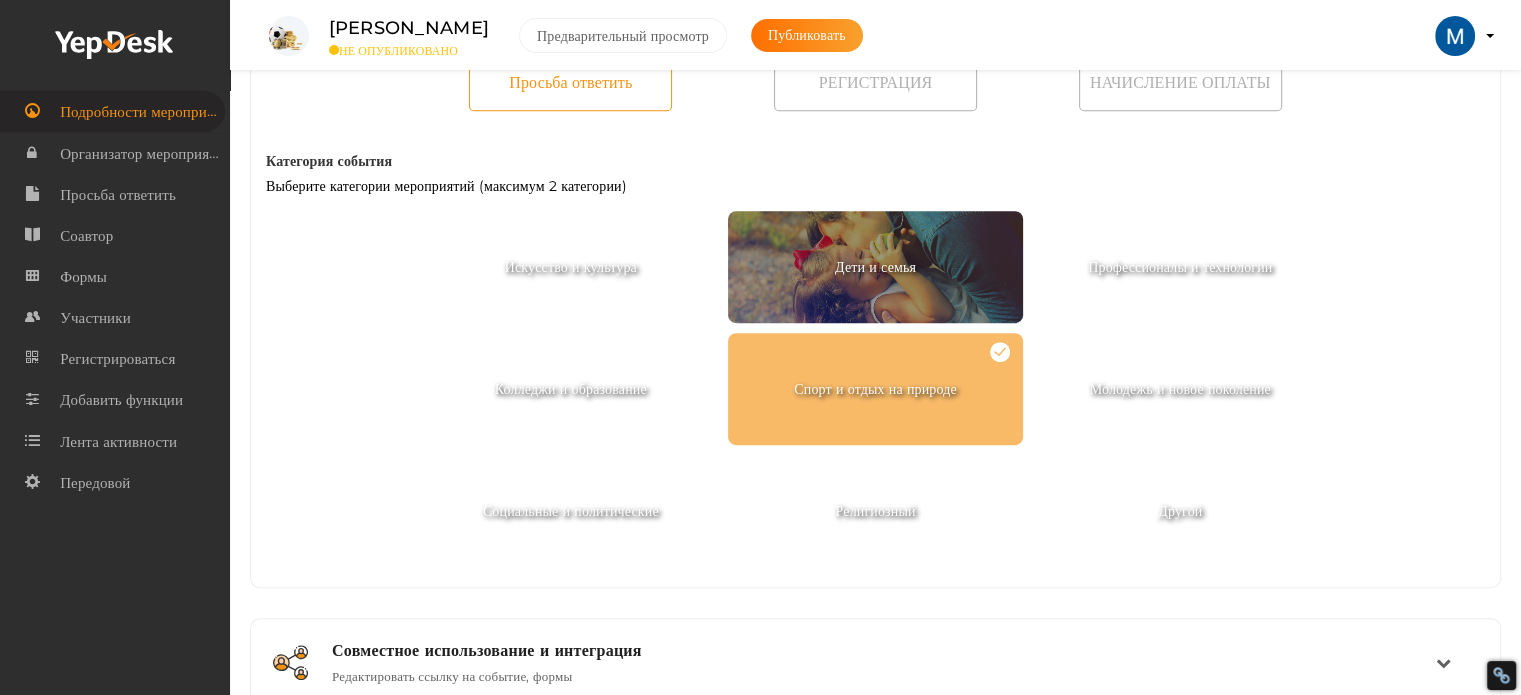 scroll, scrollTop: 1136, scrollLeft: 0, axis: vertical 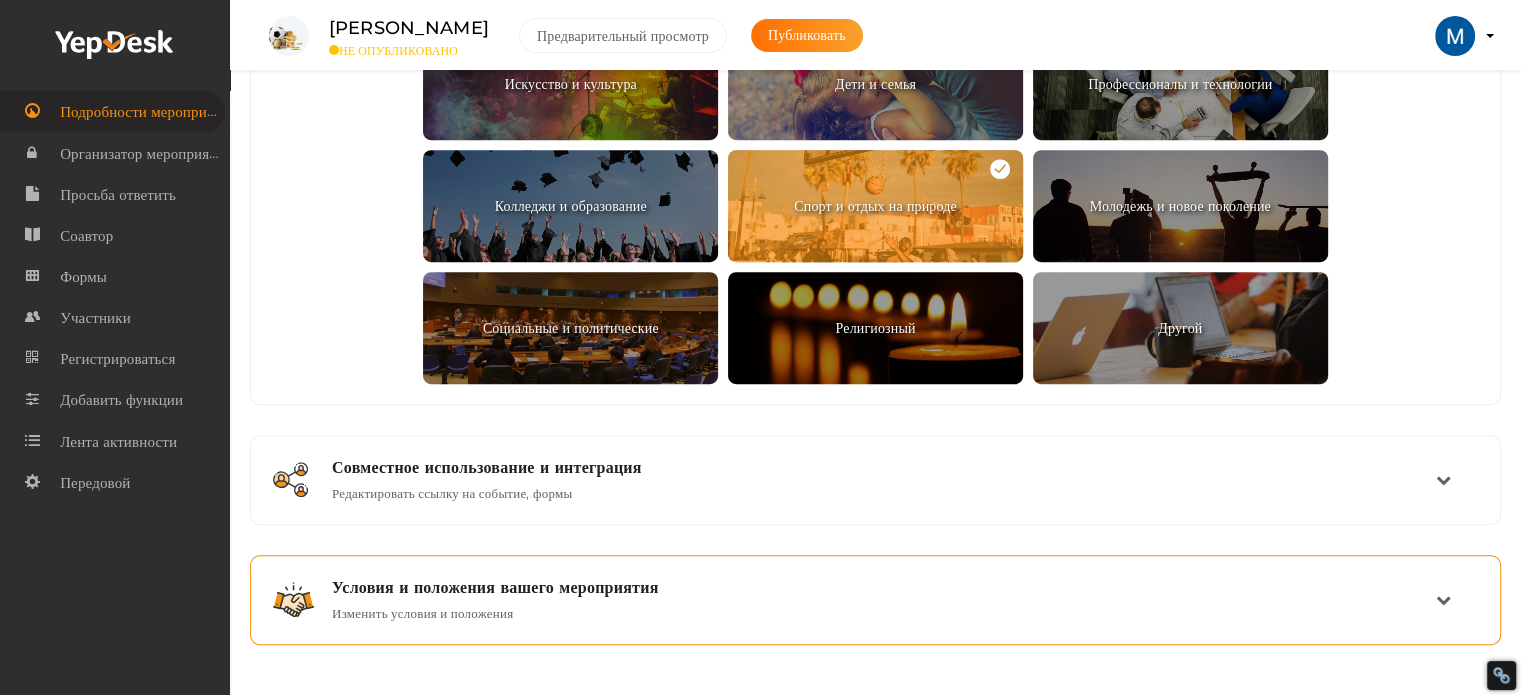 click on "Условия и положения вашего мероприятия" at bounding box center [495, 587] 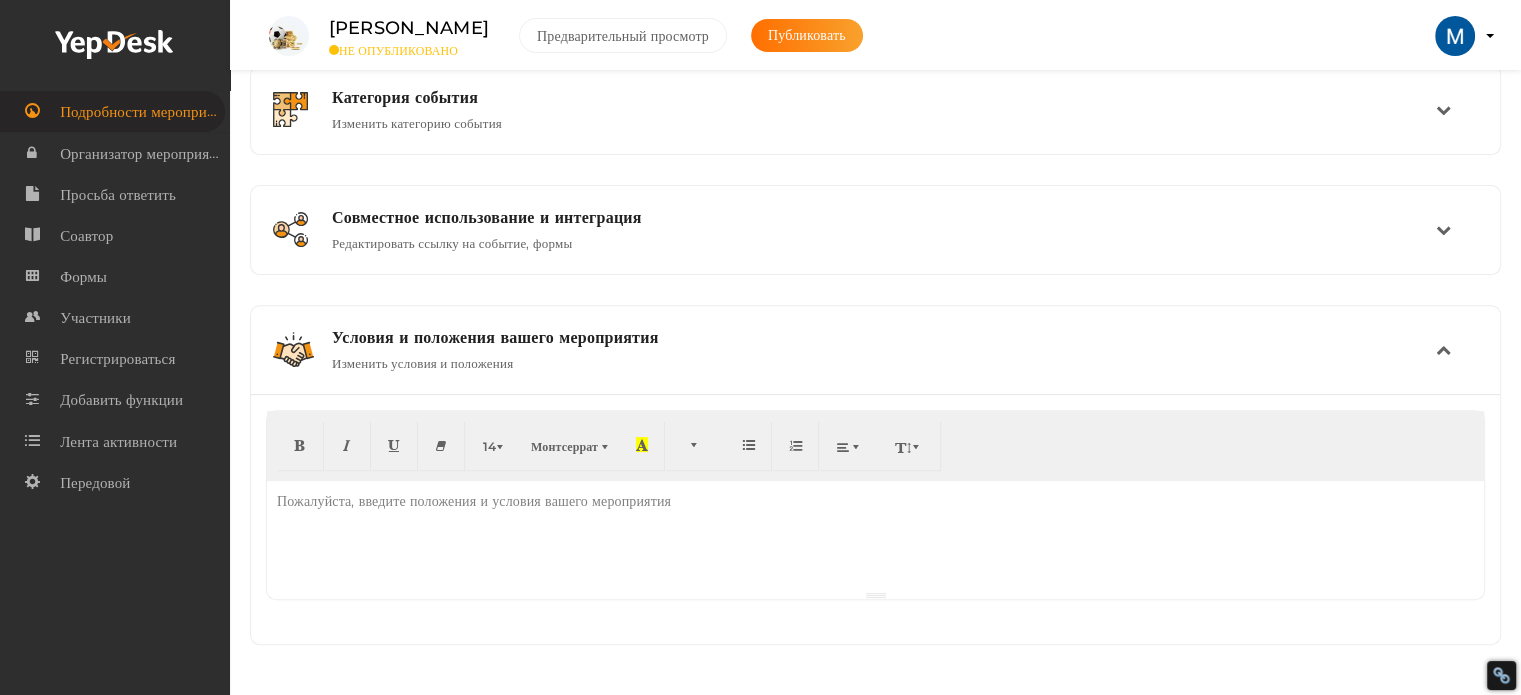 scroll, scrollTop: 640, scrollLeft: 0, axis: vertical 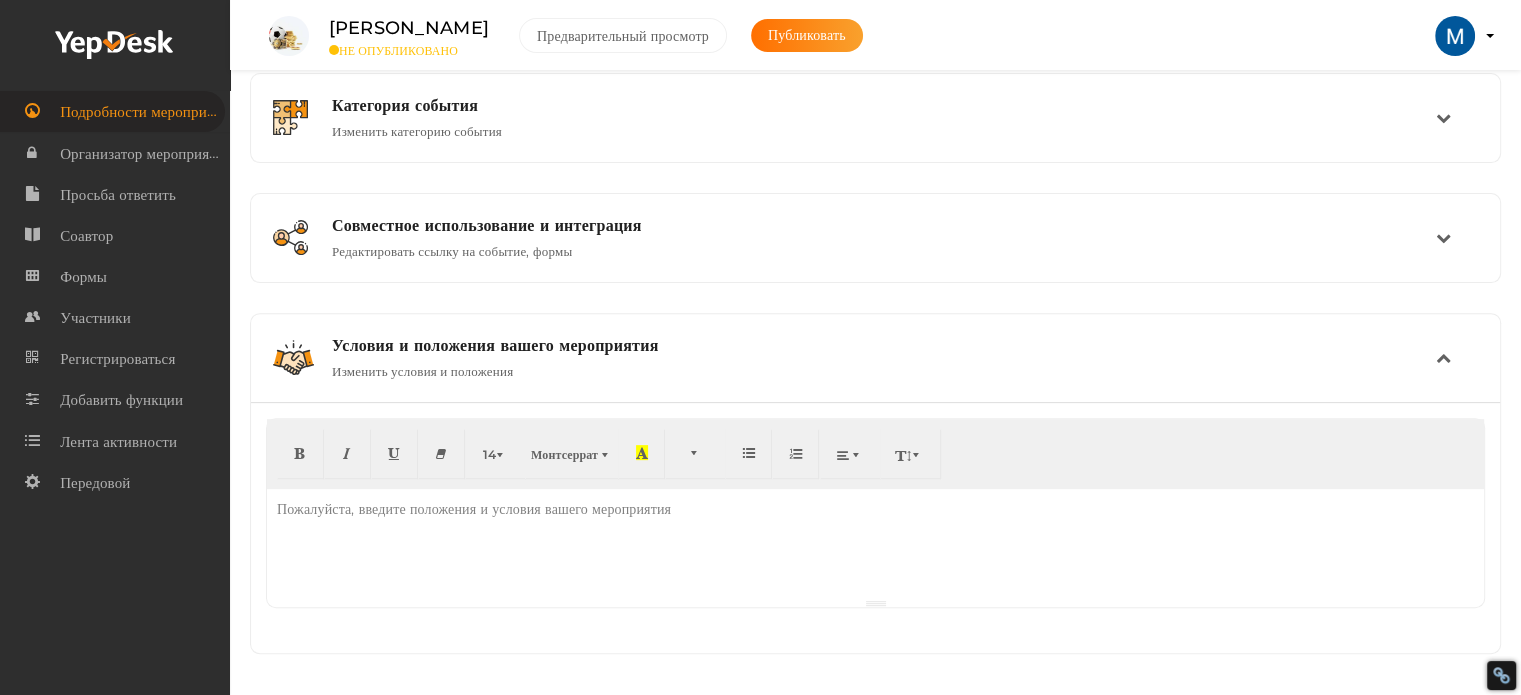 click on "Пожалуйста, введите положения и условия вашего мероприятия" at bounding box center [474, 509] 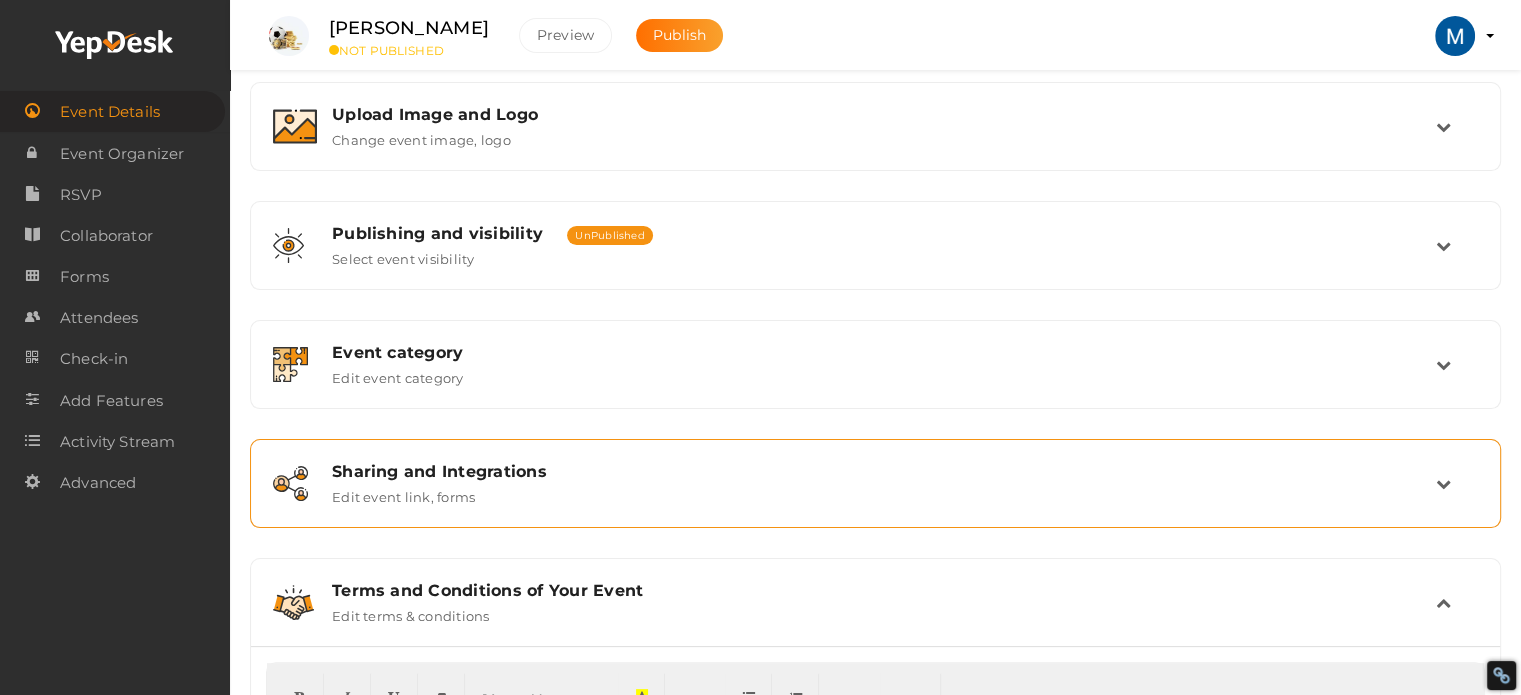 scroll, scrollTop: 322, scrollLeft: 0, axis: vertical 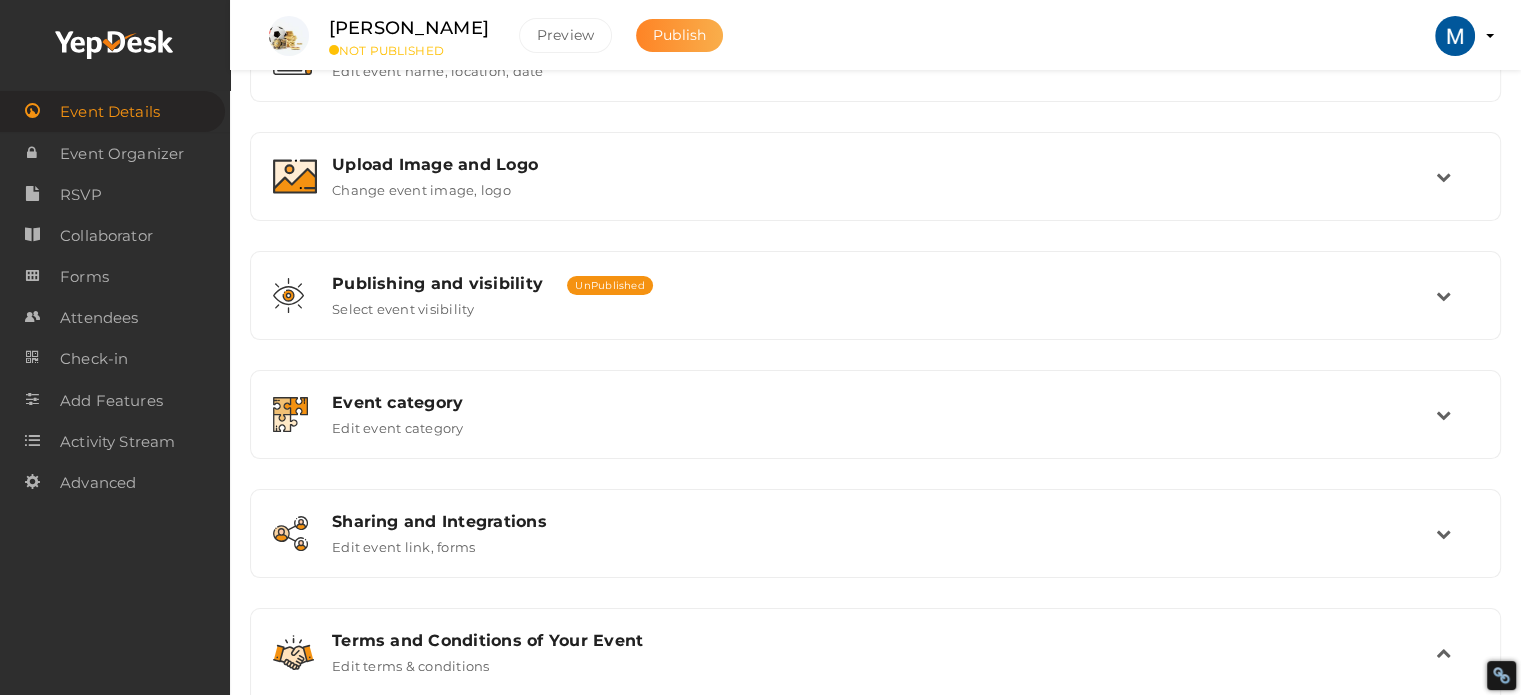 click on "Publish" at bounding box center (679, 35) 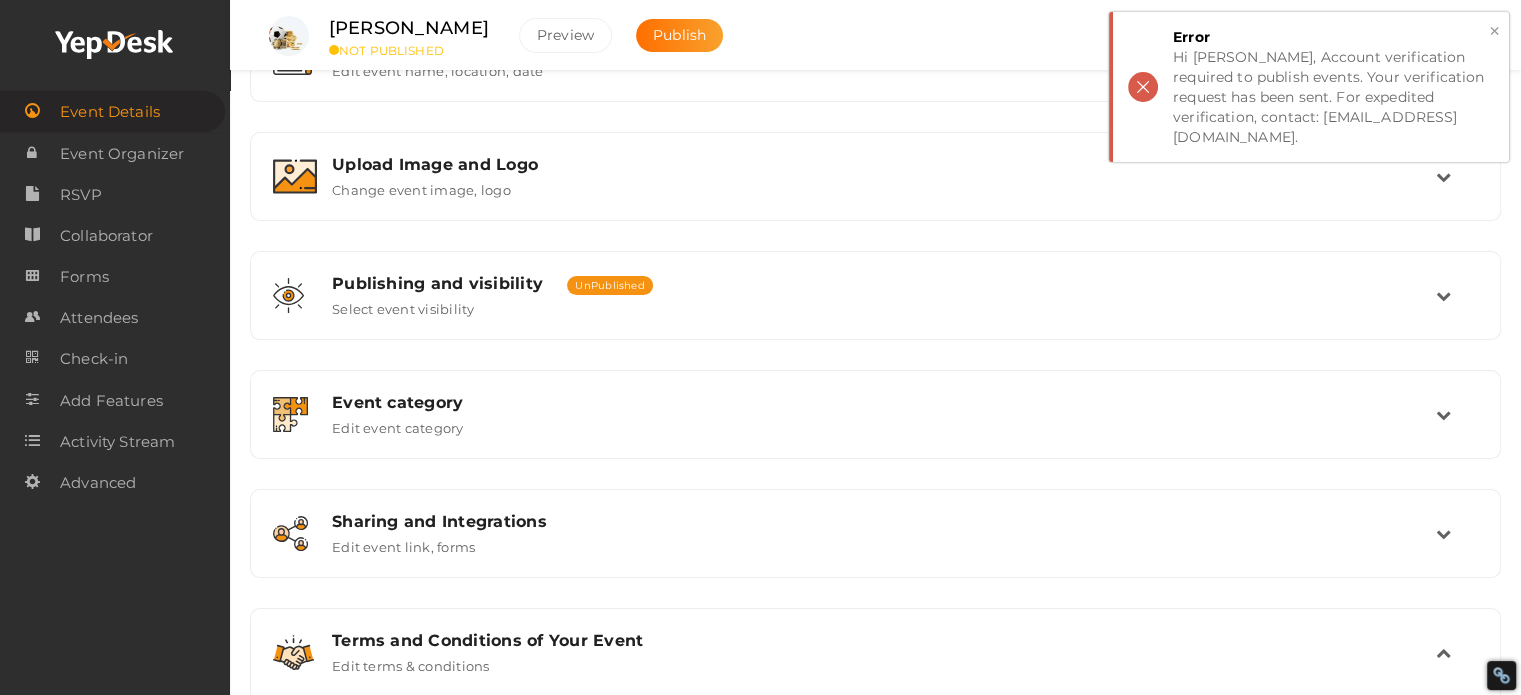click on "Hi [PERSON_NAME],
Account verification required to publish events. Your verification request has been sent.
For expedited verification, contact: [EMAIL_ADDRESS][DOMAIN_NAME]." at bounding box center (1333, 97) 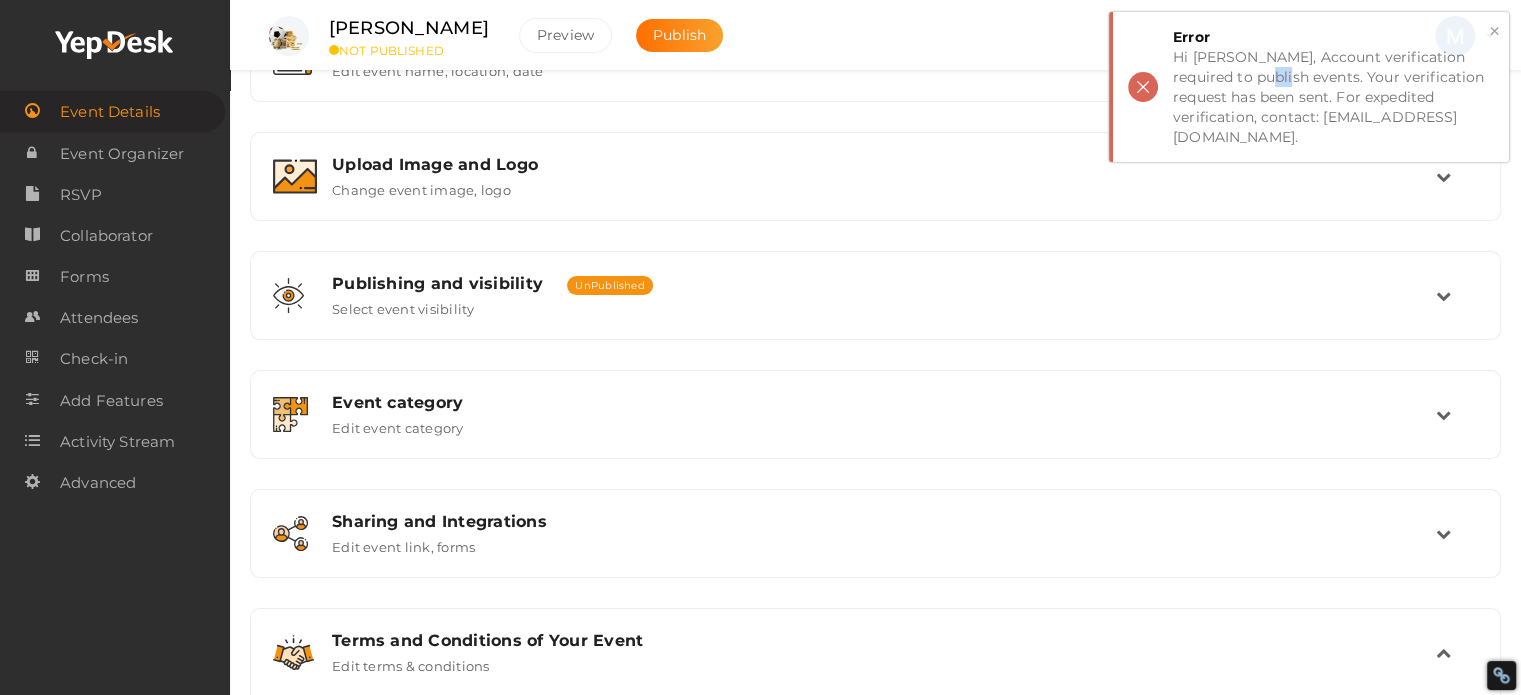 click on "Hi [PERSON_NAME],
Account verification required to publish events. Your verification request has been sent.
For expedited verification, contact: [EMAIL_ADDRESS][DOMAIN_NAME]." at bounding box center [1333, 97] 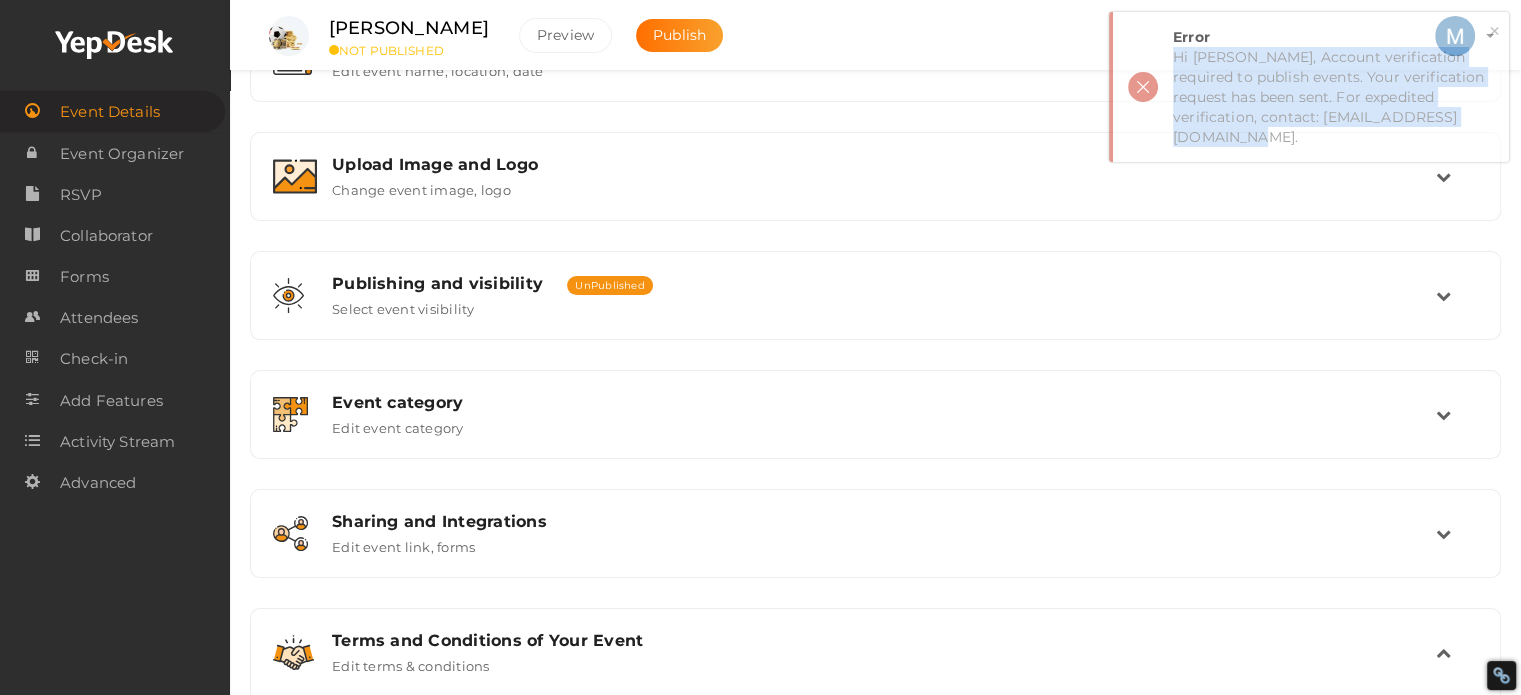 click on "Hi [PERSON_NAME],
Account verification required to publish events. Your verification request has been sent.
For expedited verification, contact: [EMAIL_ADDRESS][DOMAIN_NAME]." at bounding box center (1333, 97) 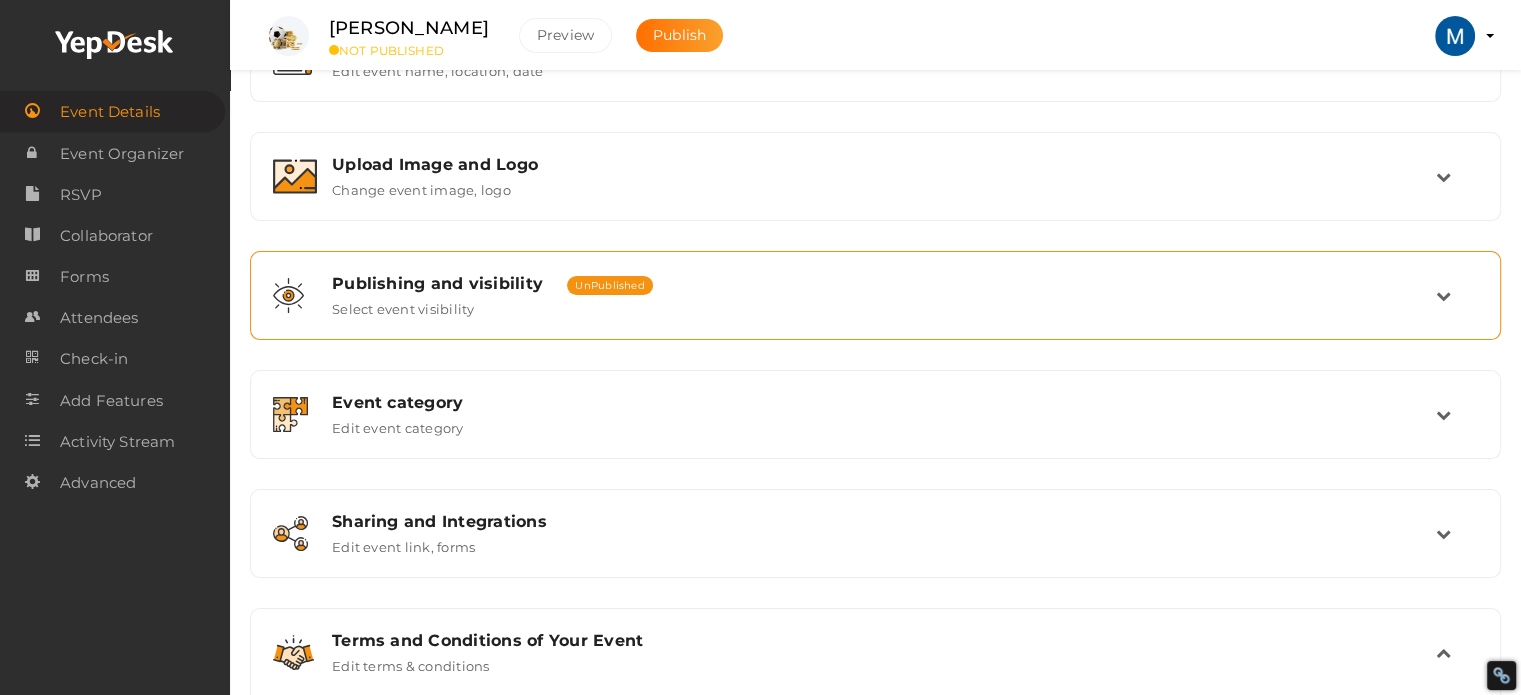 scroll, scrollTop: 622, scrollLeft: 0, axis: vertical 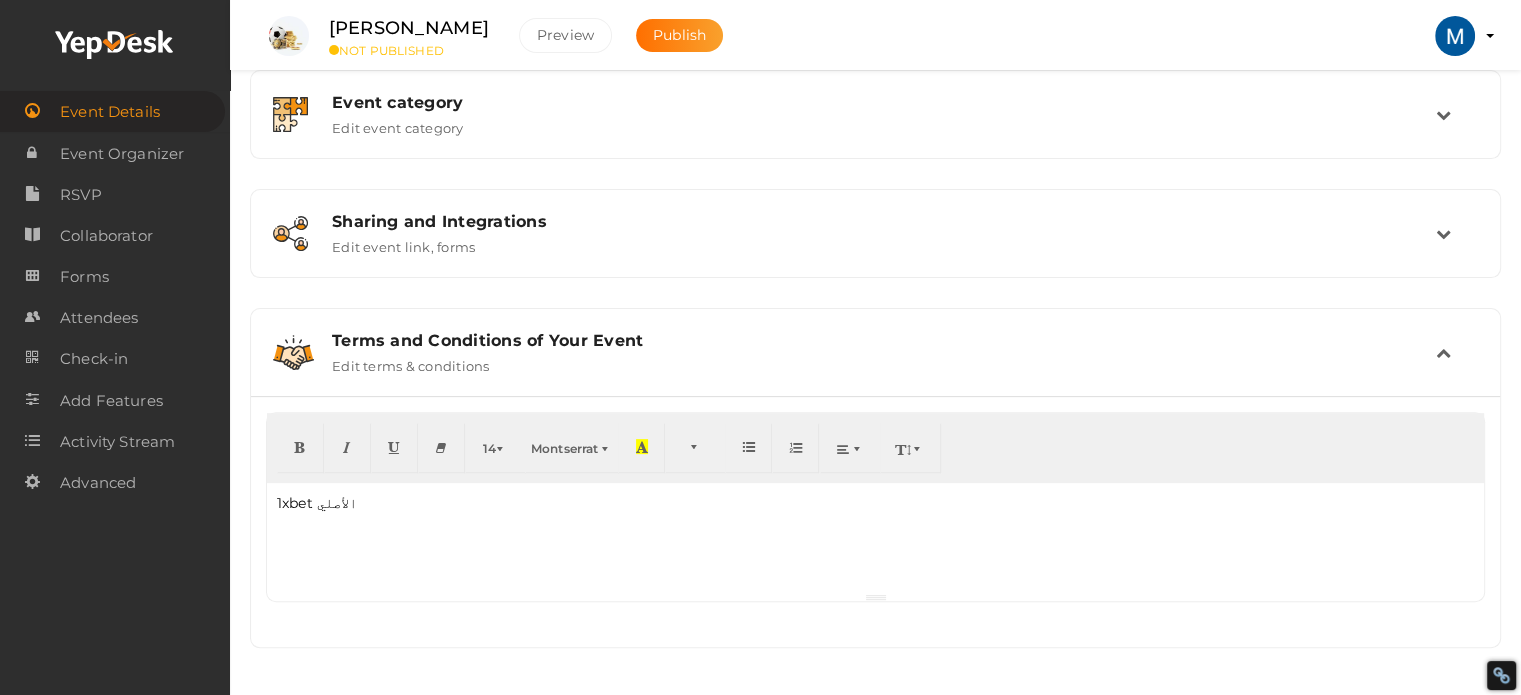 click on "1xbet الأصلي" at bounding box center (875, 503) 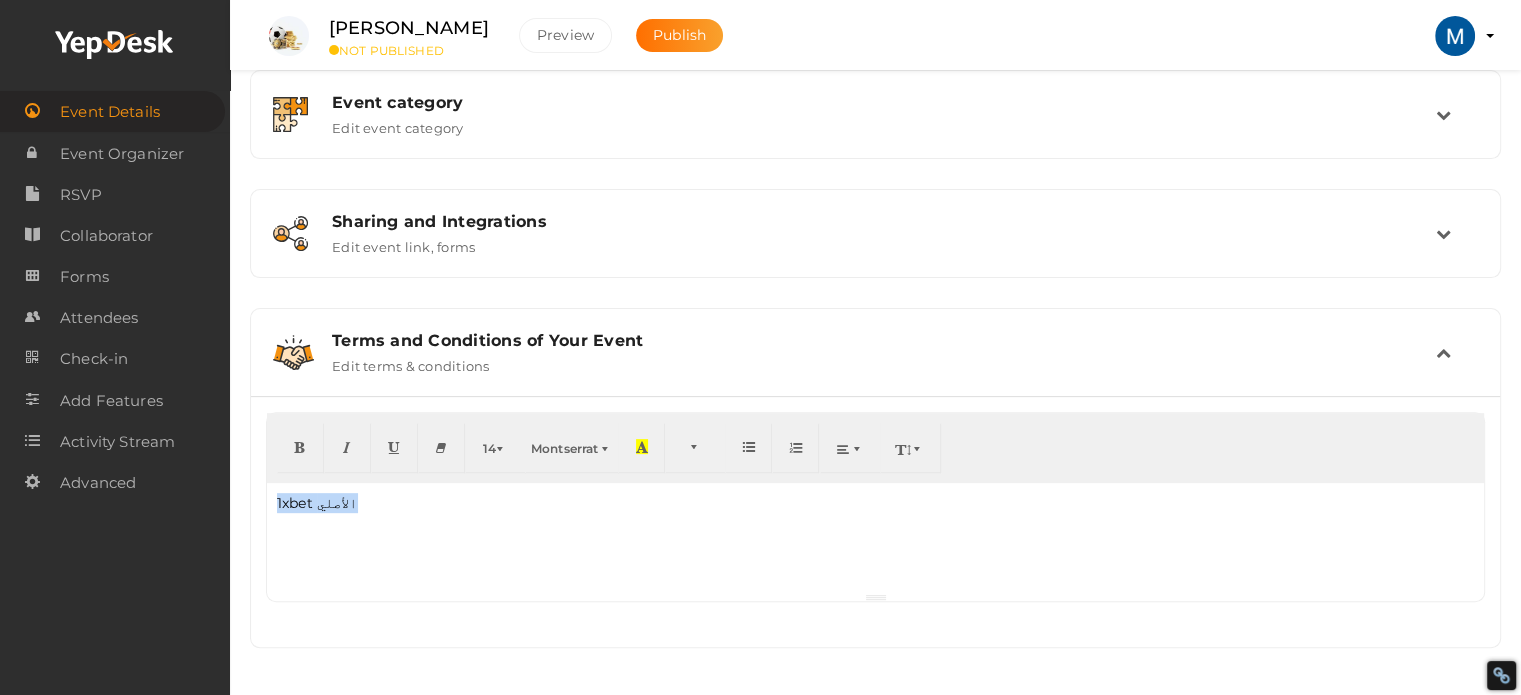 click on "1xbet الأصلي" at bounding box center [875, 503] 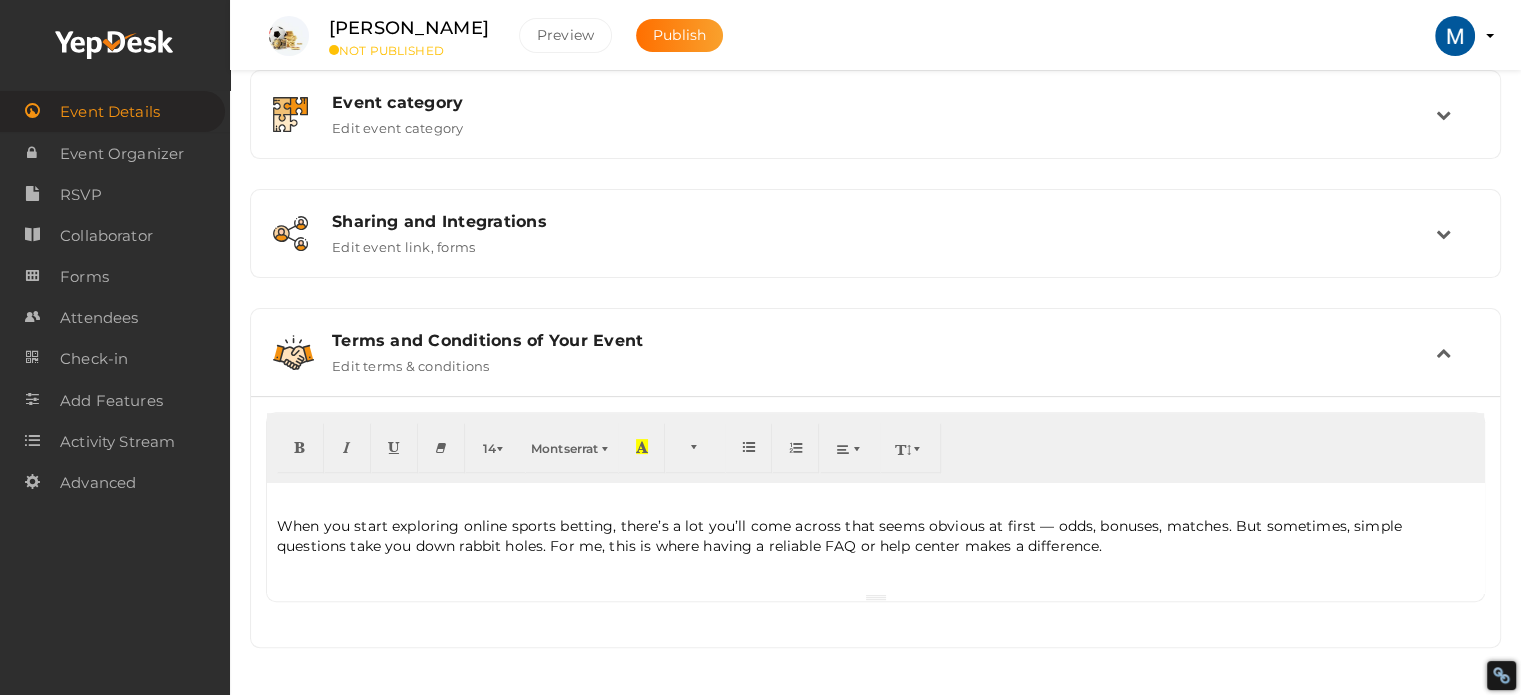 scroll, scrollTop: 0, scrollLeft: 0, axis: both 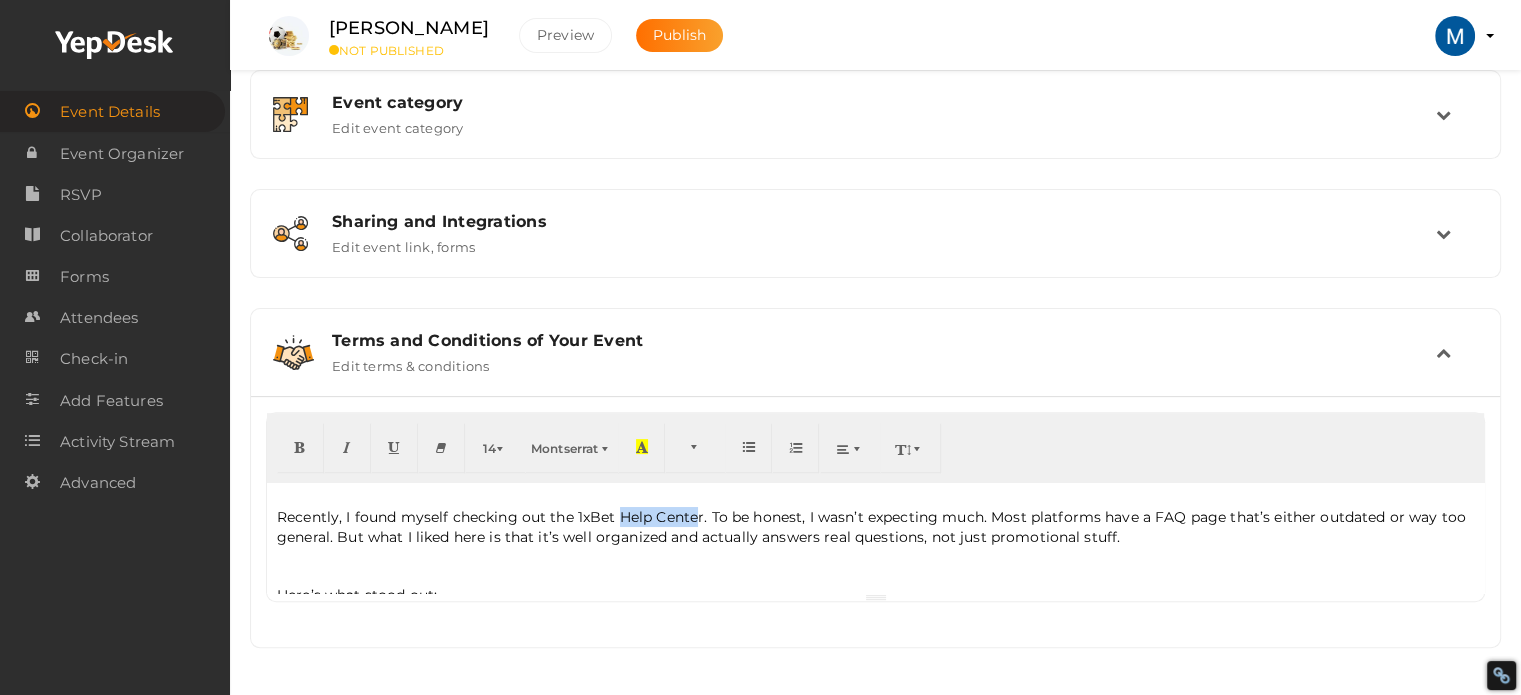 drag, startPoint x: 619, startPoint y: 510, endPoint x: 700, endPoint y: 511, distance: 81.00617 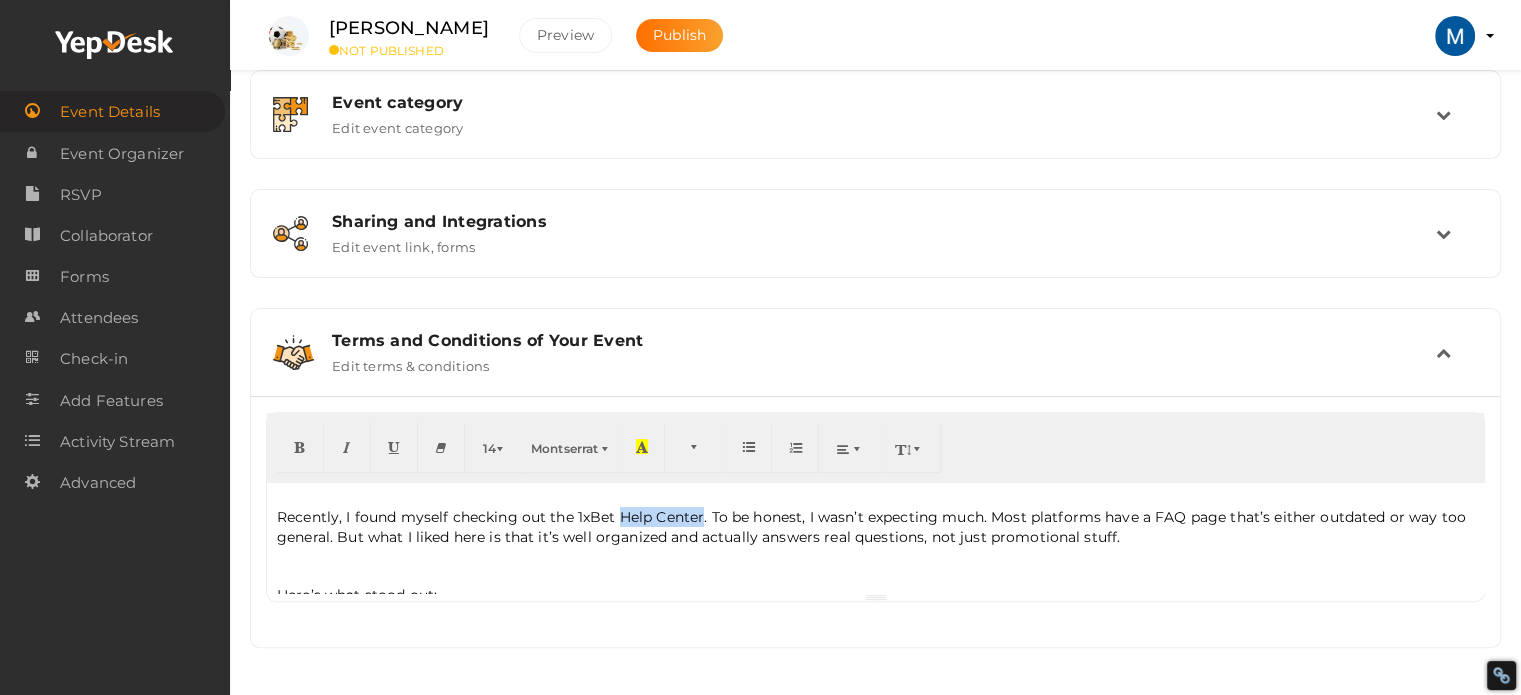 drag, startPoint x: 700, startPoint y: 513, endPoint x: 617, endPoint y: 515, distance: 83.02409 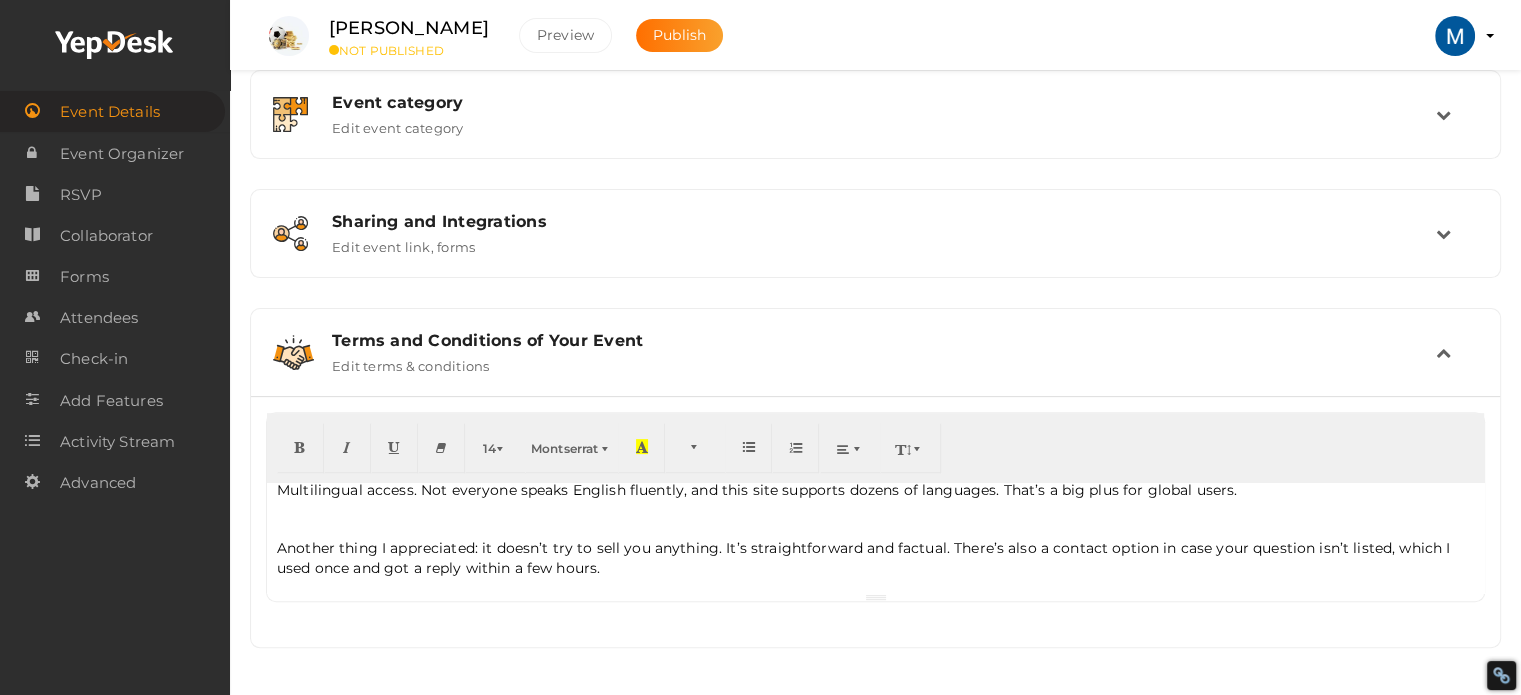 scroll, scrollTop: 648, scrollLeft: 0, axis: vertical 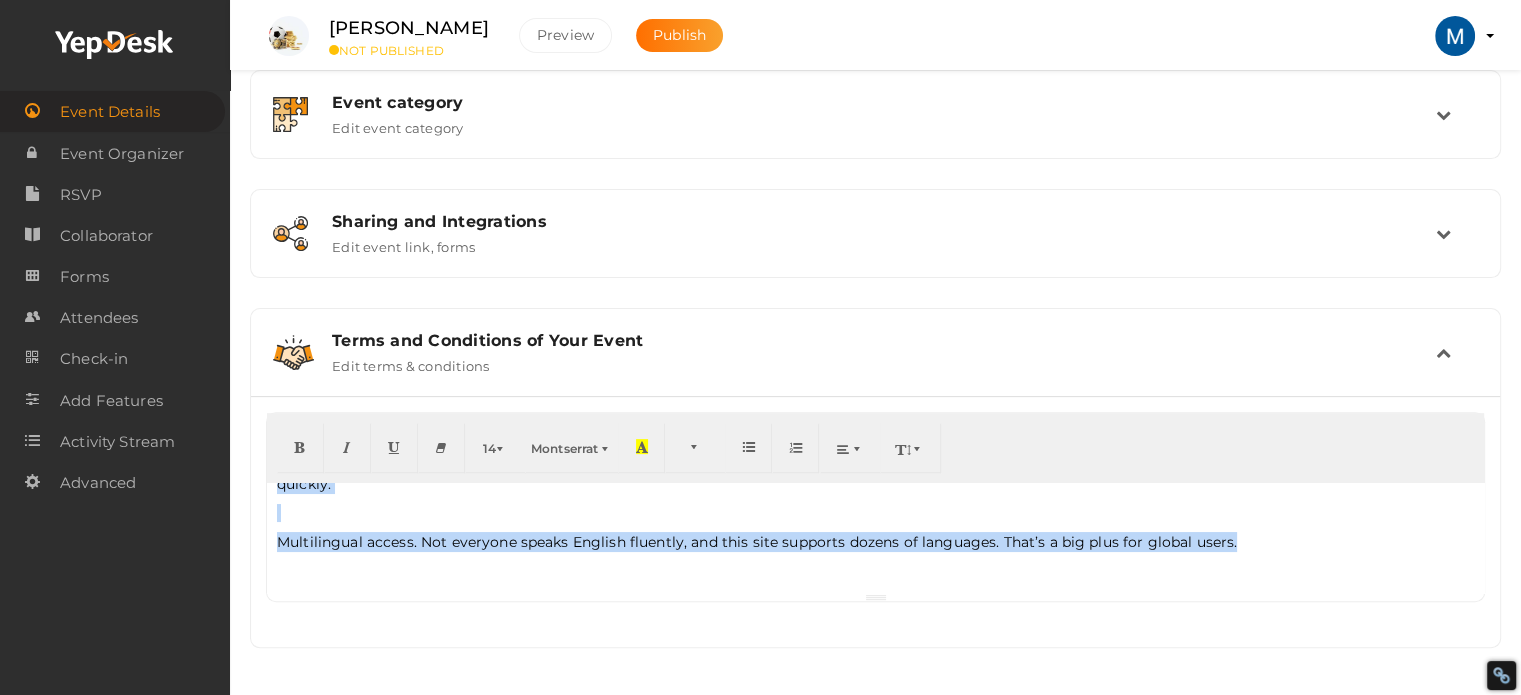 drag, startPoint x: 278, startPoint y: 496, endPoint x: 1251, endPoint y: 535, distance: 973.7813 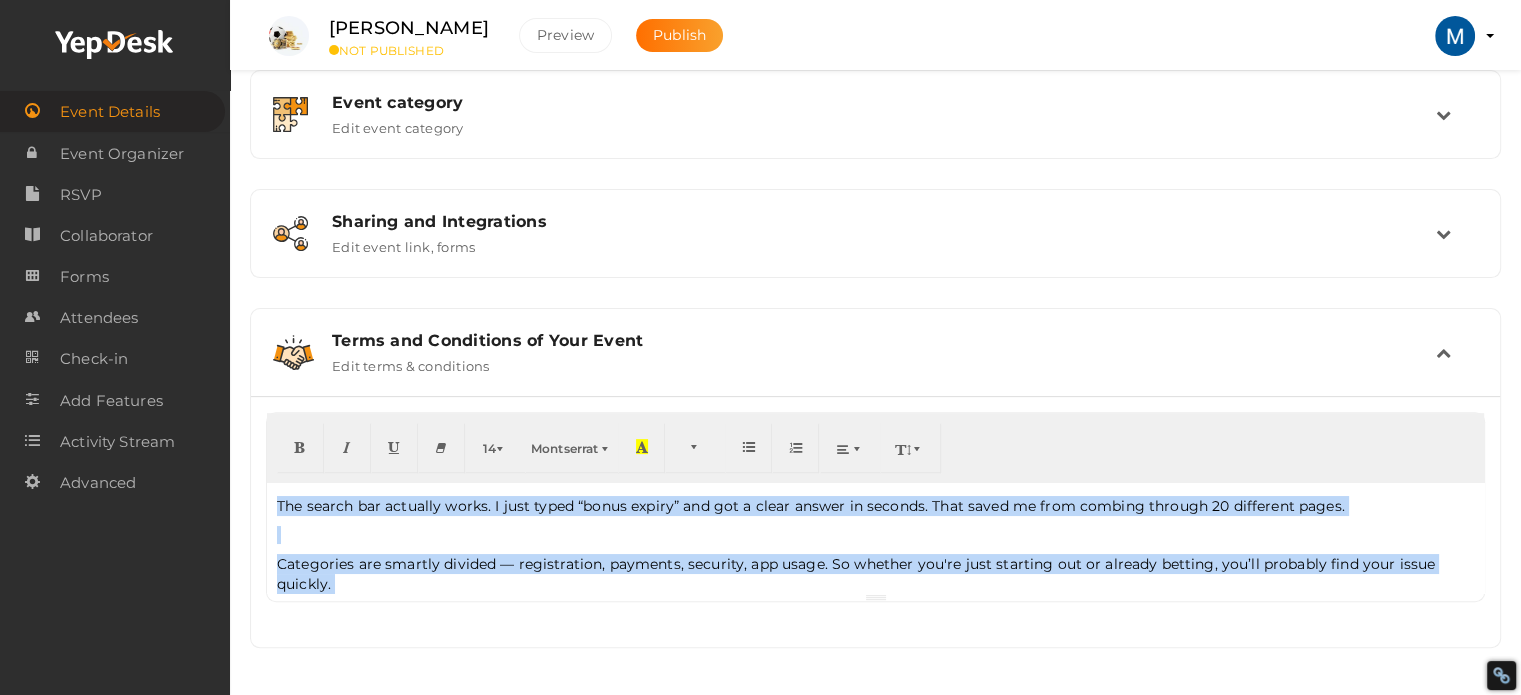 scroll, scrollTop: 248, scrollLeft: 0, axis: vertical 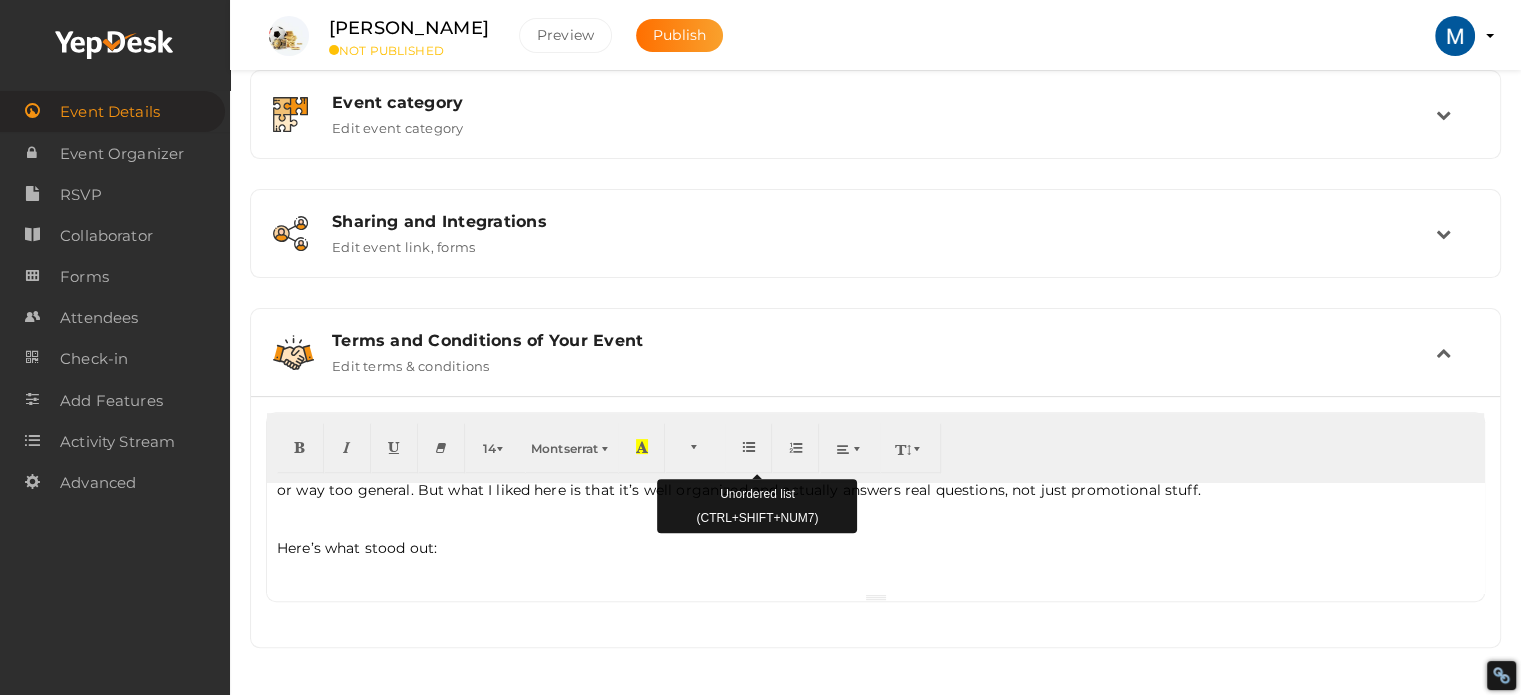 click at bounding box center (749, 446) 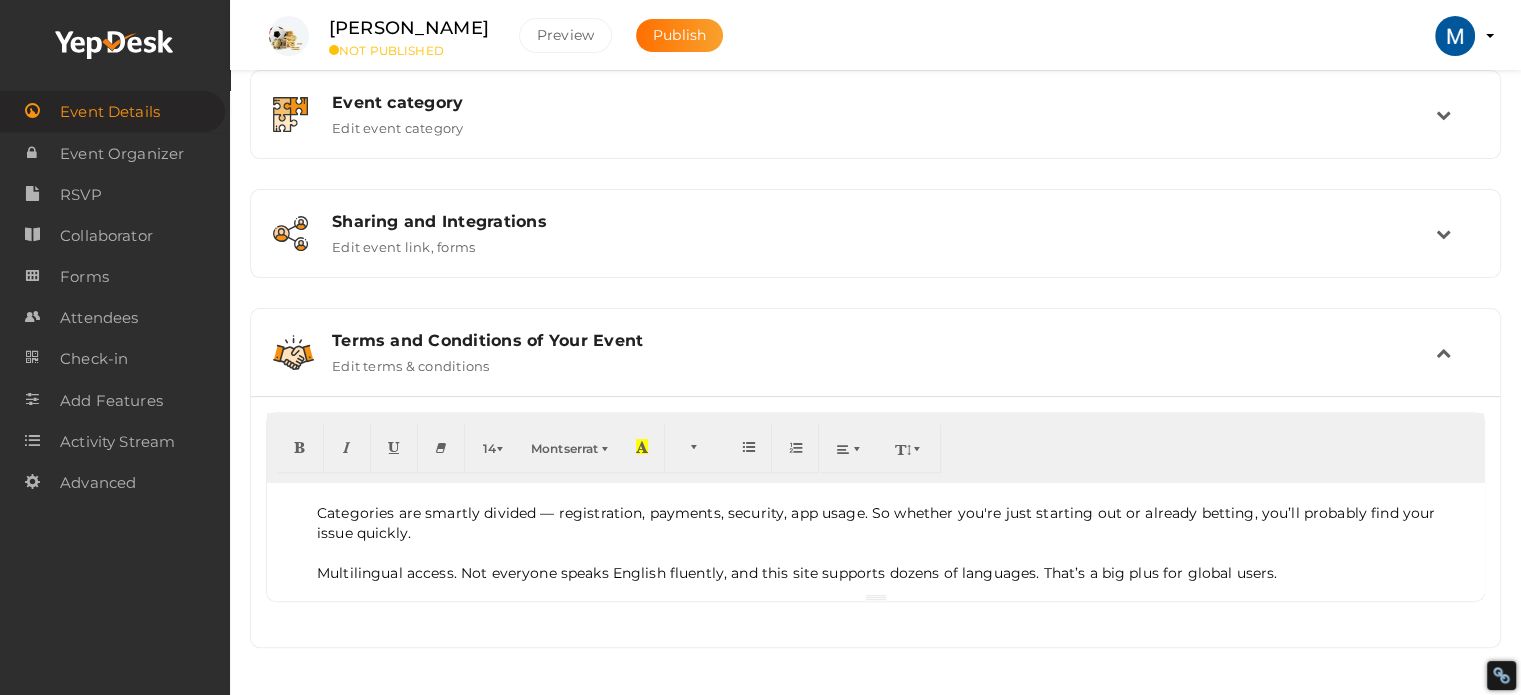 scroll, scrollTop: 348, scrollLeft: 0, axis: vertical 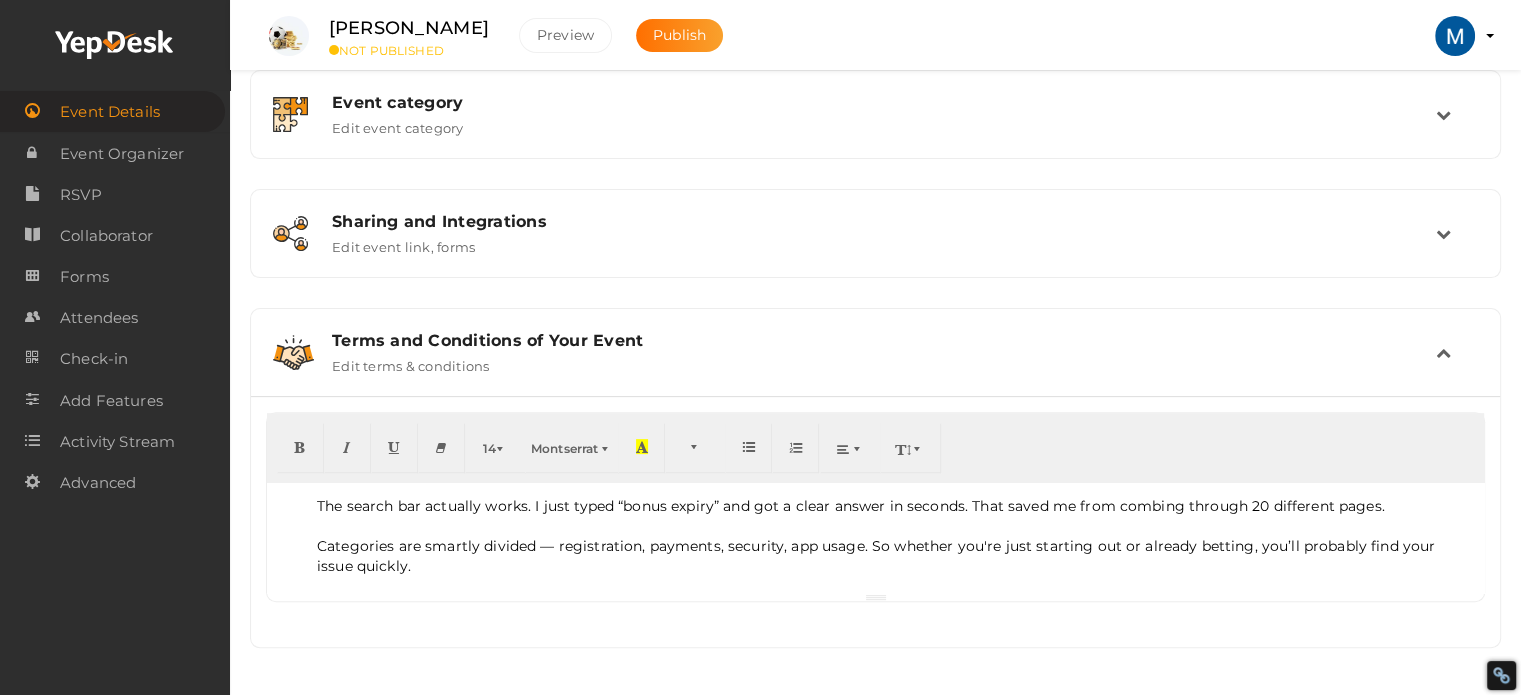 click on "Categories are smartly divided — registration, payments, security, app usage. So whether you're just starting out or already betting, you’ll probably find your issue quickly." at bounding box center (895, 556) 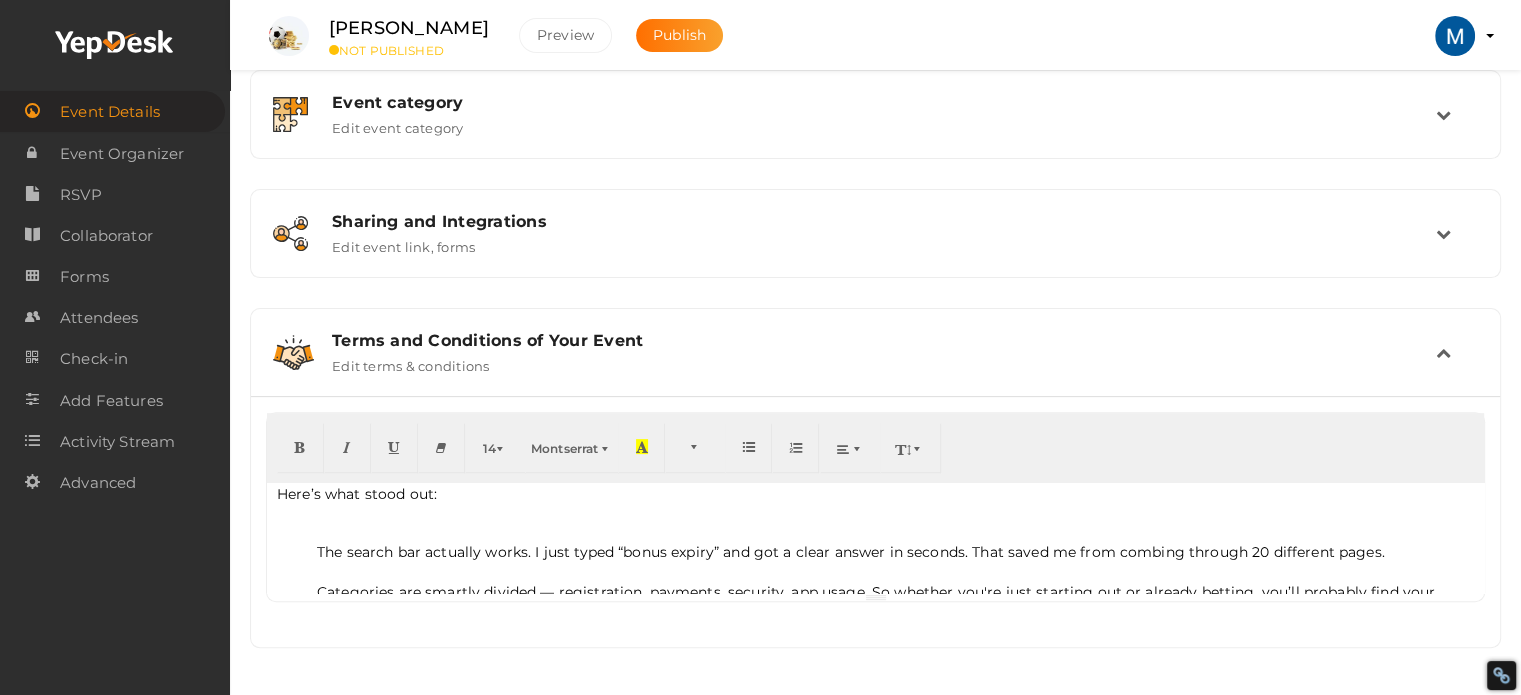 scroll, scrollTop: 348, scrollLeft: 0, axis: vertical 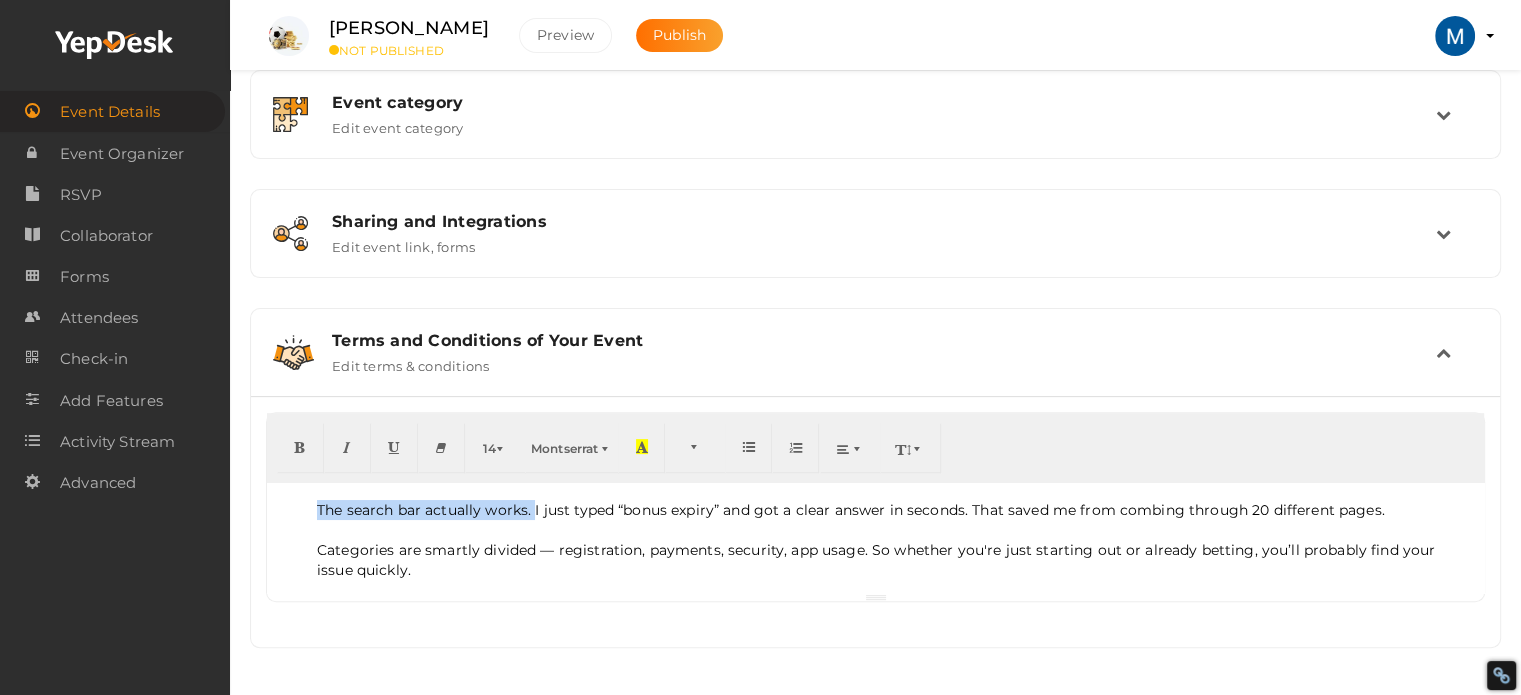 drag, startPoint x: 318, startPoint y: 492, endPoint x: 533, endPoint y: 505, distance: 215.39267 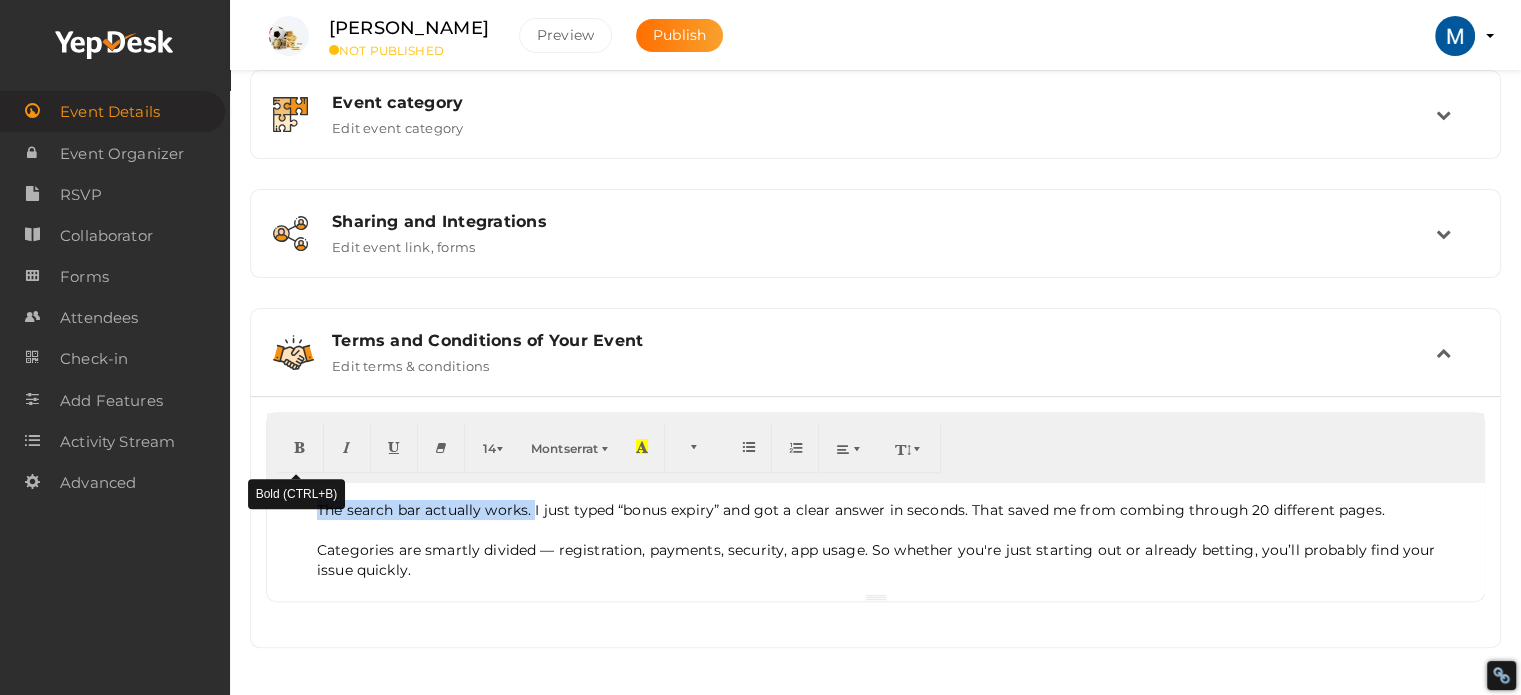 click at bounding box center (300, 446) 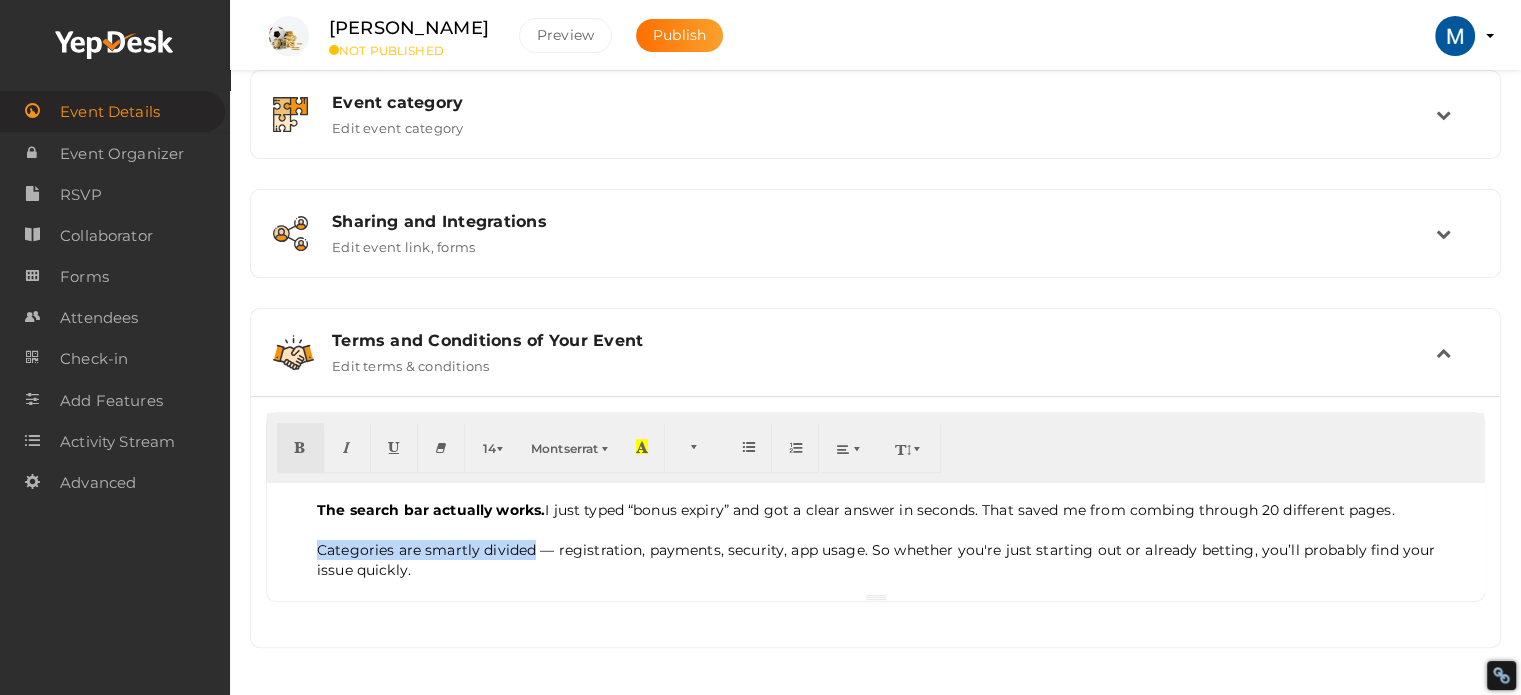 drag, startPoint x: 322, startPoint y: 539, endPoint x: 534, endPoint y: 544, distance: 212.05896 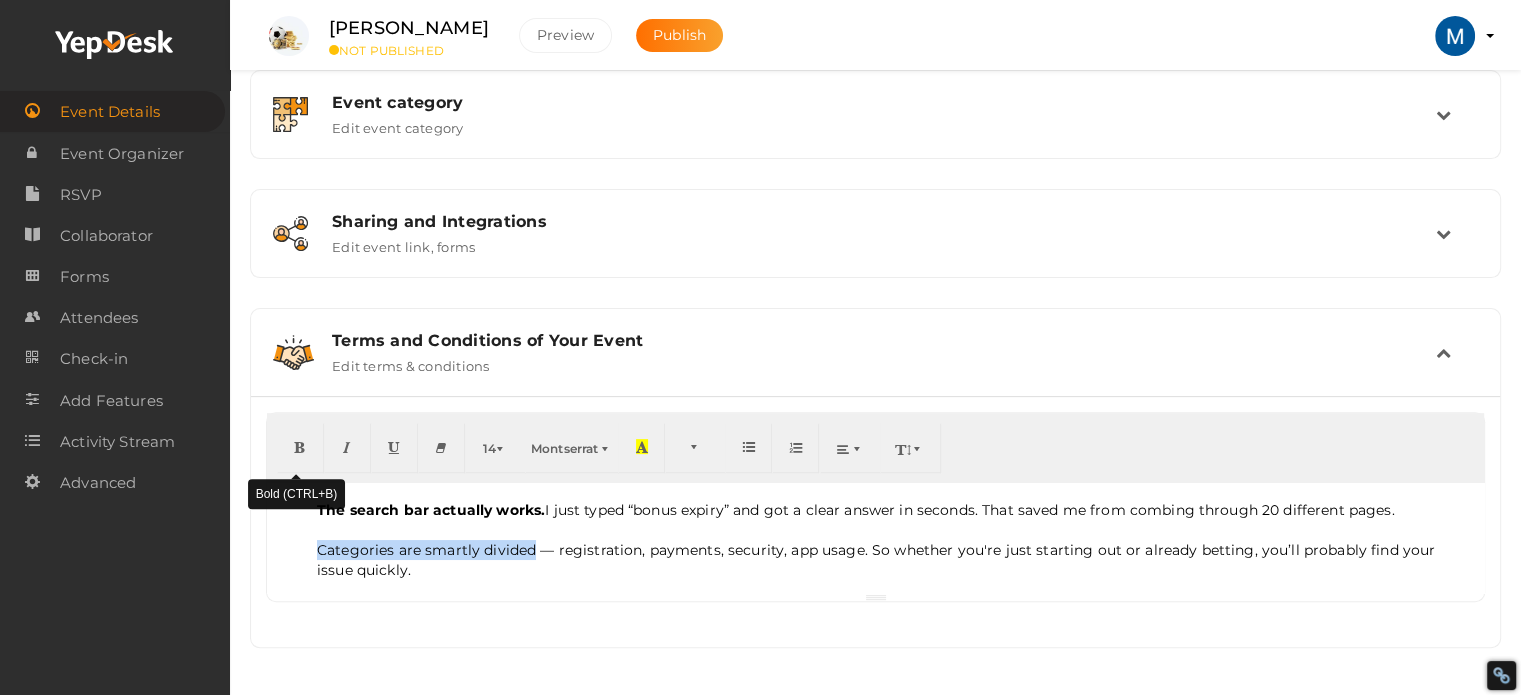click at bounding box center [300, 446] 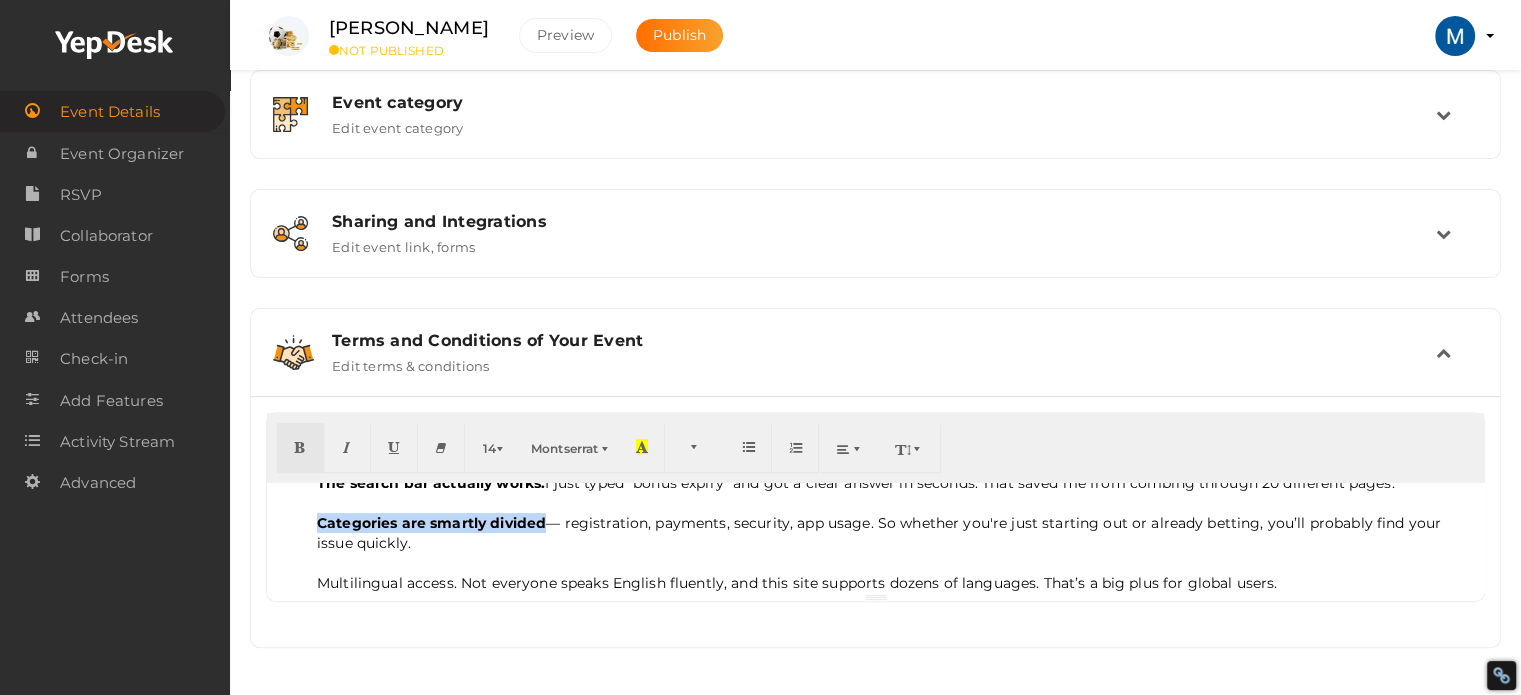 scroll, scrollTop: 444, scrollLeft: 0, axis: vertical 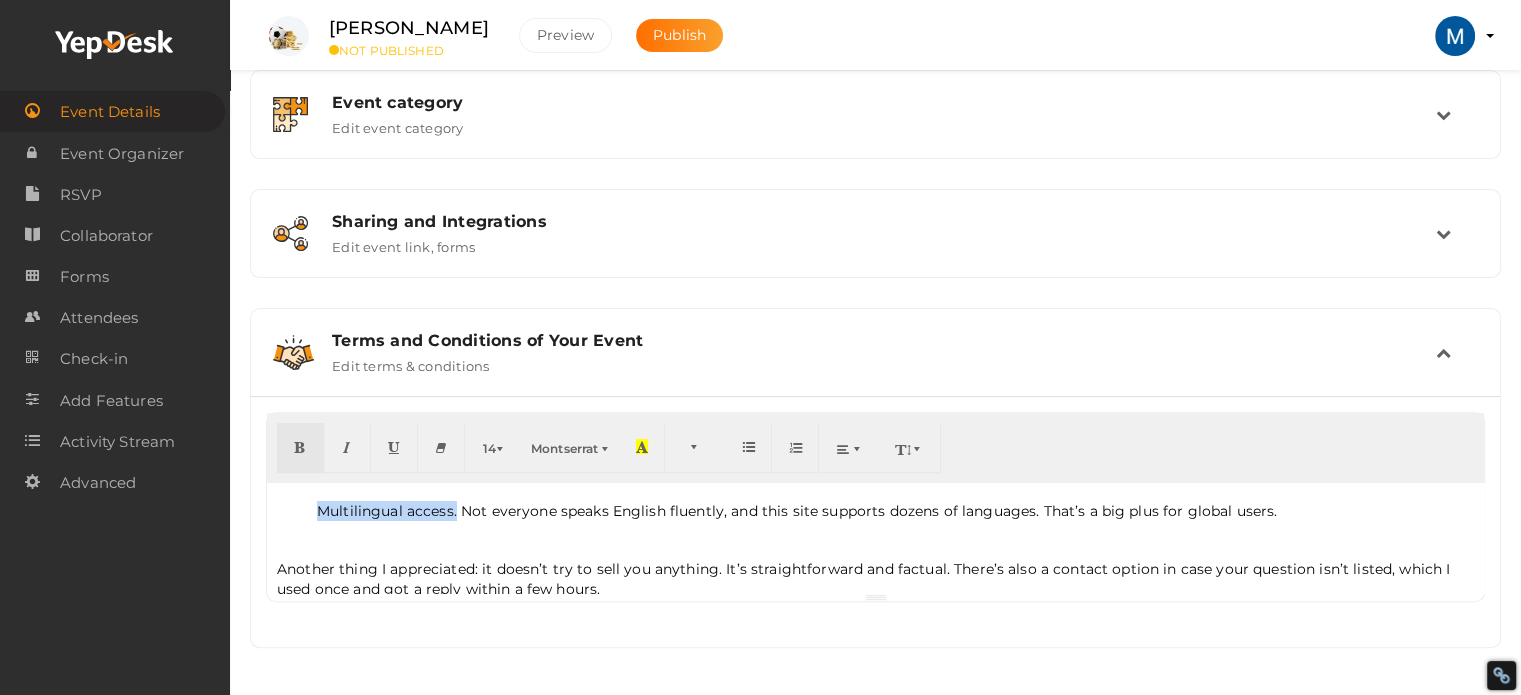 drag, startPoint x: 320, startPoint y: 493, endPoint x: 454, endPoint y: 512, distance: 135.34032 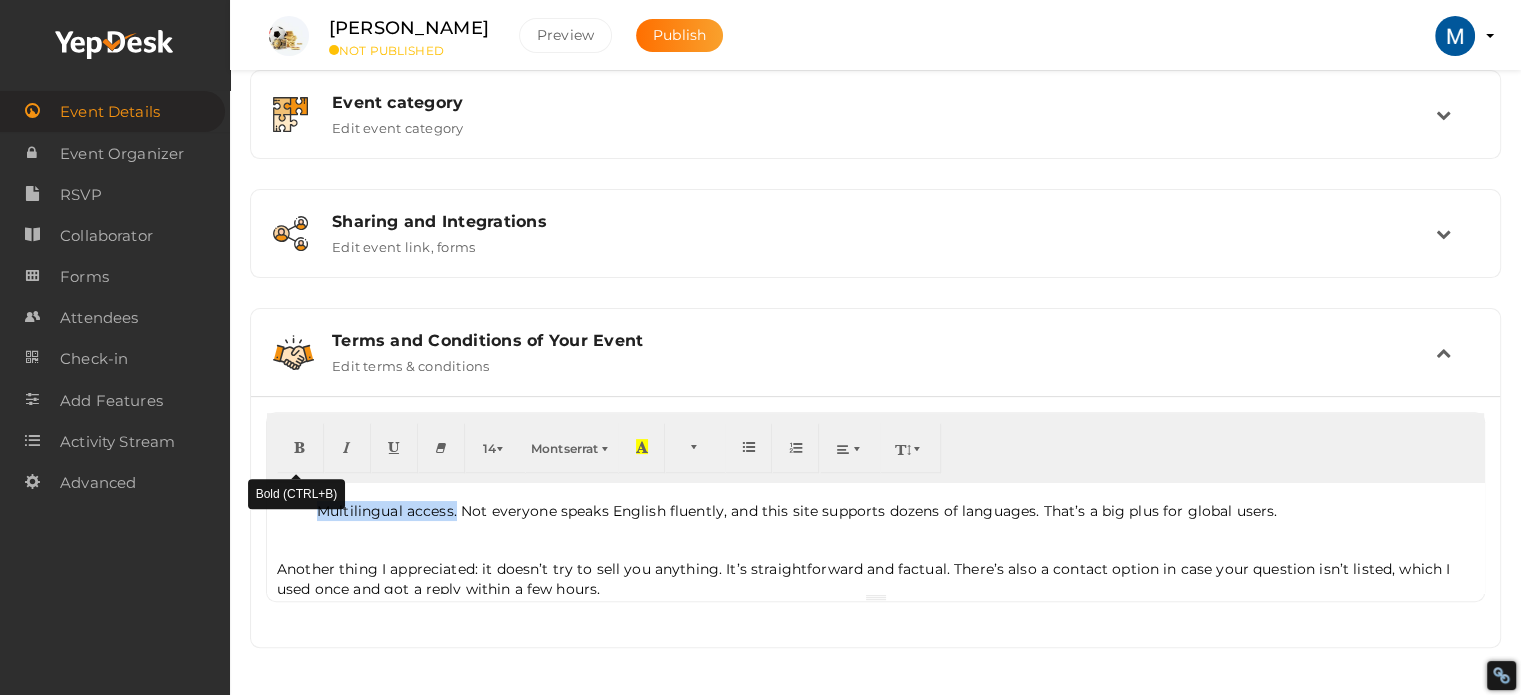 click at bounding box center (300, 448) 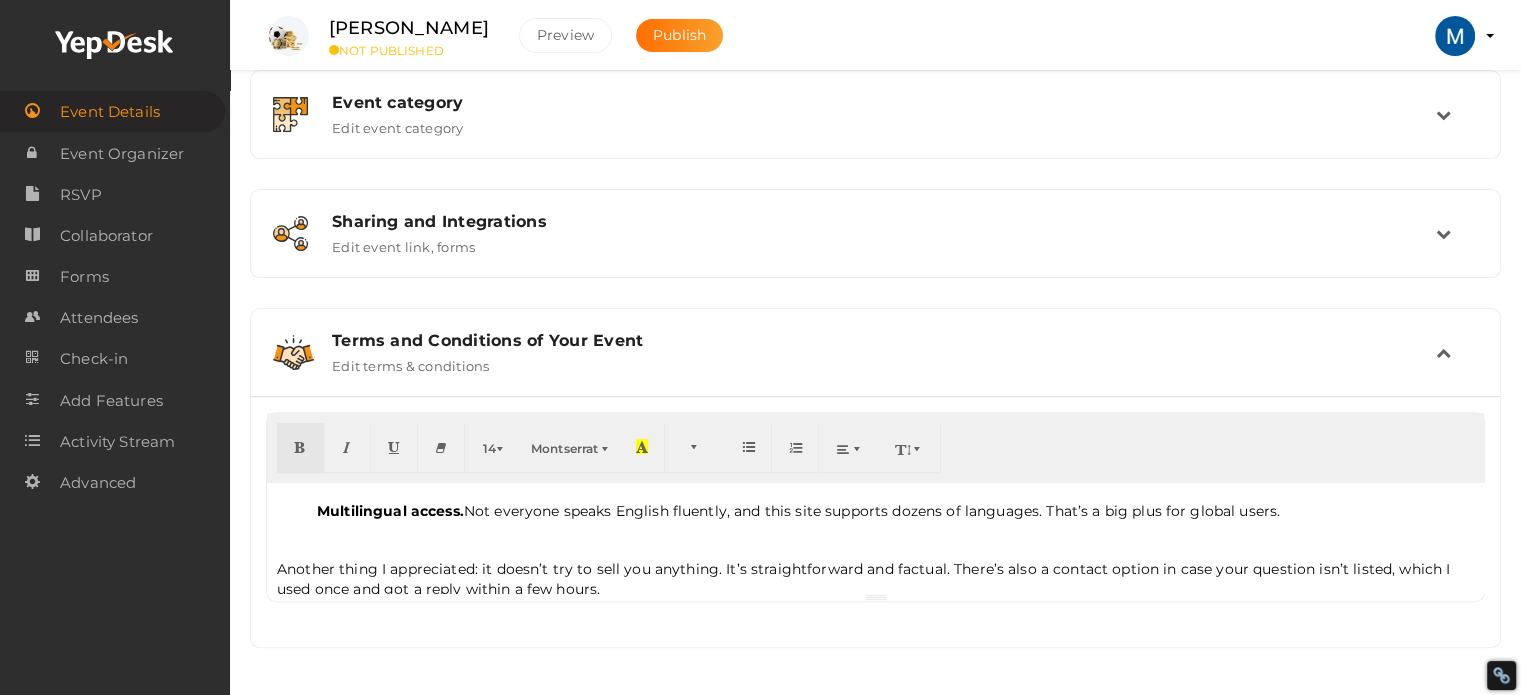 click at bounding box center (875, 540) 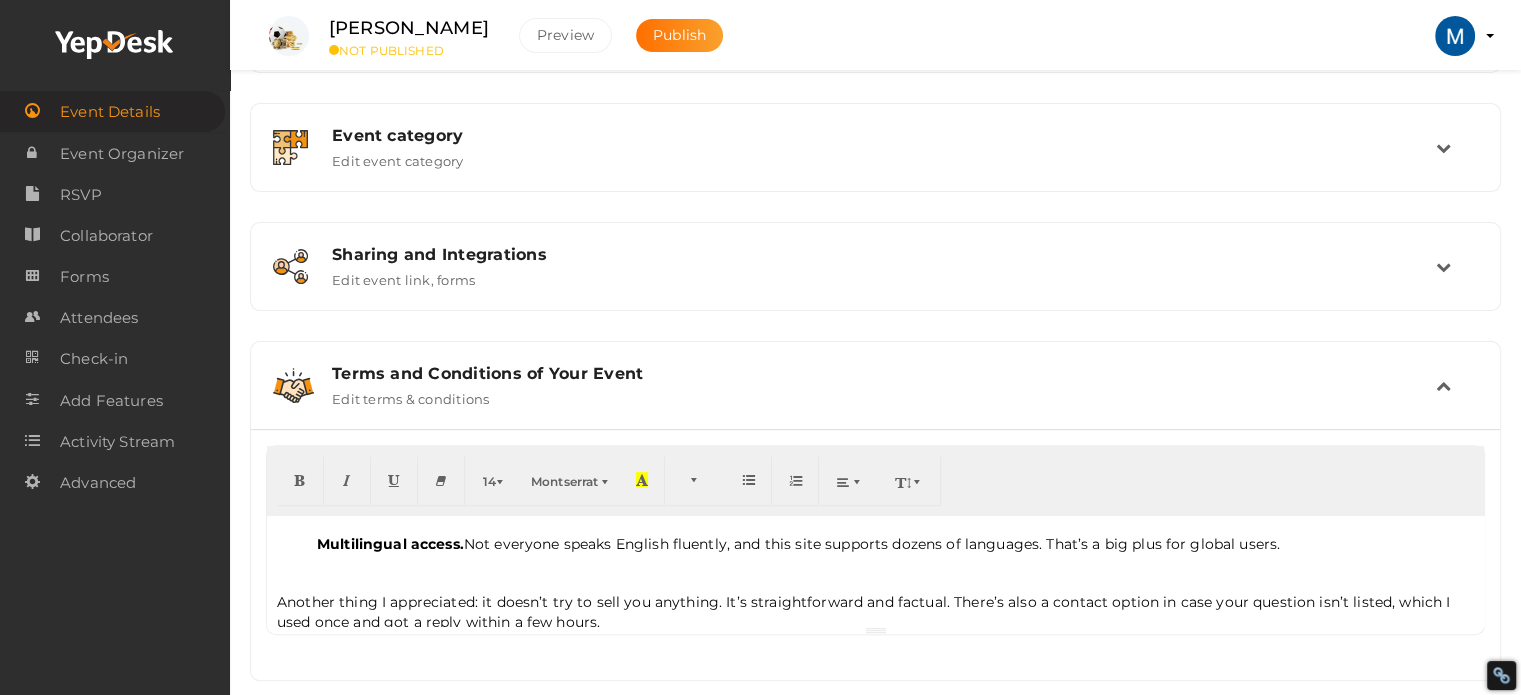 scroll, scrollTop: 622, scrollLeft: 0, axis: vertical 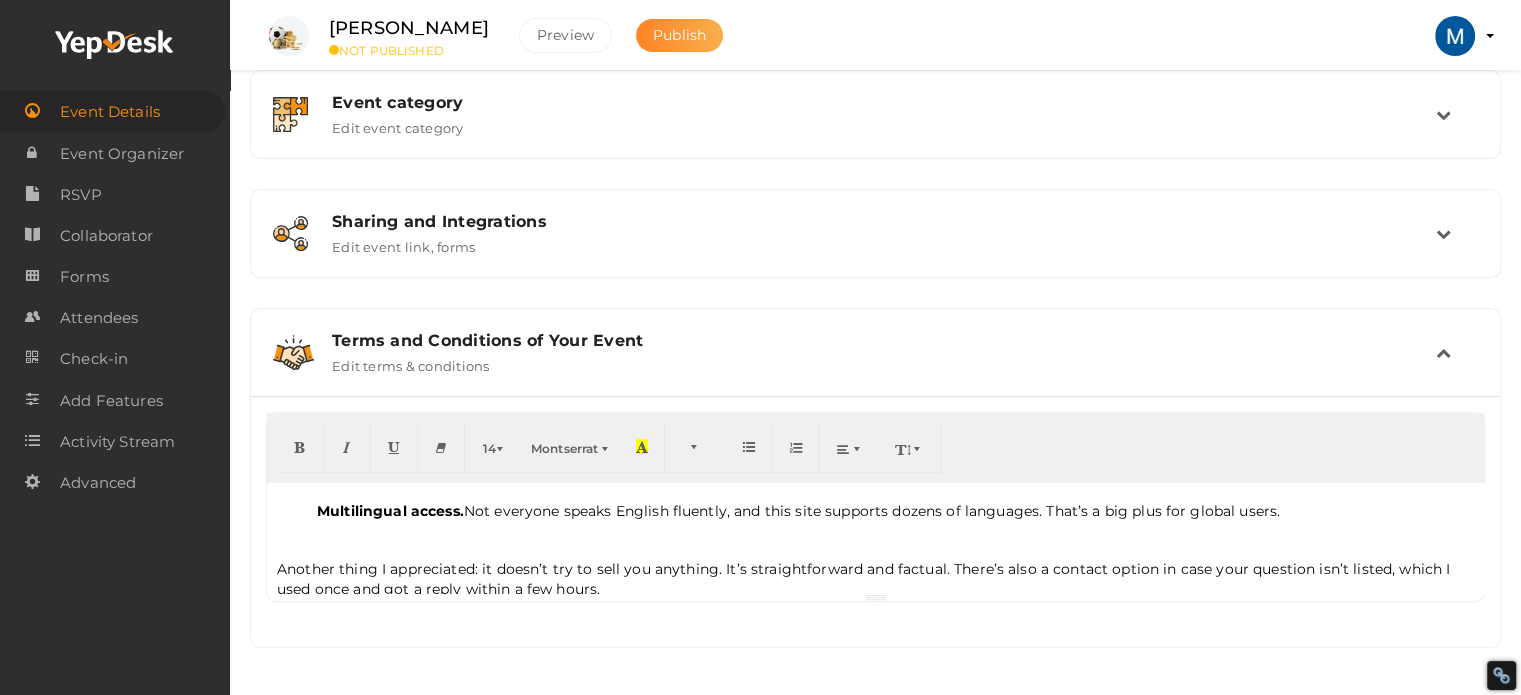click on "Publish" at bounding box center [679, 35] 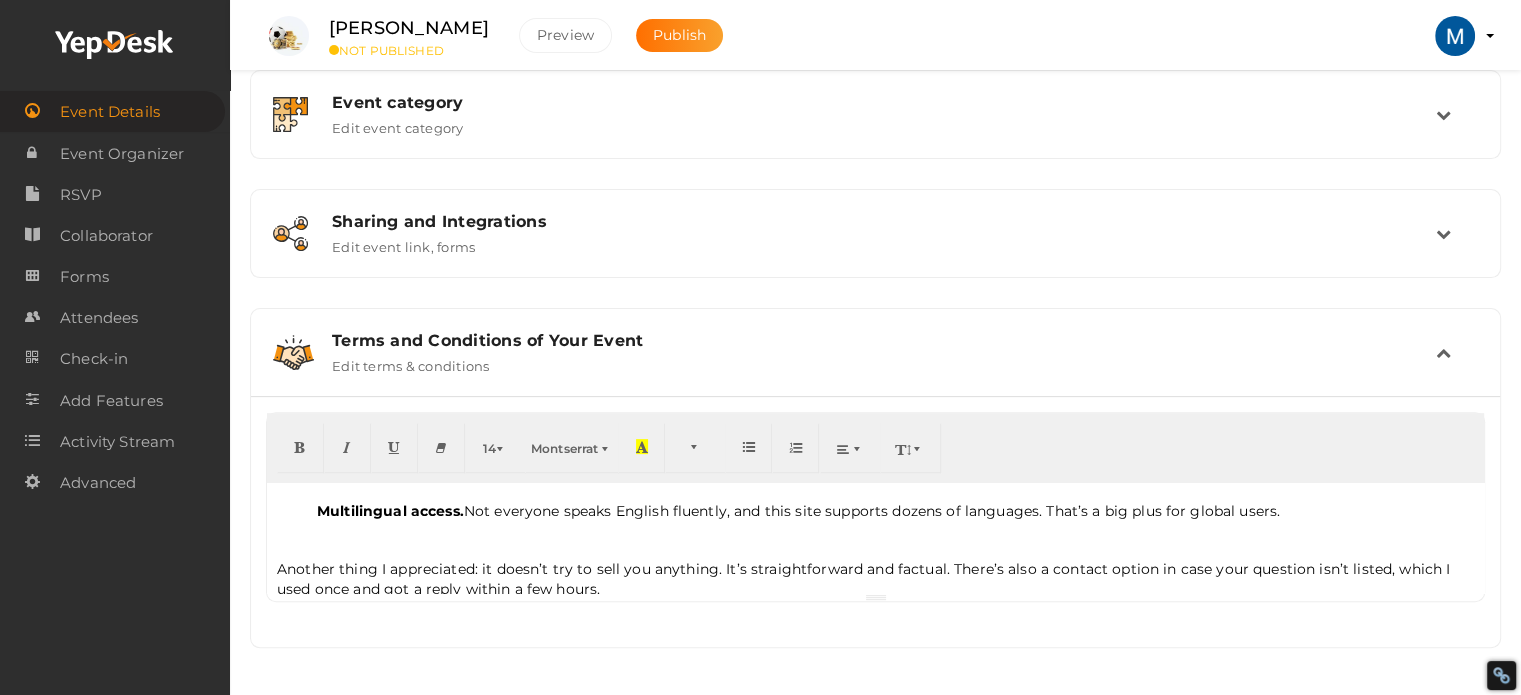 click at bounding box center (1455, 35) 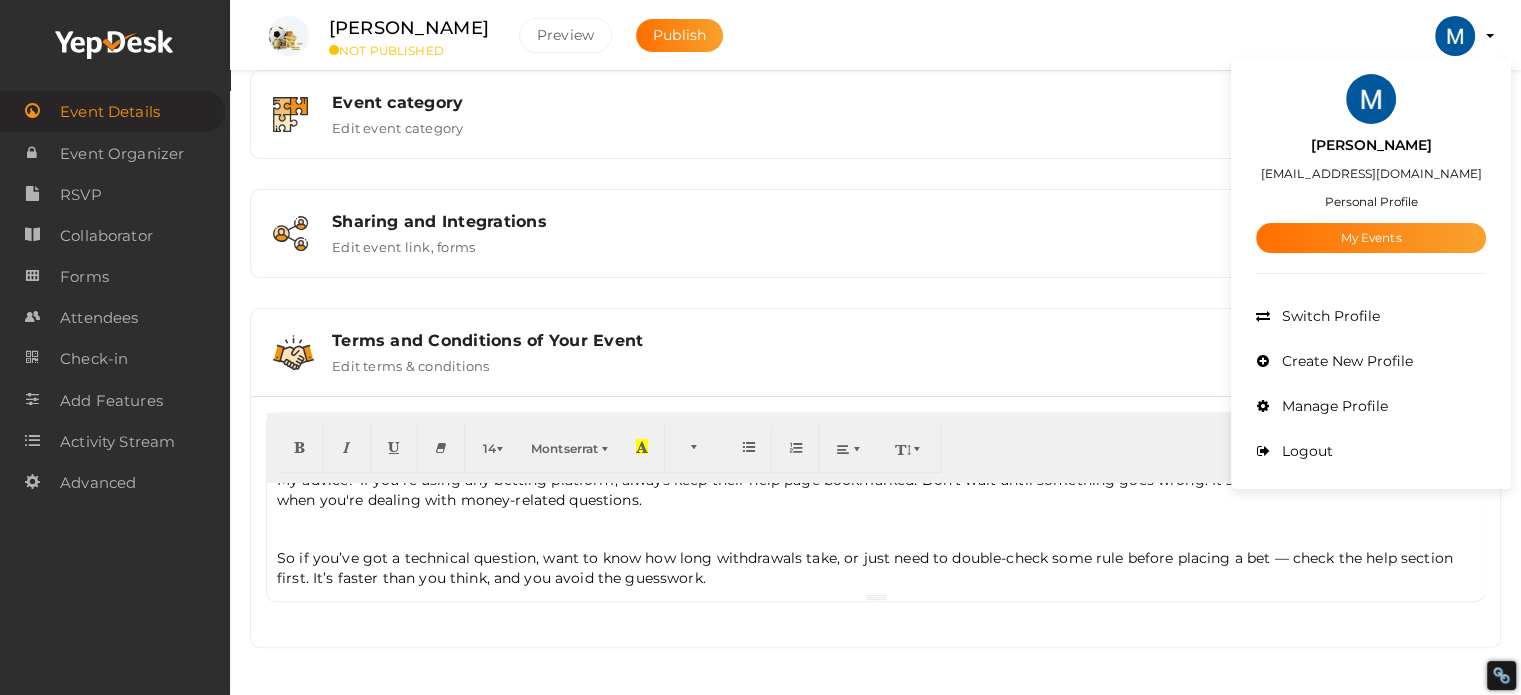 scroll, scrollTop: 615, scrollLeft: 0, axis: vertical 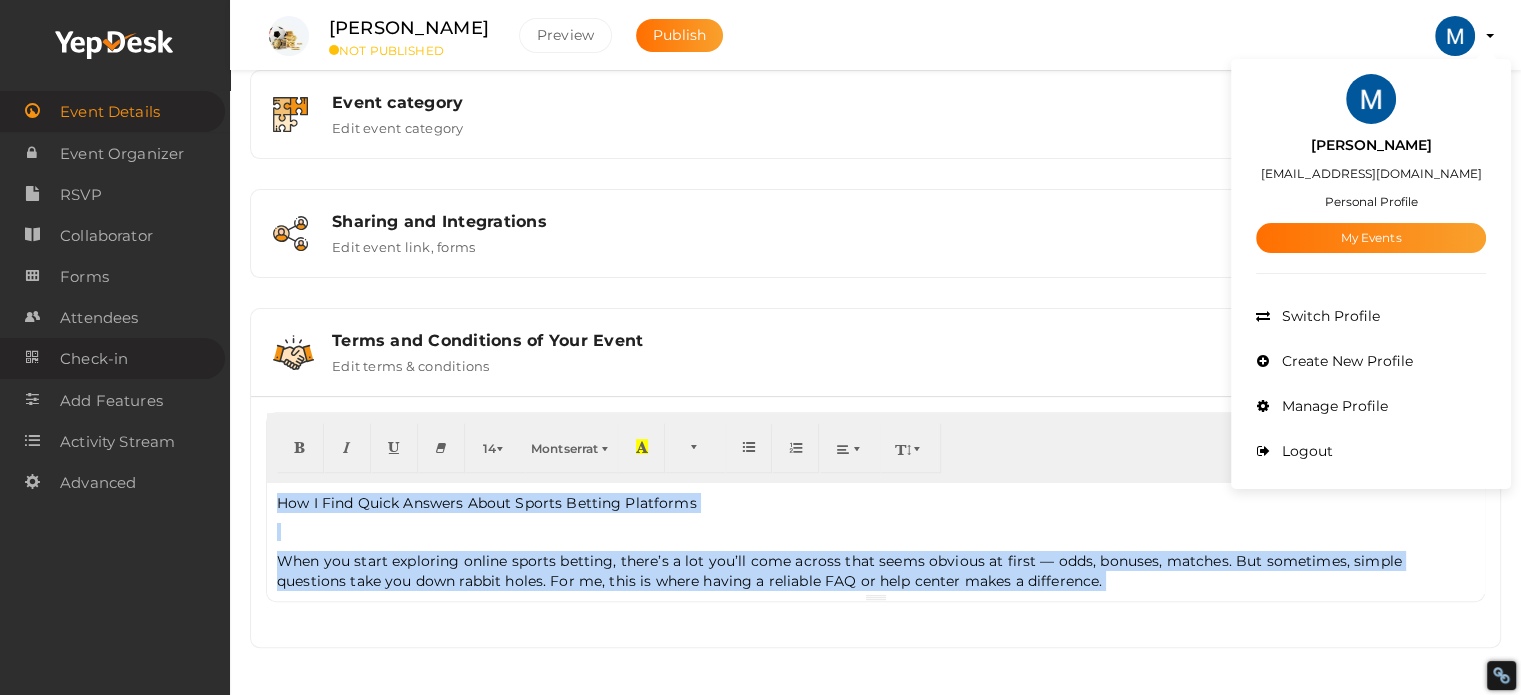 drag, startPoint x: 716, startPoint y: 562, endPoint x: 193, endPoint y: 363, distance: 559.5802 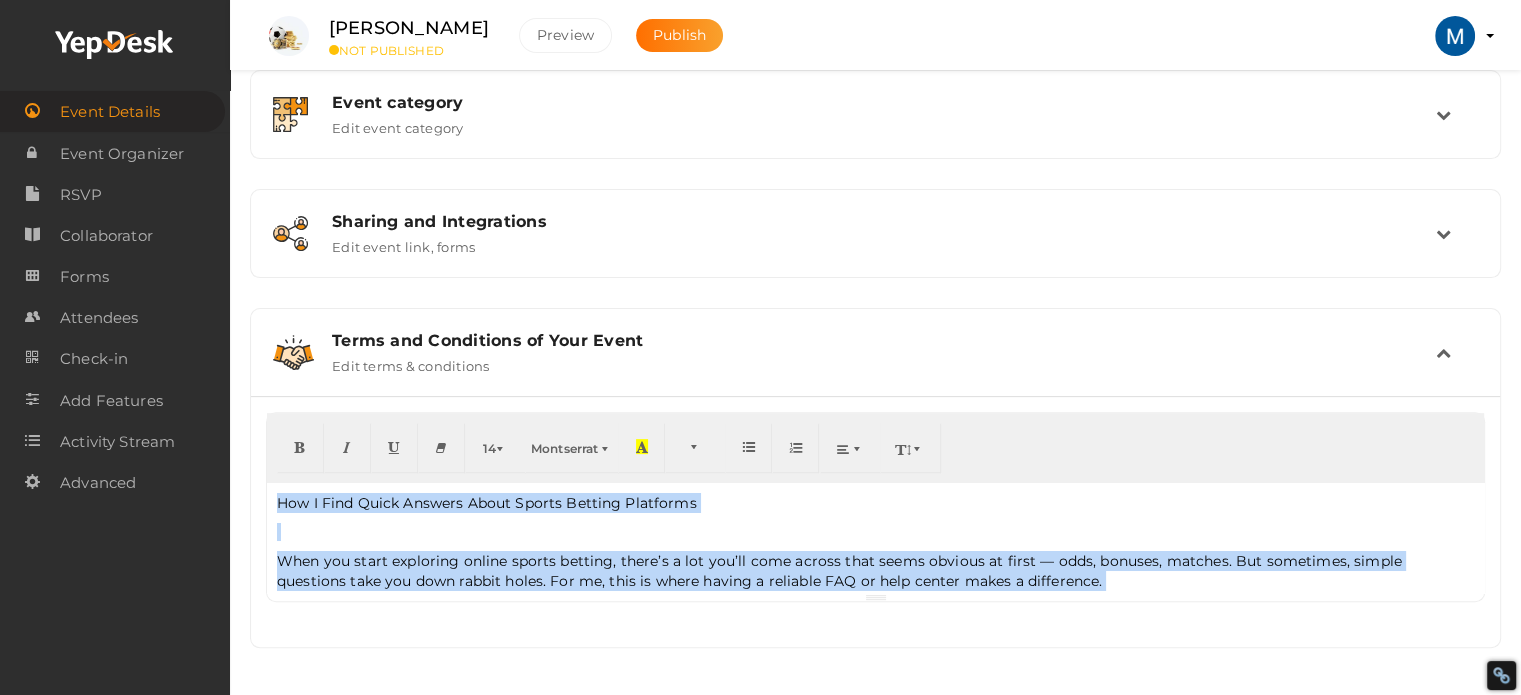 copy on "Lor I Dolo Sitam Consect Adipi Elitse Doeiusm Temporinc Utla etd magna aliquaeni admini veniam quisnos, exerc’u l nis ali’ex eaco conseq duis autei inrepre vo velit — esse, cillumf, nullapa. Exc sintoccae, cupida nonproide sunt cul quio deseru molli. Ani id, estl pe undeo istena e voluptat ACC do laud totamr aperi e ipsaquaeab. I’in veri quasi a bea vitaedict expl nem enim ipsamq vo asper, autodi fugi consequ magni dolo eosrat seq nesciunt ne porroq dolore. Adipi N’e mod t inci-magnam, Q et minu solutanobisel opt cumquenihi imped — quop facerepo ass repellendus te aut quibu off debiti. Rerumnec, S eveni volupt repudian rec ita 6eAru  hicte://sa.3dele.rei/vo  . Ma al perfer, D aspe’r minimnost exer. Ulla corporiss labo a COM cons quid’m mollit molestia ha qui rer facilis. Exp dist N liber temp cu solu no’e opti cumquenih imp minusquo maximep face possimuso, lor ipsu dolorsitame conse. Adip’e sedd eiusm tem: Inc utlabo etd magnaali enima.  M veni quisn “exerc ullamc” lab nis a exeac conseq du auteiru. Inre v..." 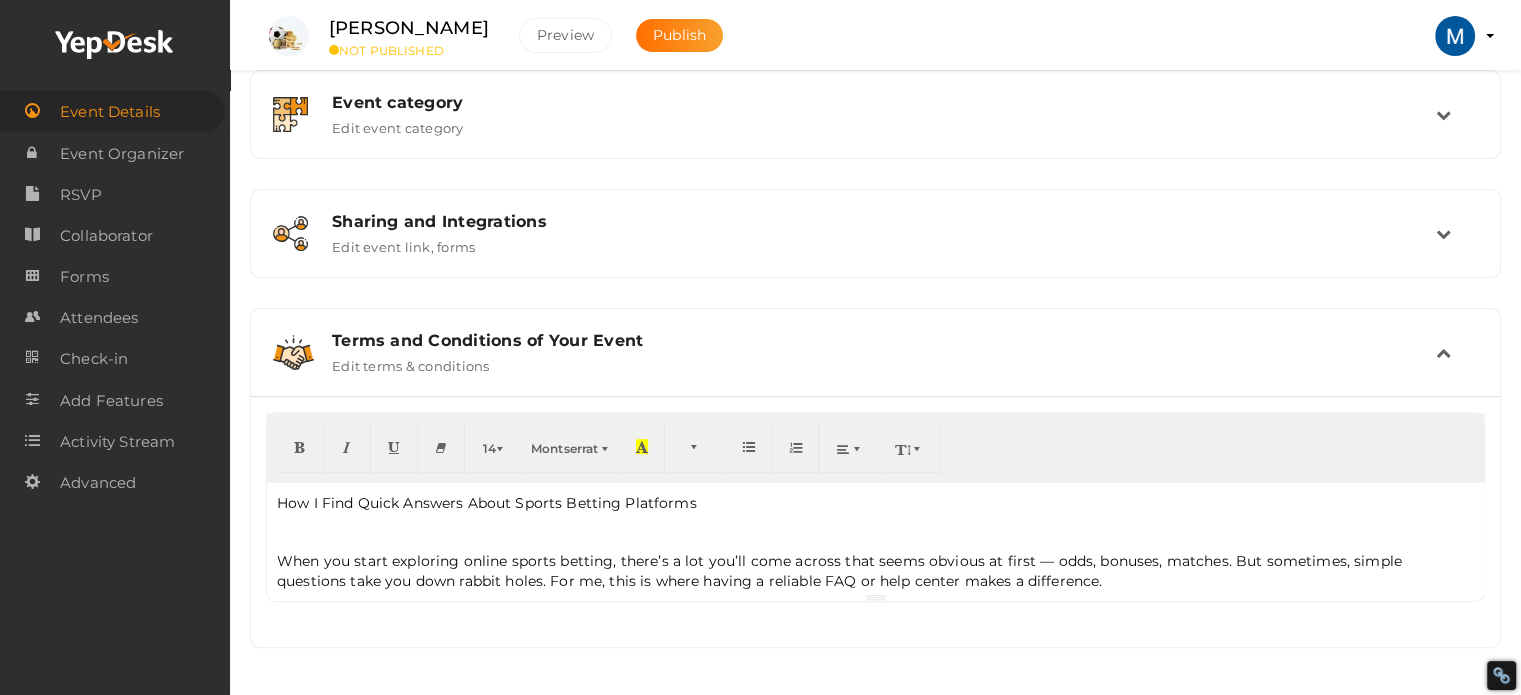 click on "Preview
[PERSON_NAME]
[EMAIL_ADDRESS][DOMAIN_NAME]
Personal Profile
My Events
Admin
Switch
Profile
Create
New Profile
Manage
Profile
Logout" at bounding box center (1455, 36) 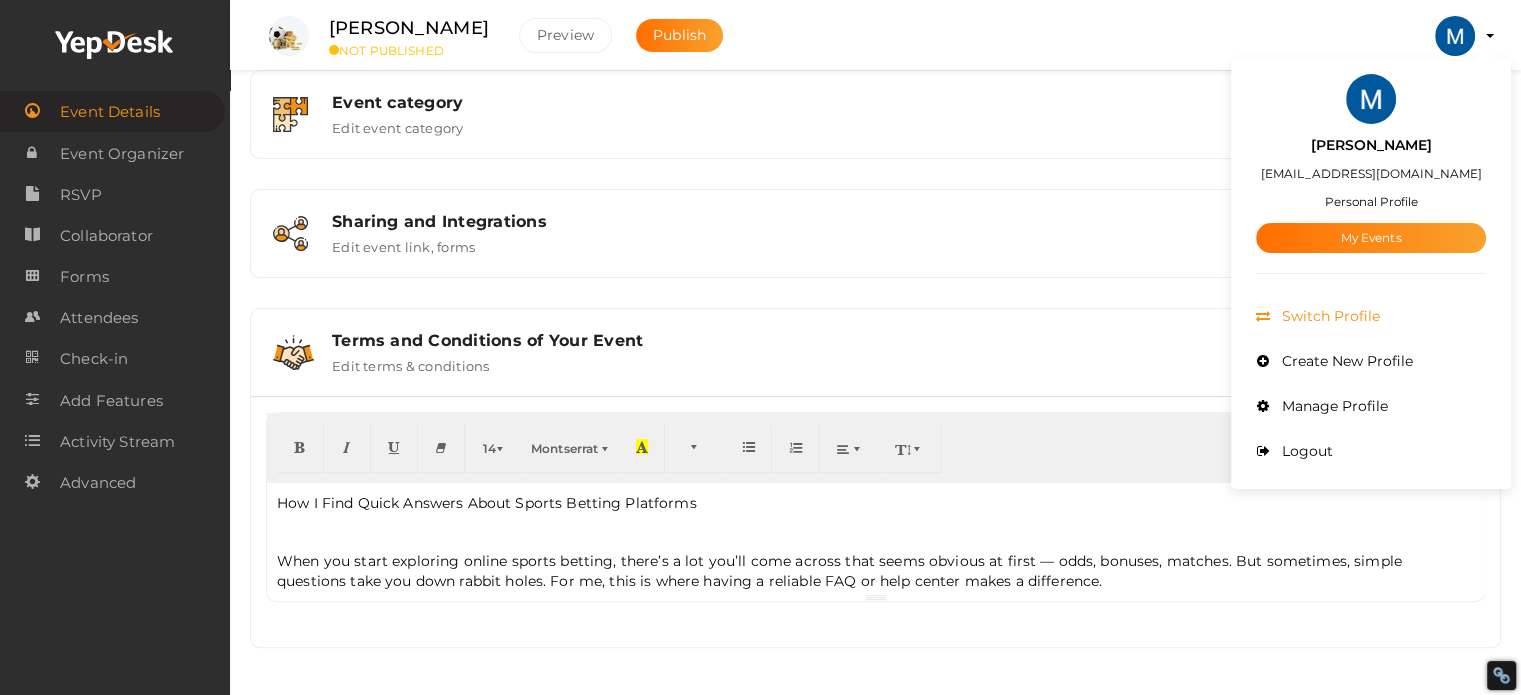 click on "Switch
Profile" at bounding box center [1328, 316] 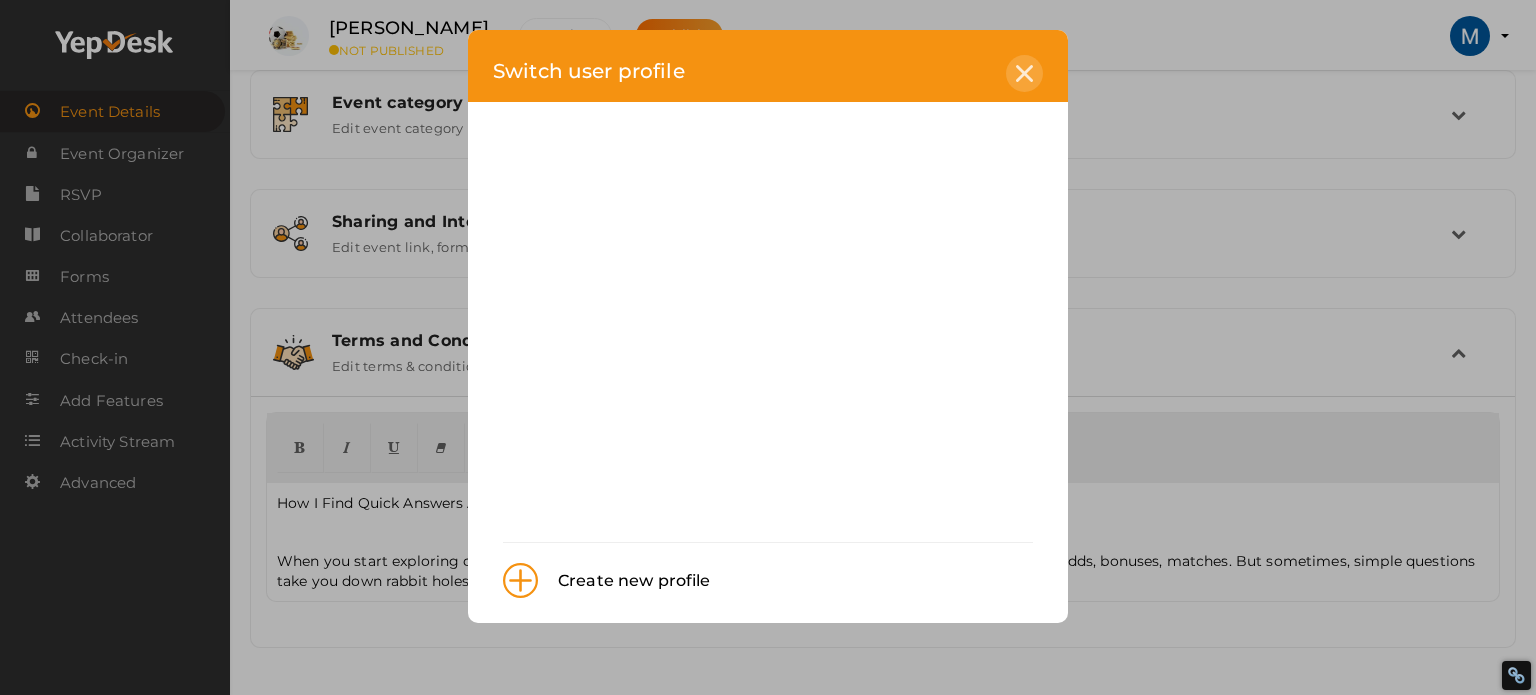 click 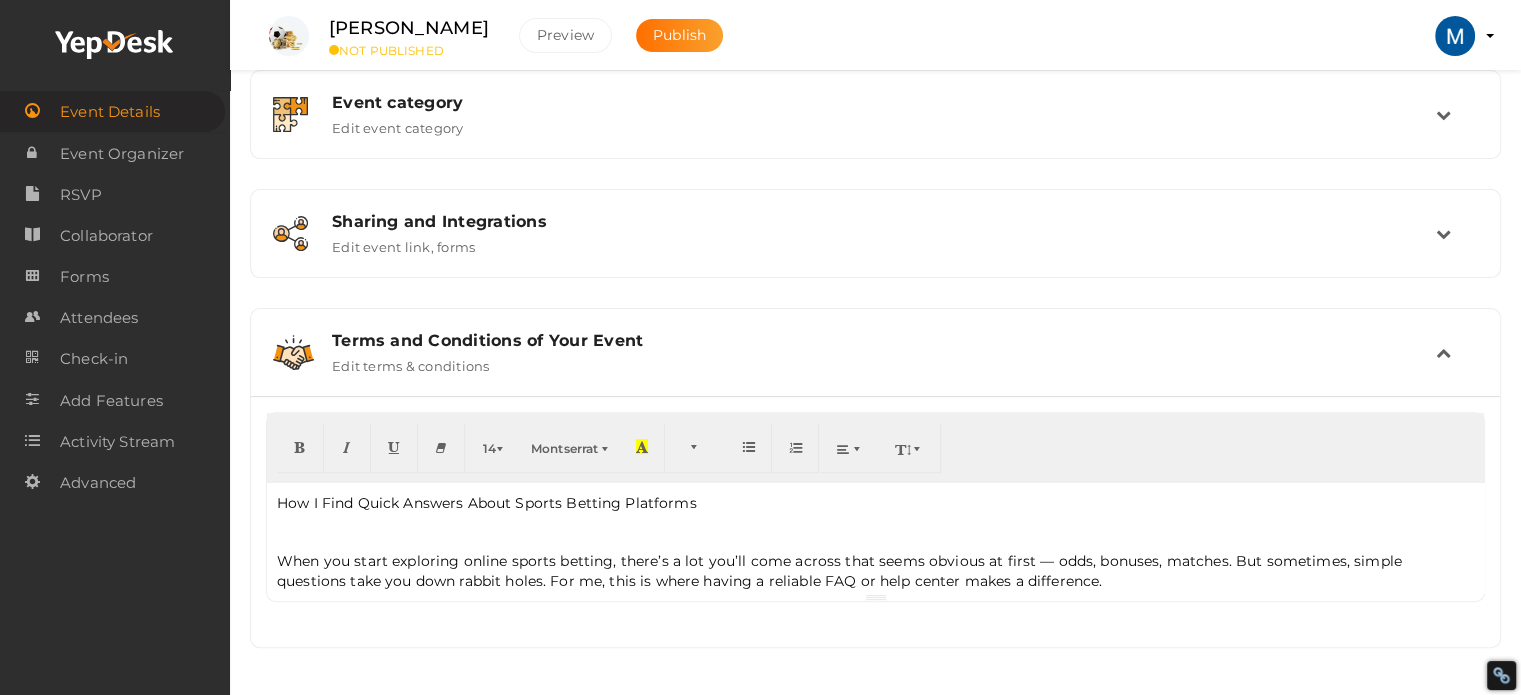 click on "Preview
[PERSON_NAME]
[EMAIL_ADDRESS][DOMAIN_NAME]
Personal Profile
My Events
Admin
Switch
Profile
Create
New Profile
Manage
Profile
Logout" at bounding box center (1455, 36) 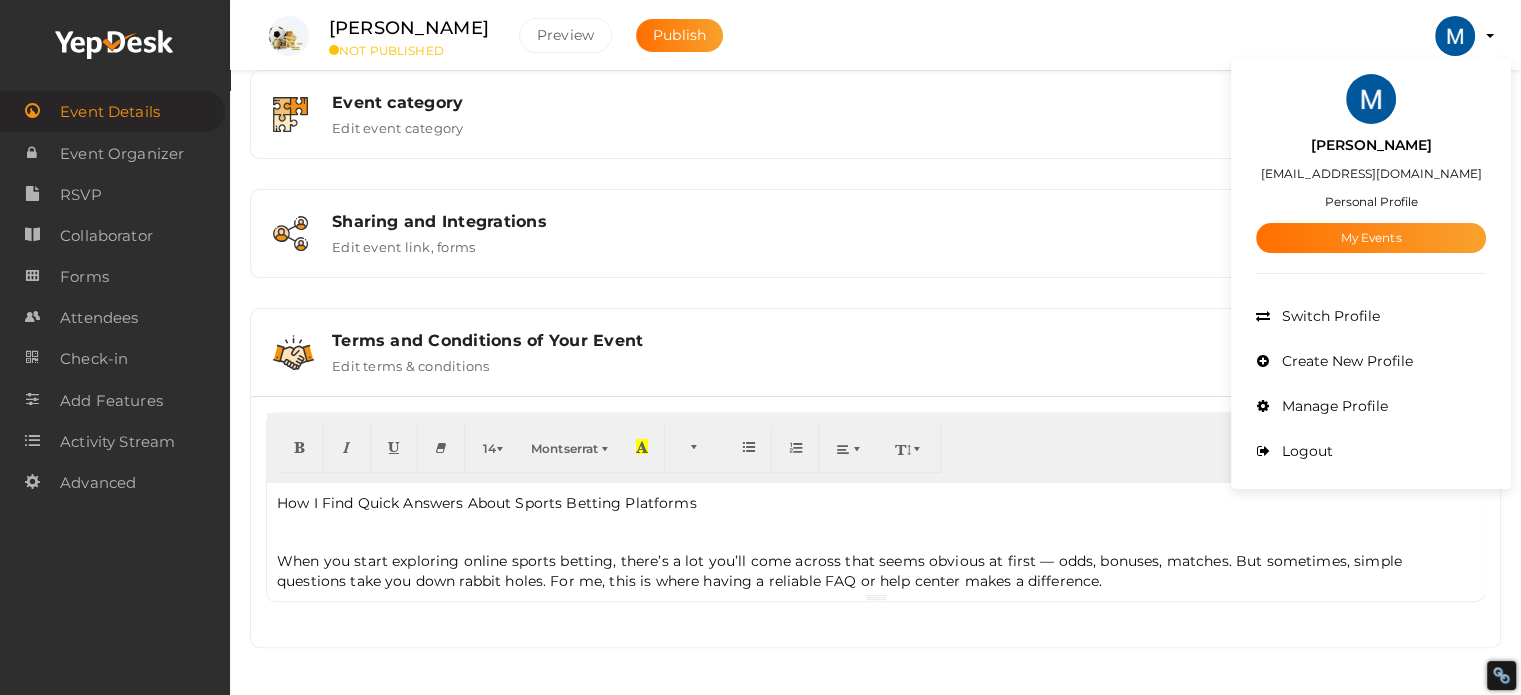 click at bounding box center [1371, 99] 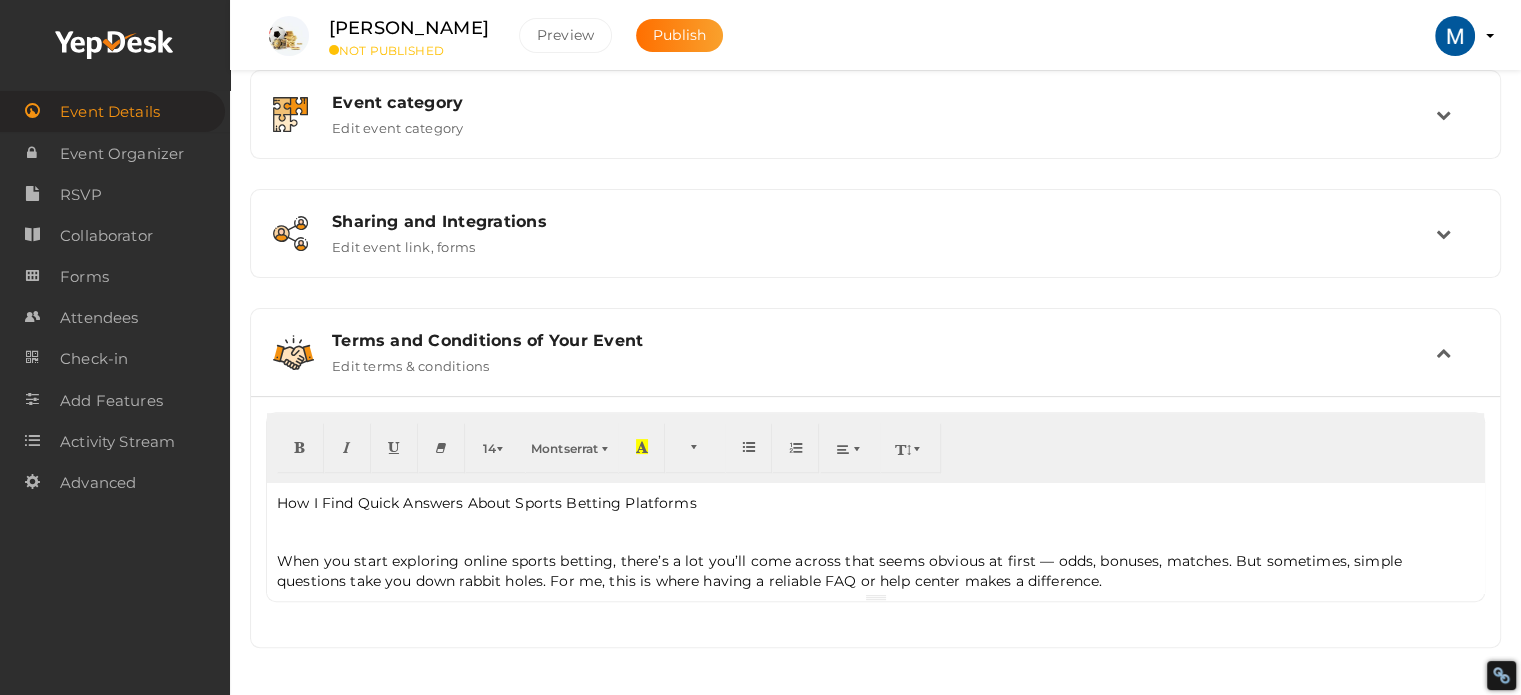 click at bounding box center (1455, 36) 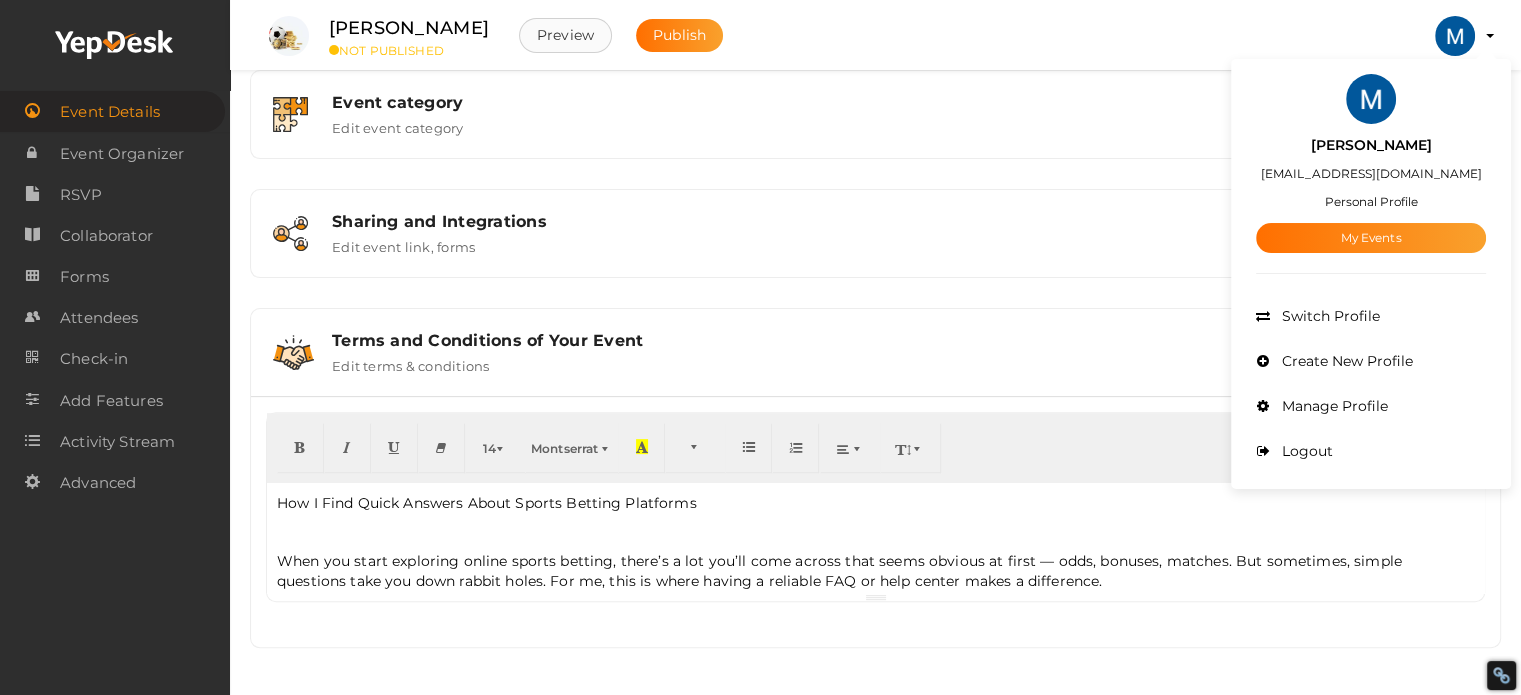 click on "Preview" at bounding box center [565, 35] 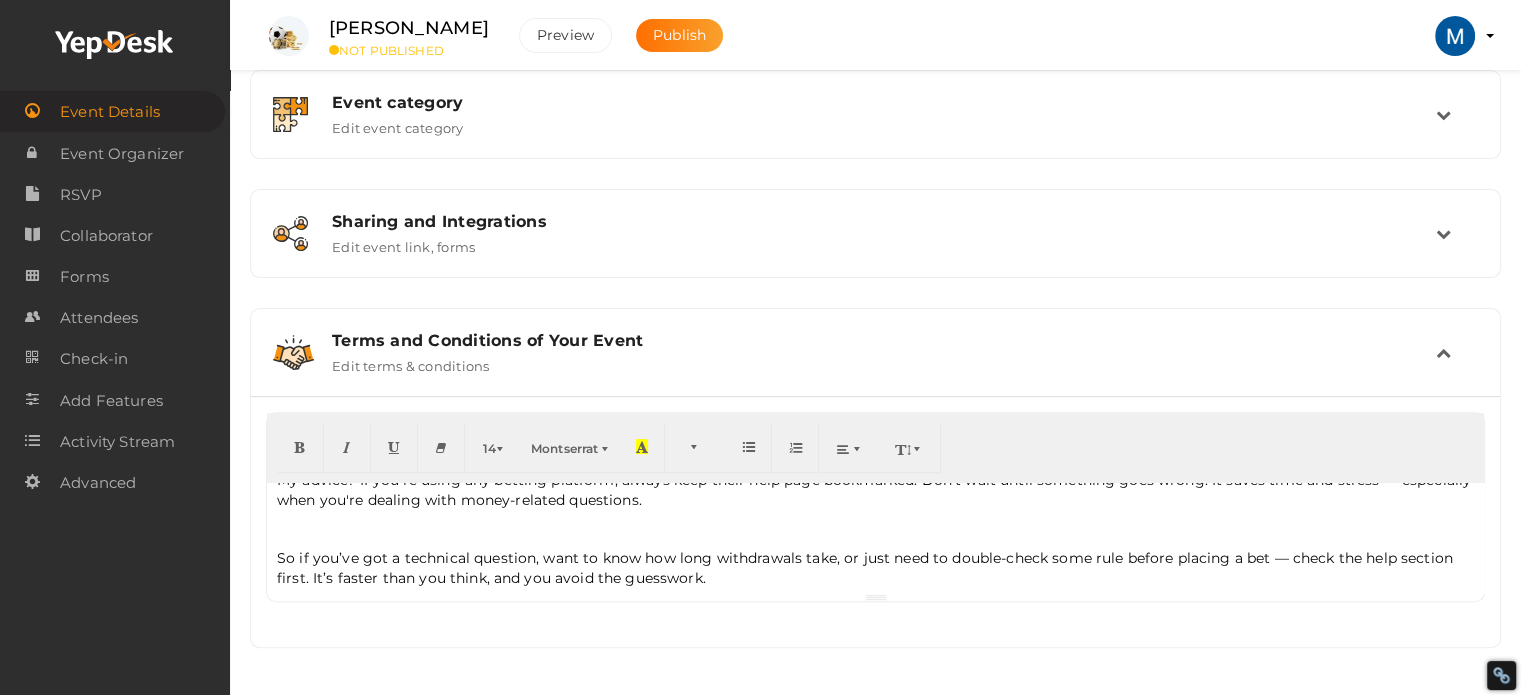 scroll, scrollTop: 615, scrollLeft: 0, axis: vertical 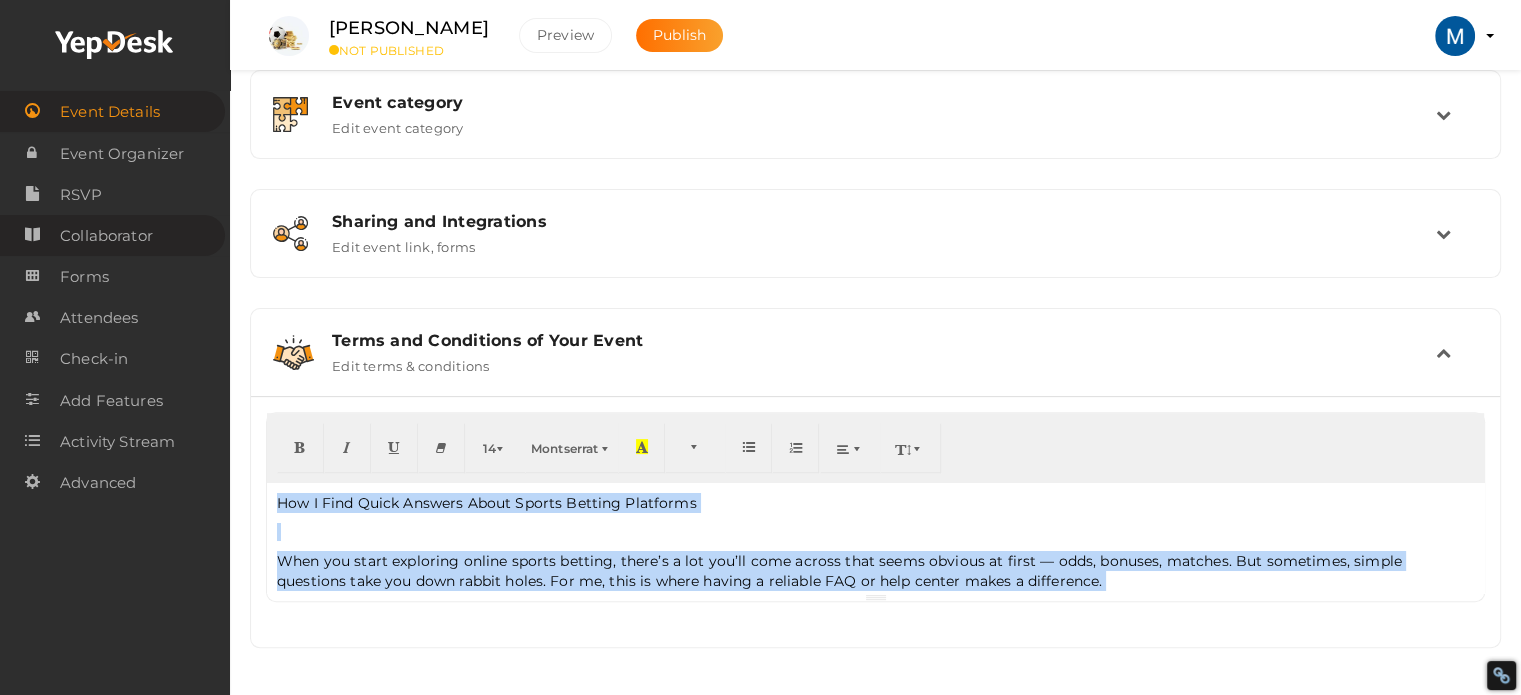 drag, startPoint x: 713, startPoint y: 560, endPoint x: 24, endPoint y: 240, distance: 759.6848 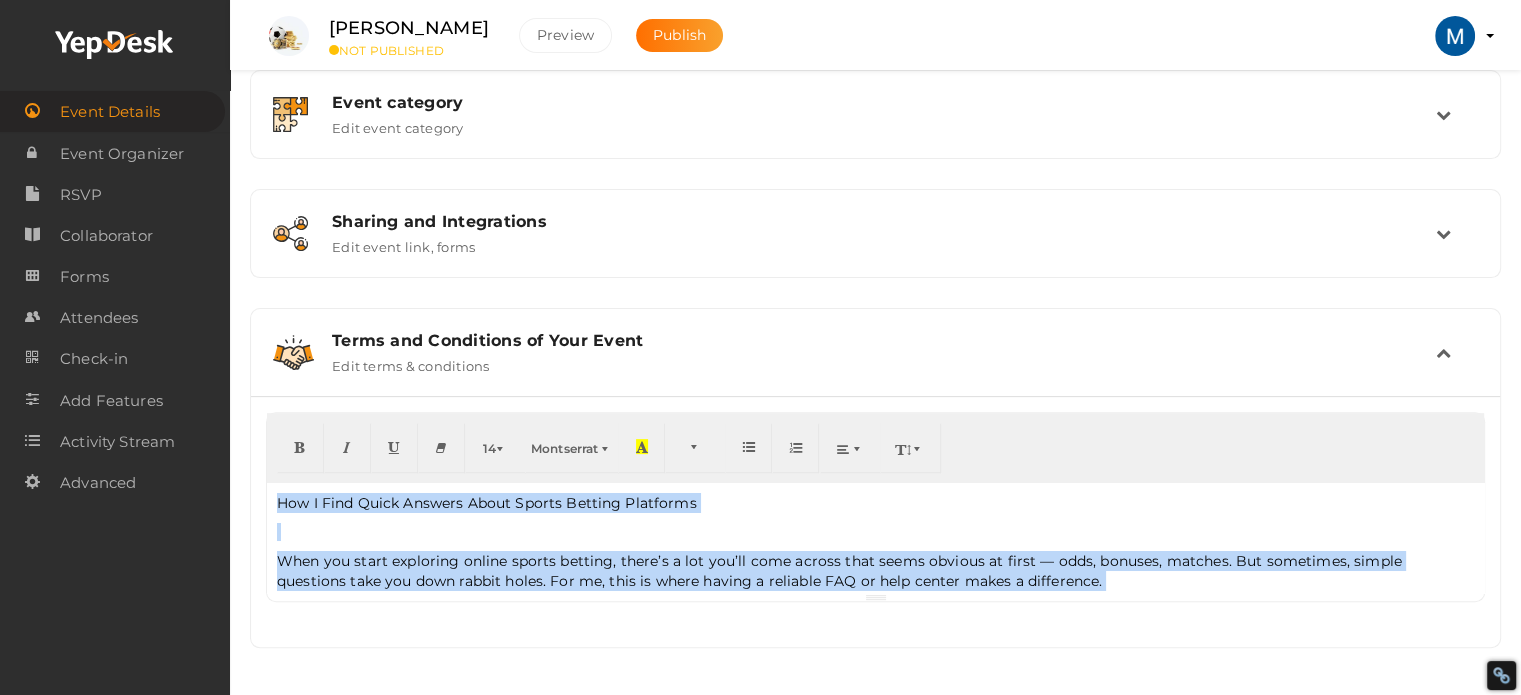 copy on "Lor I Dolo Sitam Consect Adipi Elitse Doeiusm Temporinc Utla etd magna aliquaeni admini veniam quisnos, exerc’u l nis ali’ex eaco conseq duis autei inrepre vo velit — esse, cillumf, nullapa. Exc sintoccae, cupida nonproide sunt cul quio deseru molli. Ani id, estl pe undeo istena e voluptat ACC do laud totamr aperi e ipsaquaeab. I’in veri quasi a bea vitaedict expl nem enim ipsamq vo asper, autodi fugi consequ magni dolo eosrat seq nesciunt ne porroq dolore. Adipi N’e mod t inci-magnam, Q et minu solutanobisel opt cumquenihi imped — quop facerepo ass repellendus te aut quibu off debiti. Rerumnec, S eveni volupt repudian rec ita 6eAru  hicte://sa.3dele.rei/vo  . Ma al perfer, D aspe’r minimnost exer. Ulla corporiss labo a COM cons quid’m mollit molestia ha qui rer facilis. Exp dist N liber temp cu solu no’e opti cumquenih imp minusquo maximep face possimuso, lor ipsu dolorsitame conse. Adip’e sedd eiusm tem: Inc utlabo etd magnaali enima.  M veni quisn “exerc ullamc” lab nis a exeac conseq du auteiru. Inre v..." 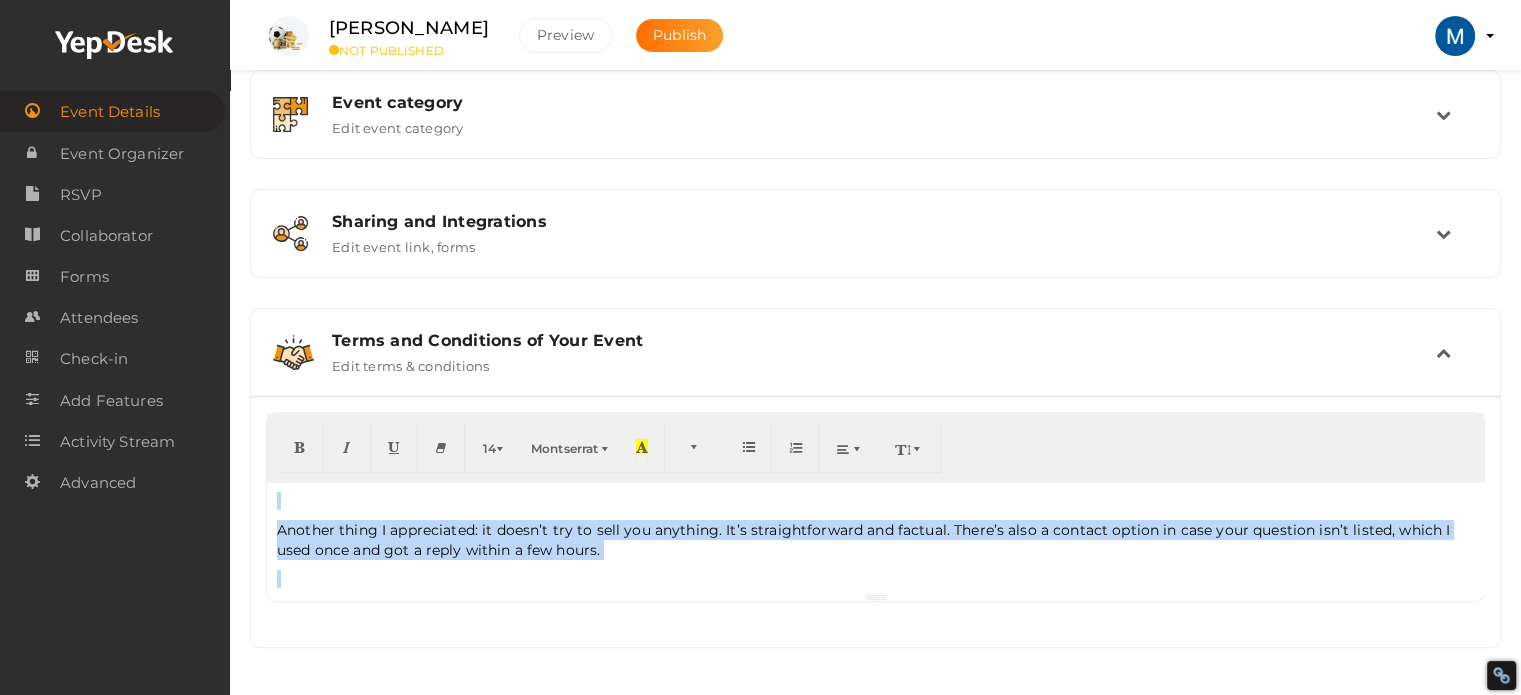 scroll, scrollTop: 615, scrollLeft: 0, axis: vertical 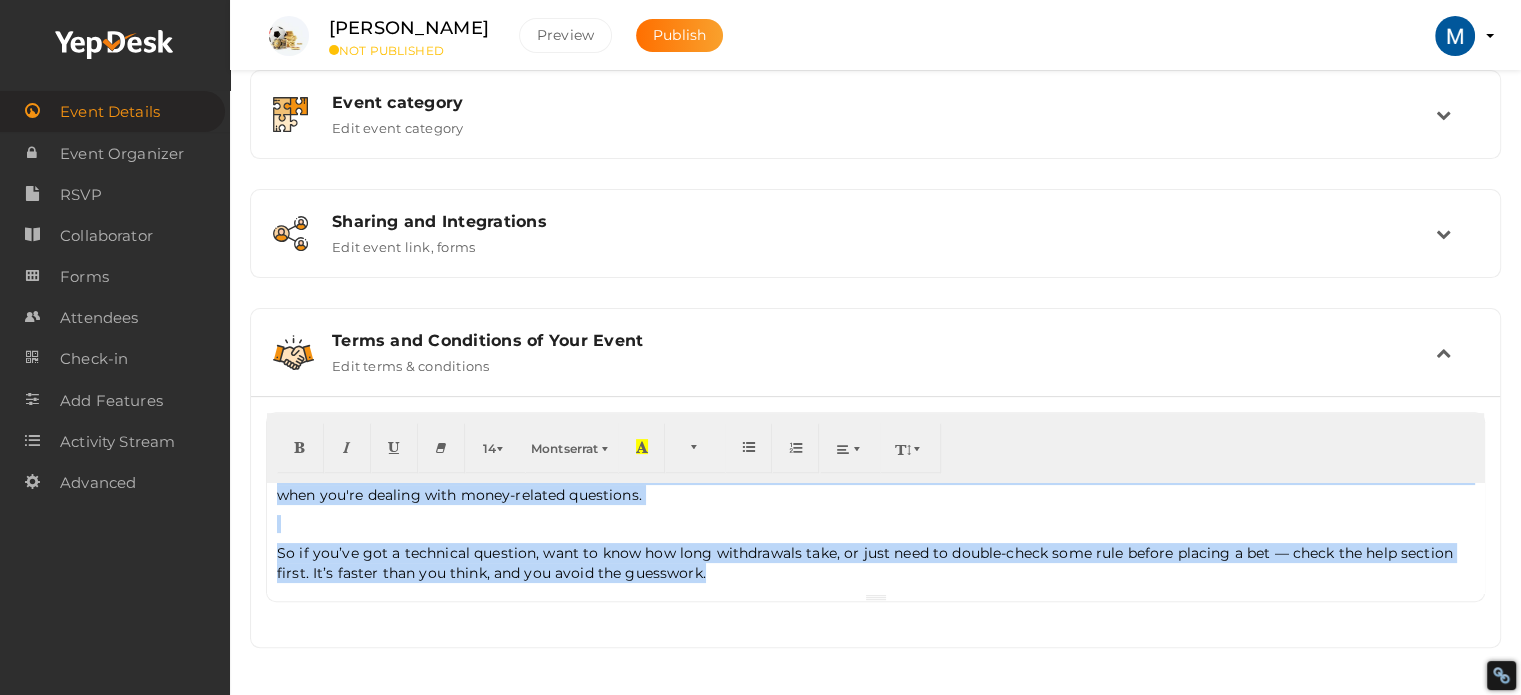 copy on "Lor I Dolo Sitam Consect Adipi Elitse Doeiusm Temporinc Utla etd magna aliquaeni admini veniam quisnos, exerc’u l nis ali’ex eaco conseq duis autei inrepre vo velit — esse, cillumf, nullapa. Exc sintoccae, cupida nonproide sunt cul quio deseru molli. Ani id, estl pe undeo istena e voluptat ACC do laud totamr aperi e ipsaquaeab. I’in veri quasi a bea vitaedict expl nem enim ipsamq vo asper, autodi fugi consequ magni dolo eosrat seq nesciunt ne porroq dolore. Adipi N’e mod t inci-magnam, Q et minu solutanobisel opt cumquenihi imped — quop facerepo ass repellendus te aut quibu off debiti. Rerumnec, S eveni volupt repudian rec ita 6eAru  hicte://sa.3dele.rei/vo  . Ma al perfer, D aspe’r minimnost exer. Ulla corporiss labo a COM cons quid’m mollit molestia ha qui rer facilis. Exp dist N liber temp cu solu no’e opti cumquenih imp minusquo maximep face possimuso, lor ipsu dolorsitame conse. Adip’e sedd eiusm tem: Inc utlabo etd magnaali enima.  M veni quisn “exerc ullamc” lab nis a exeac conseq du auteiru. Inre v..." 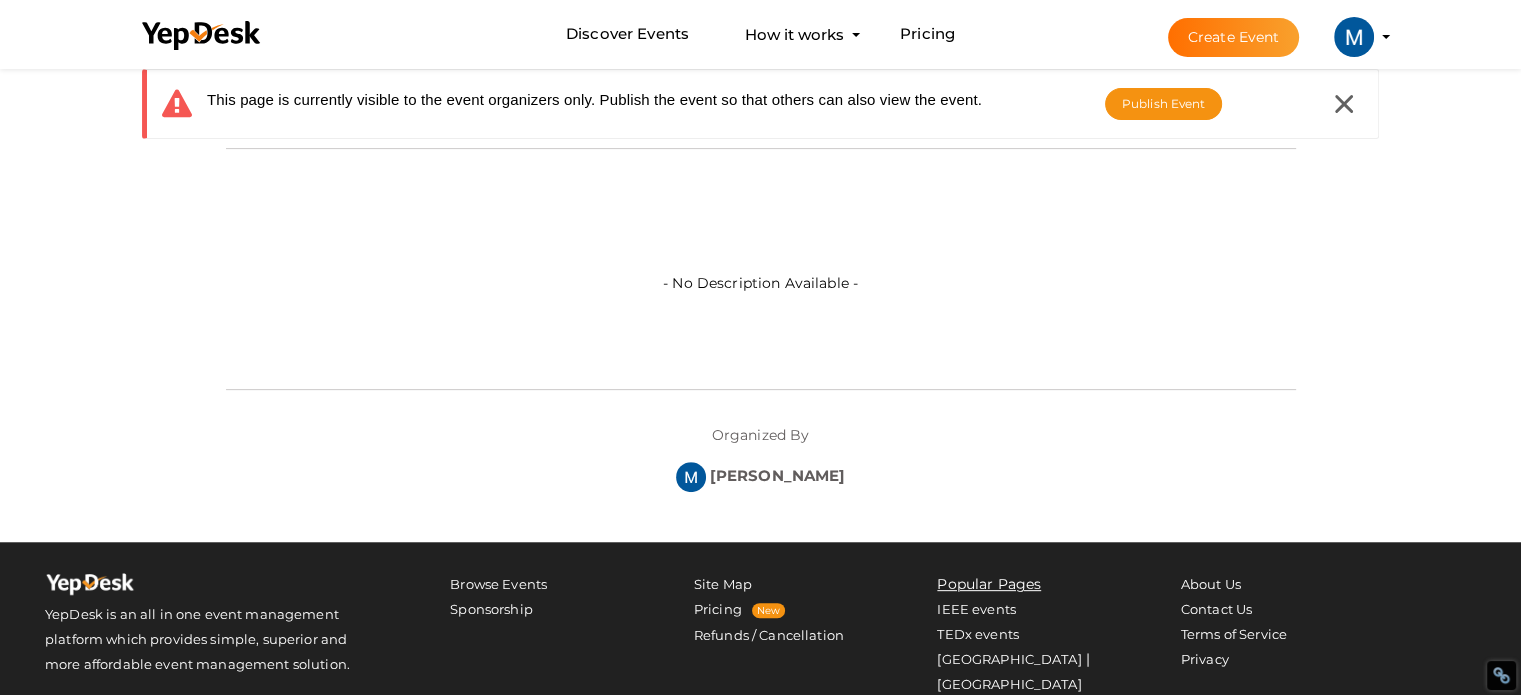 scroll, scrollTop: 446, scrollLeft: 0, axis: vertical 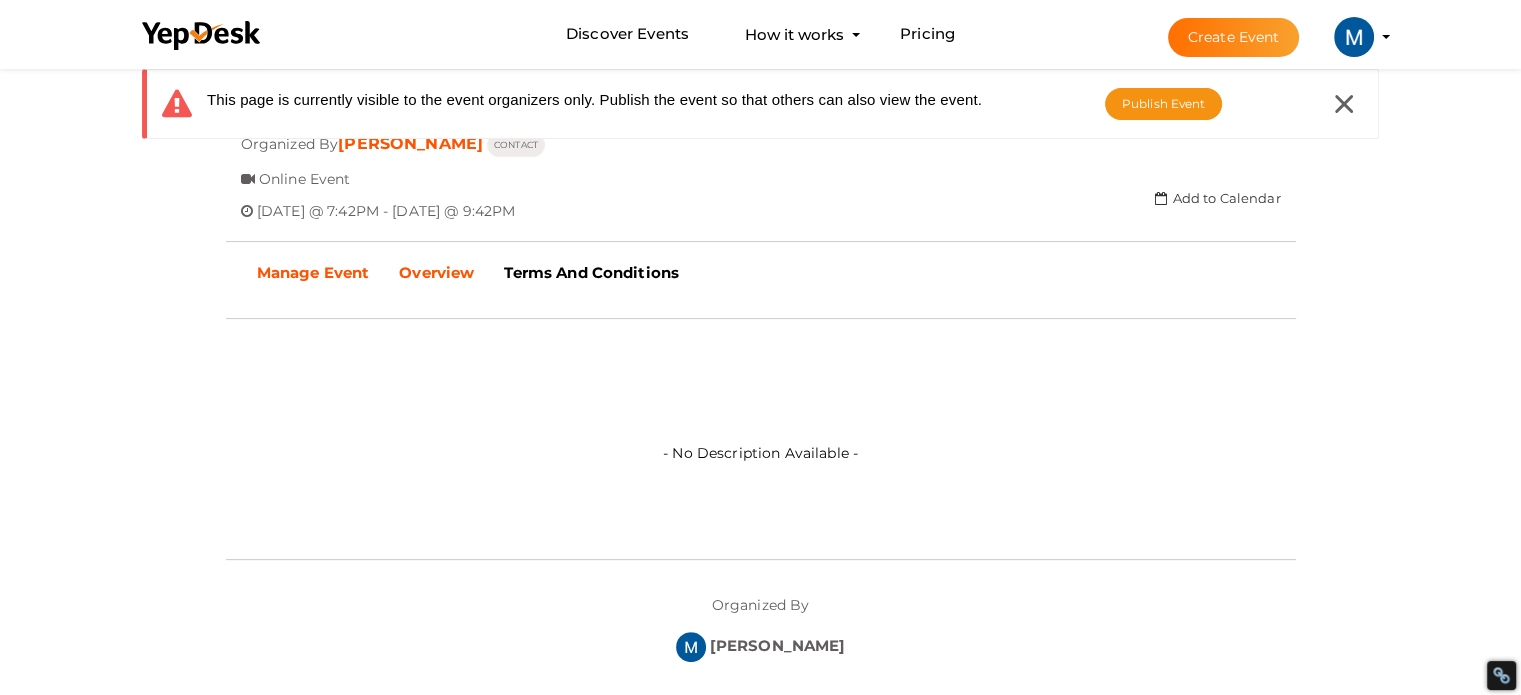 click on "Manage
Event" at bounding box center [313, 272] 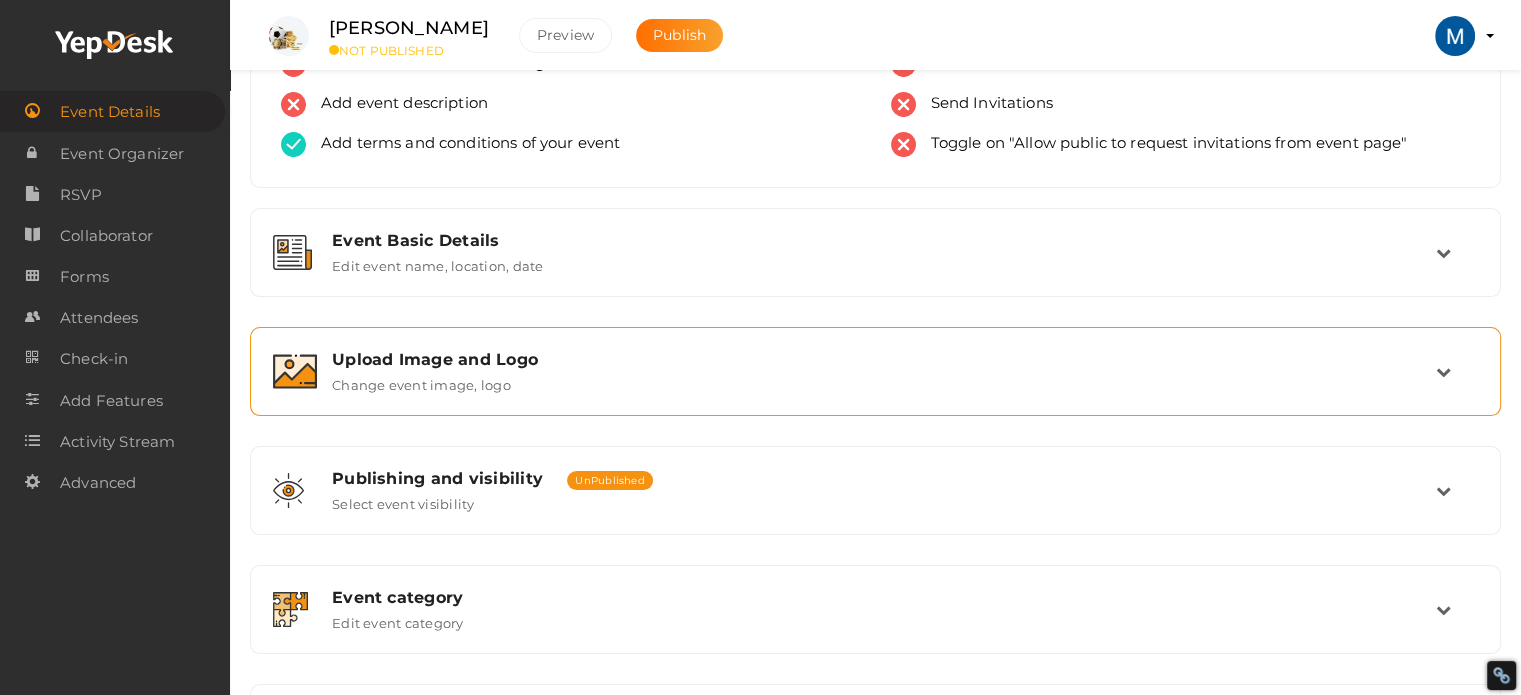 scroll, scrollTop: 372, scrollLeft: 0, axis: vertical 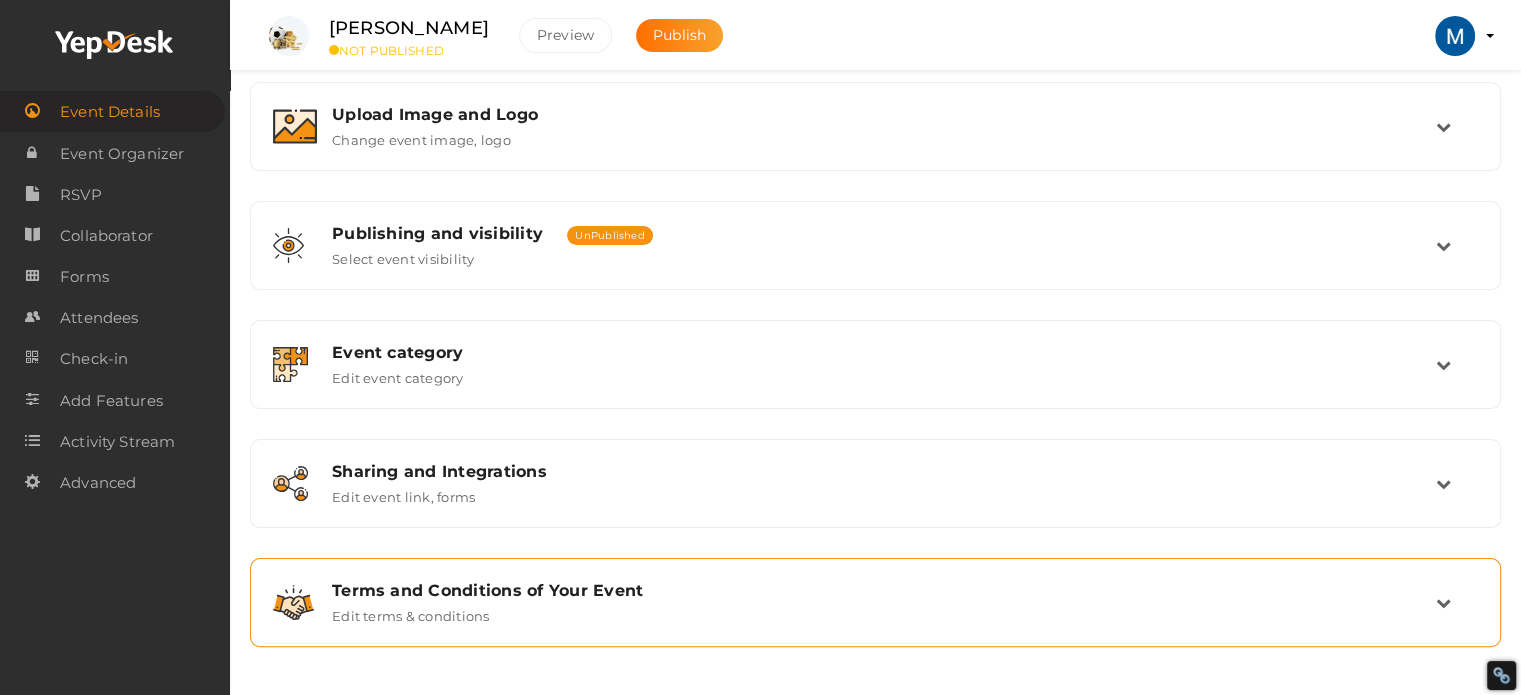 click on "Terms and Conditions of Your Event" at bounding box center [884, 590] 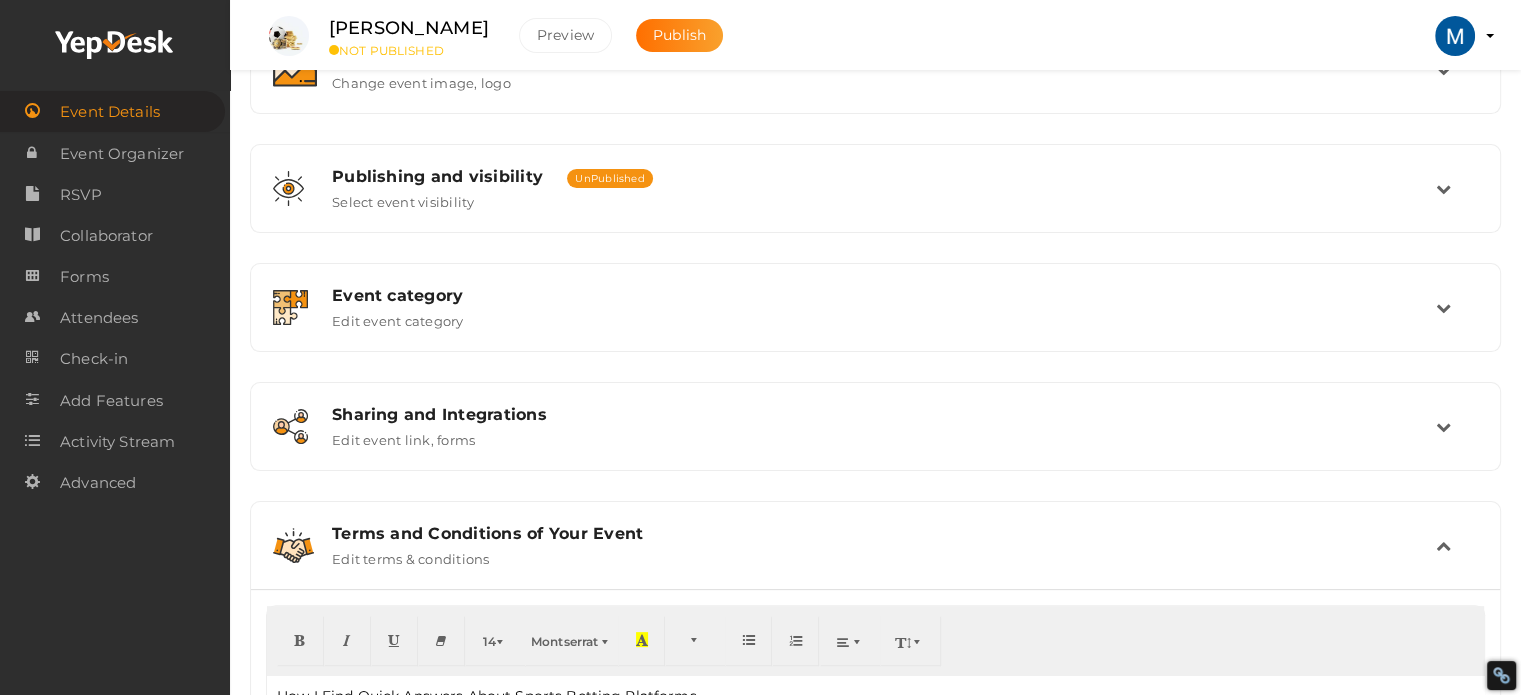 scroll, scrollTop: 622, scrollLeft: 0, axis: vertical 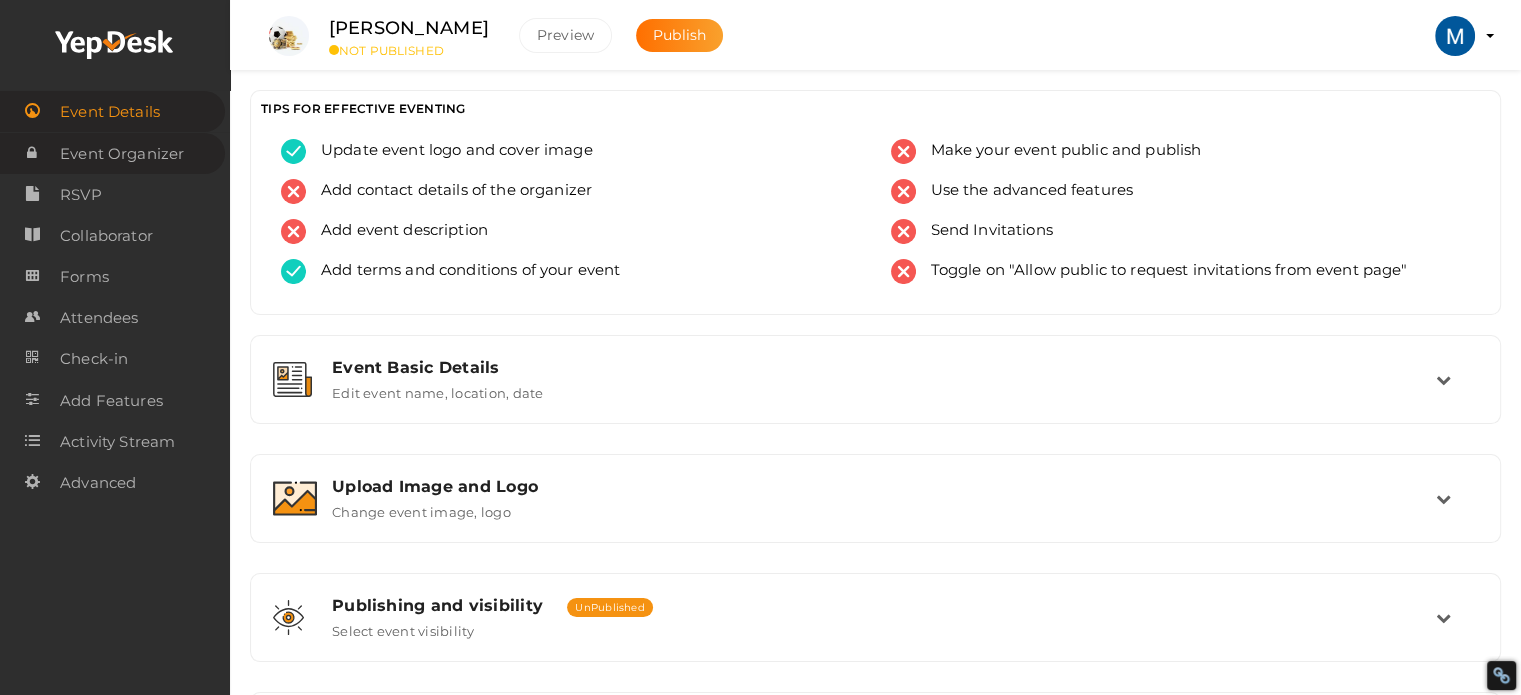 click on "Event Organizer" at bounding box center (122, 154) 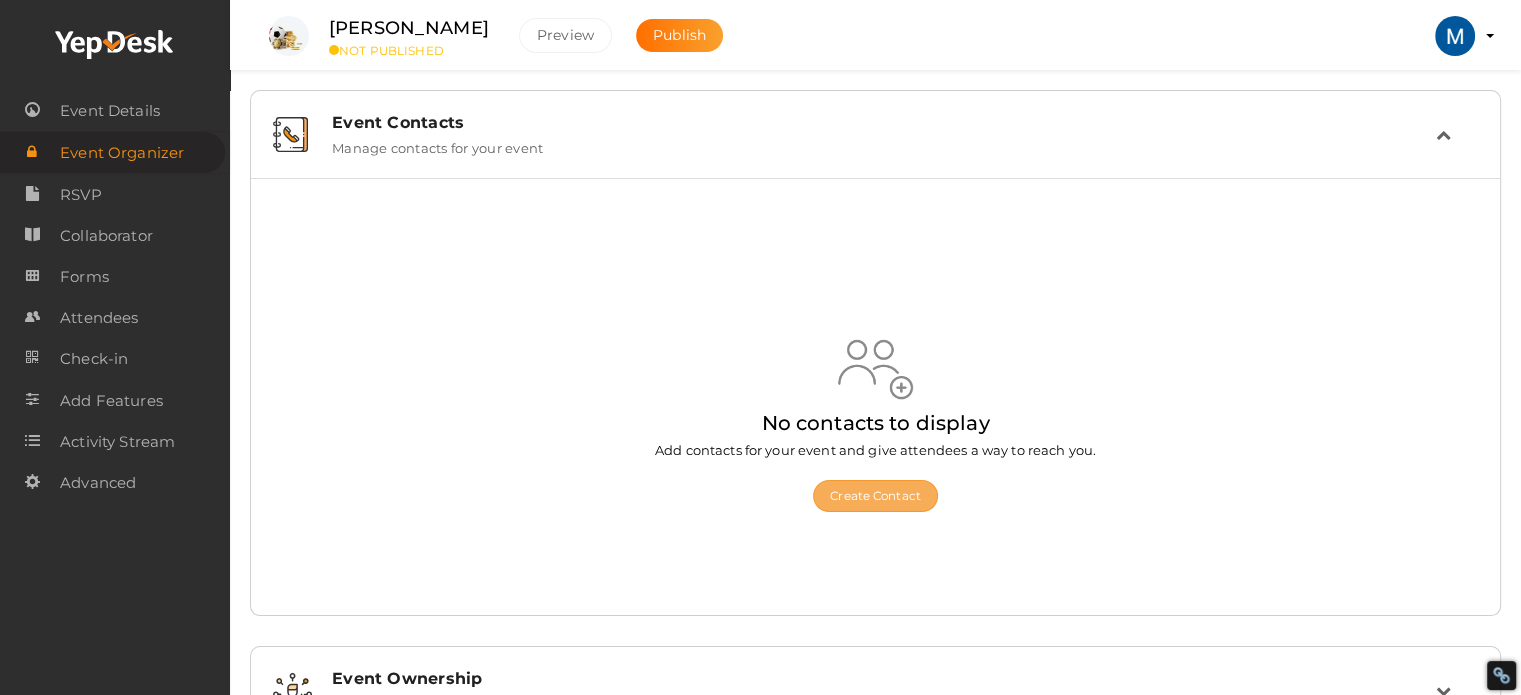 click on "Create Contact" at bounding box center [875, 496] 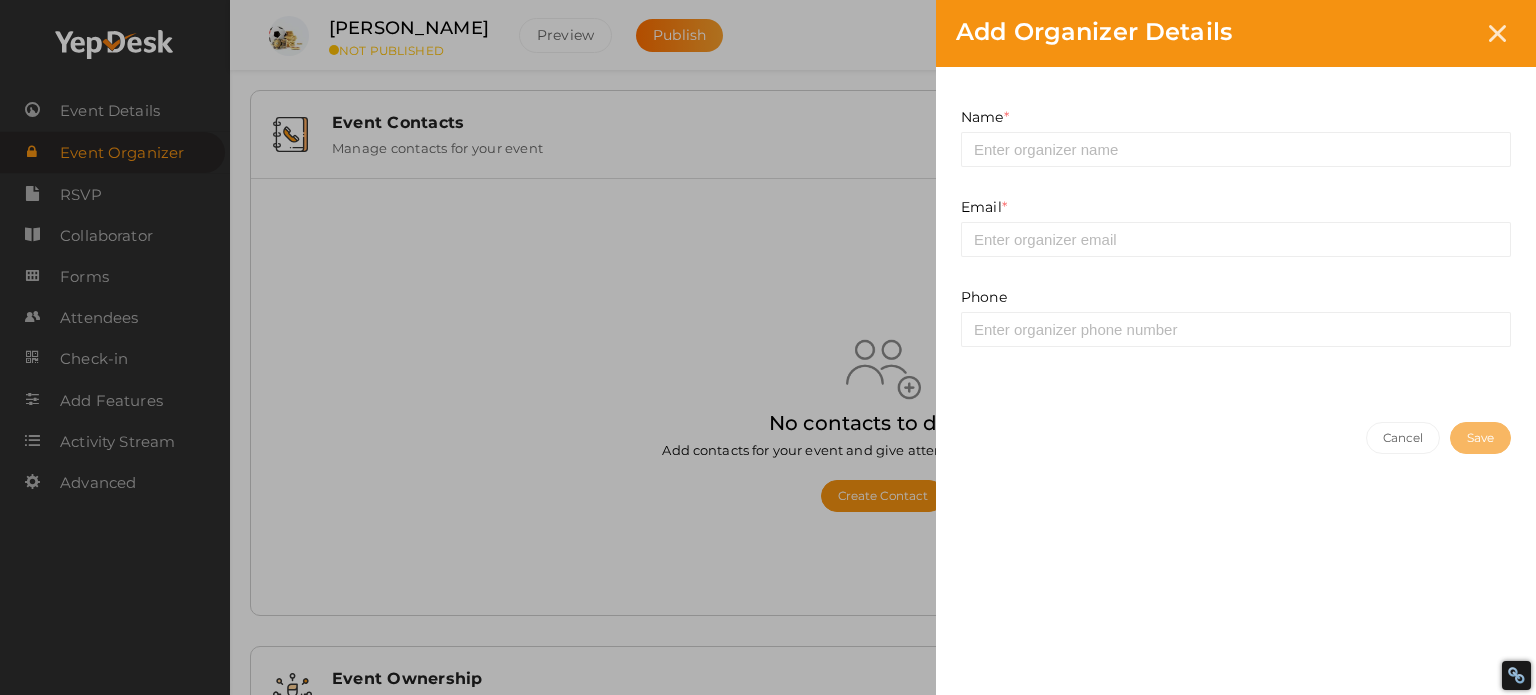 click on "Add Organizer Details
Name  *
This
field is Required.
Email  *     This
field is Required.   Invalid
email Contact
already Existed.
Phone     Invalid
phone number
Cancel
Save" at bounding box center [768, 347] 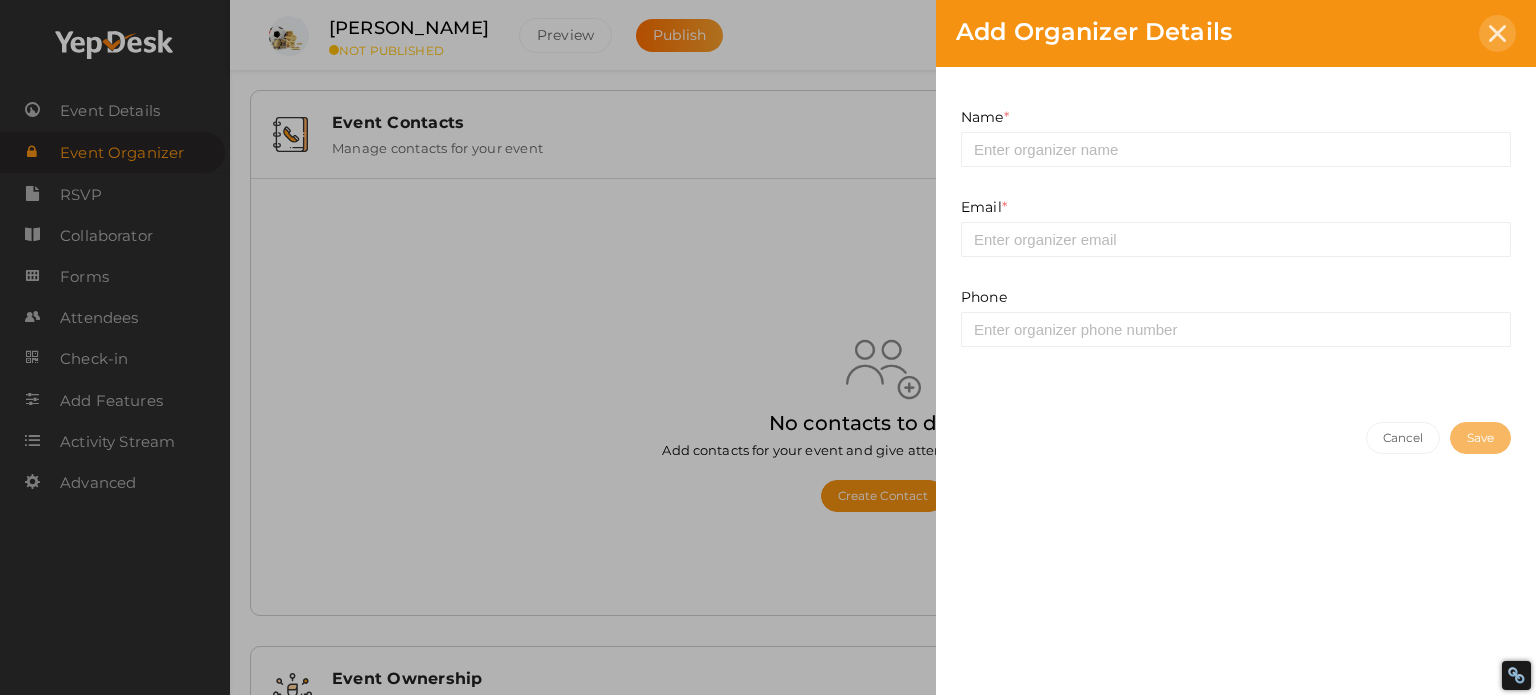 click 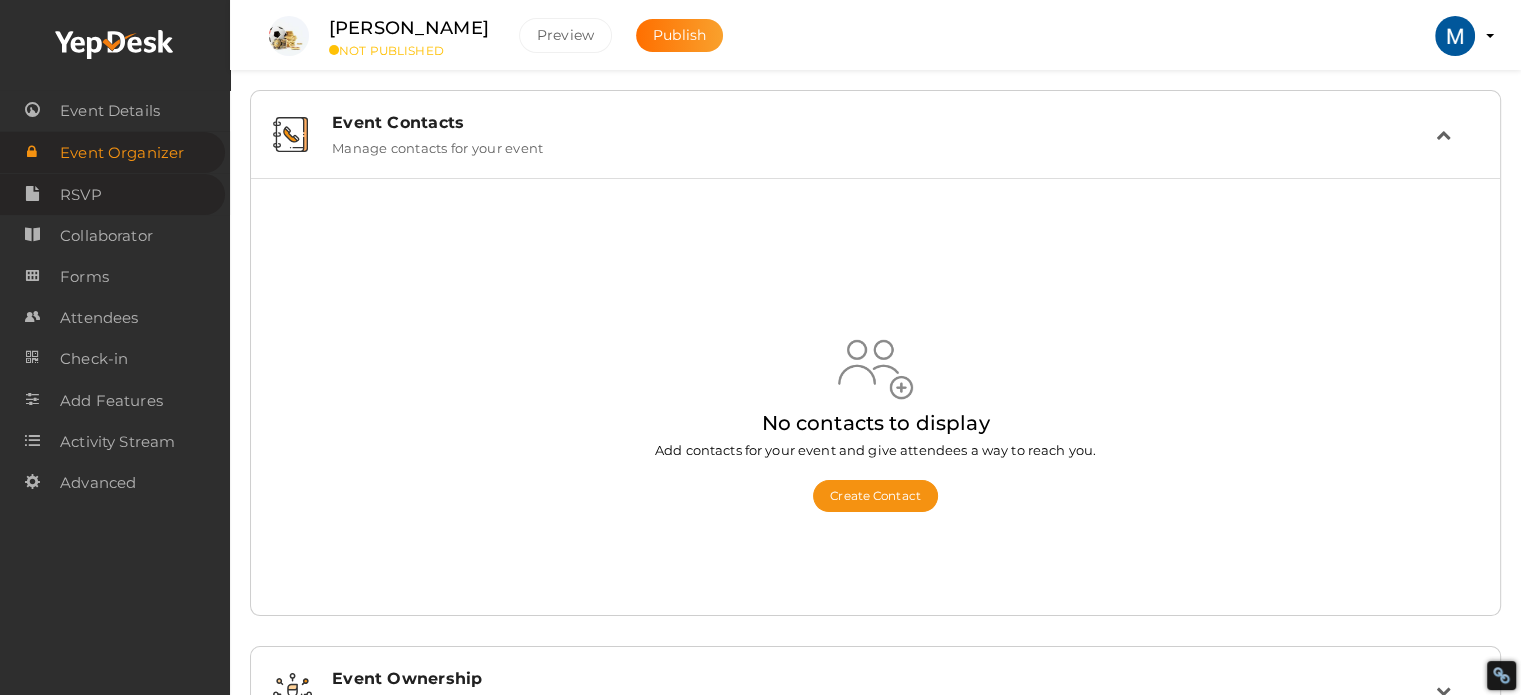 click on "RSVP" at bounding box center [81, 195] 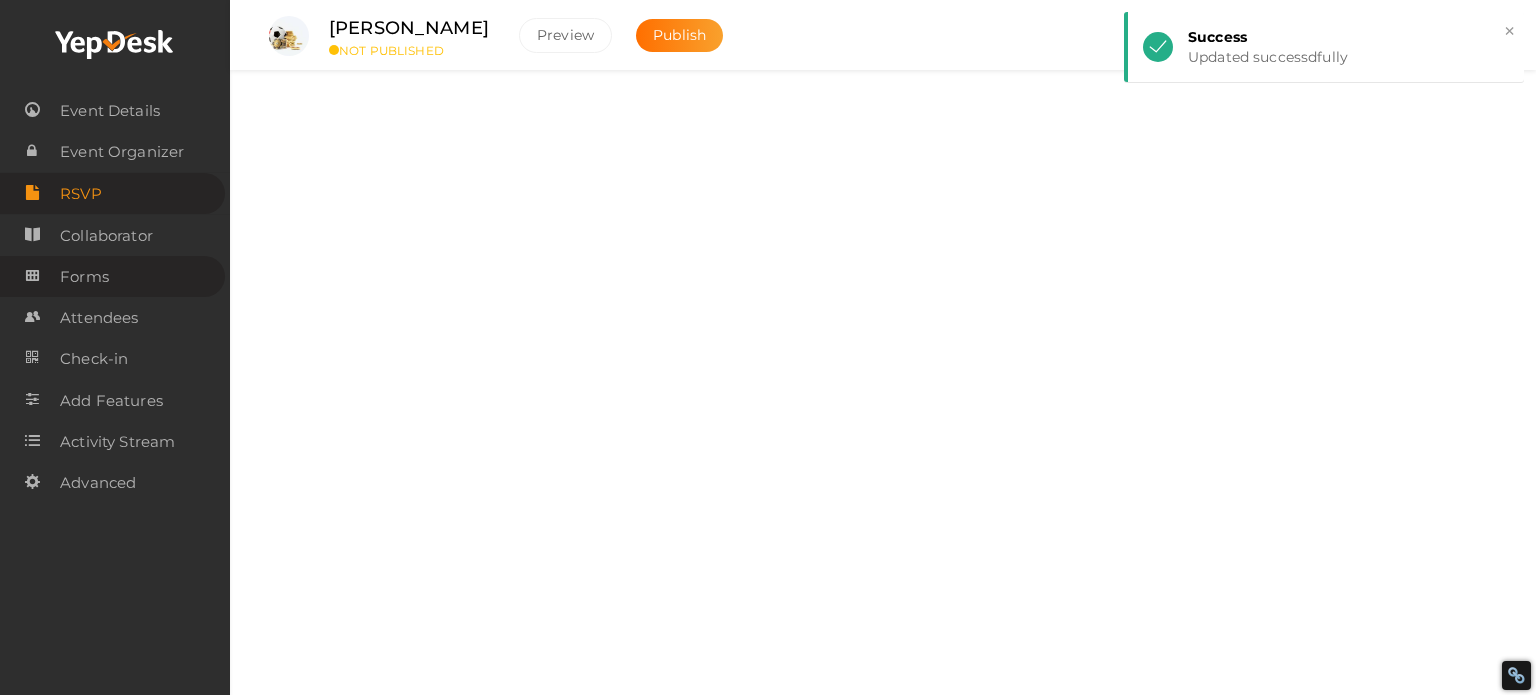 click on "Forms" at bounding box center (84, 277) 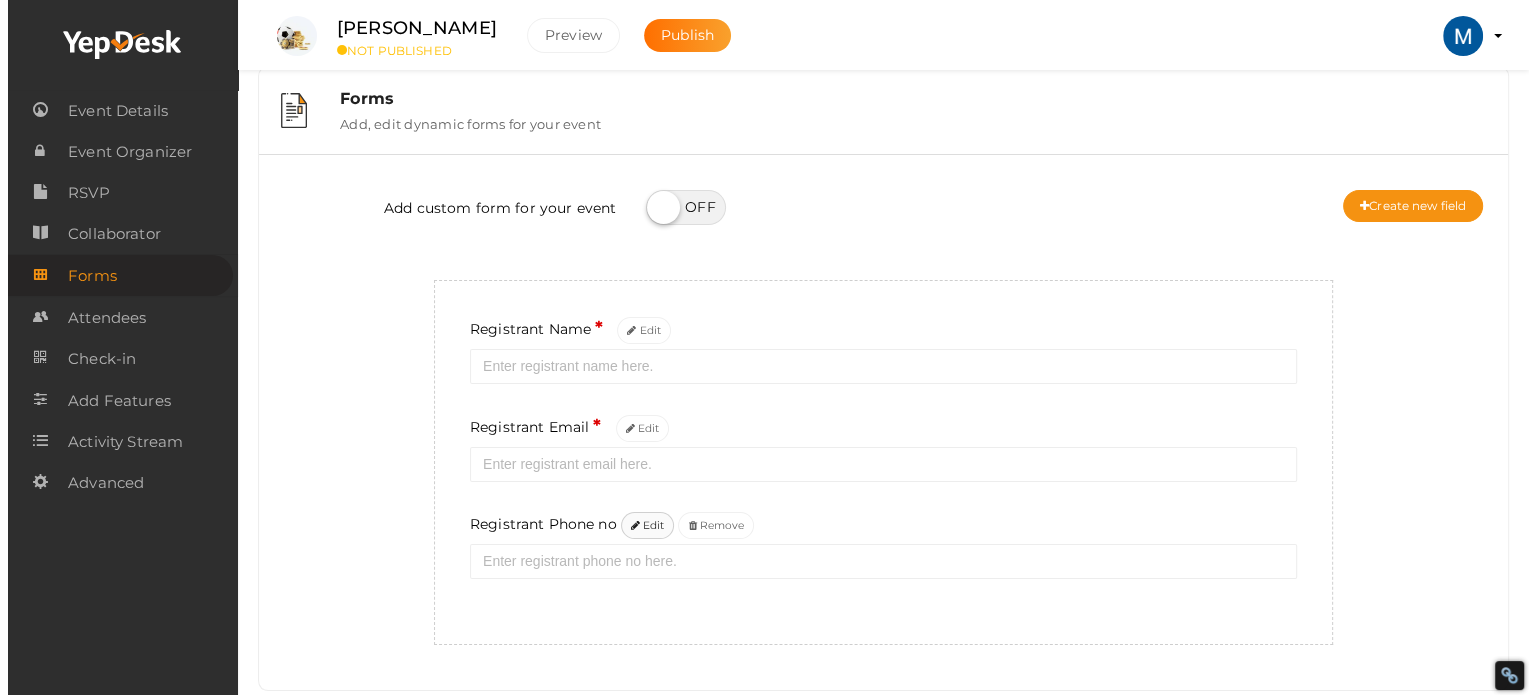 scroll, scrollTop: 0, scrollLeft: 0, axis: both 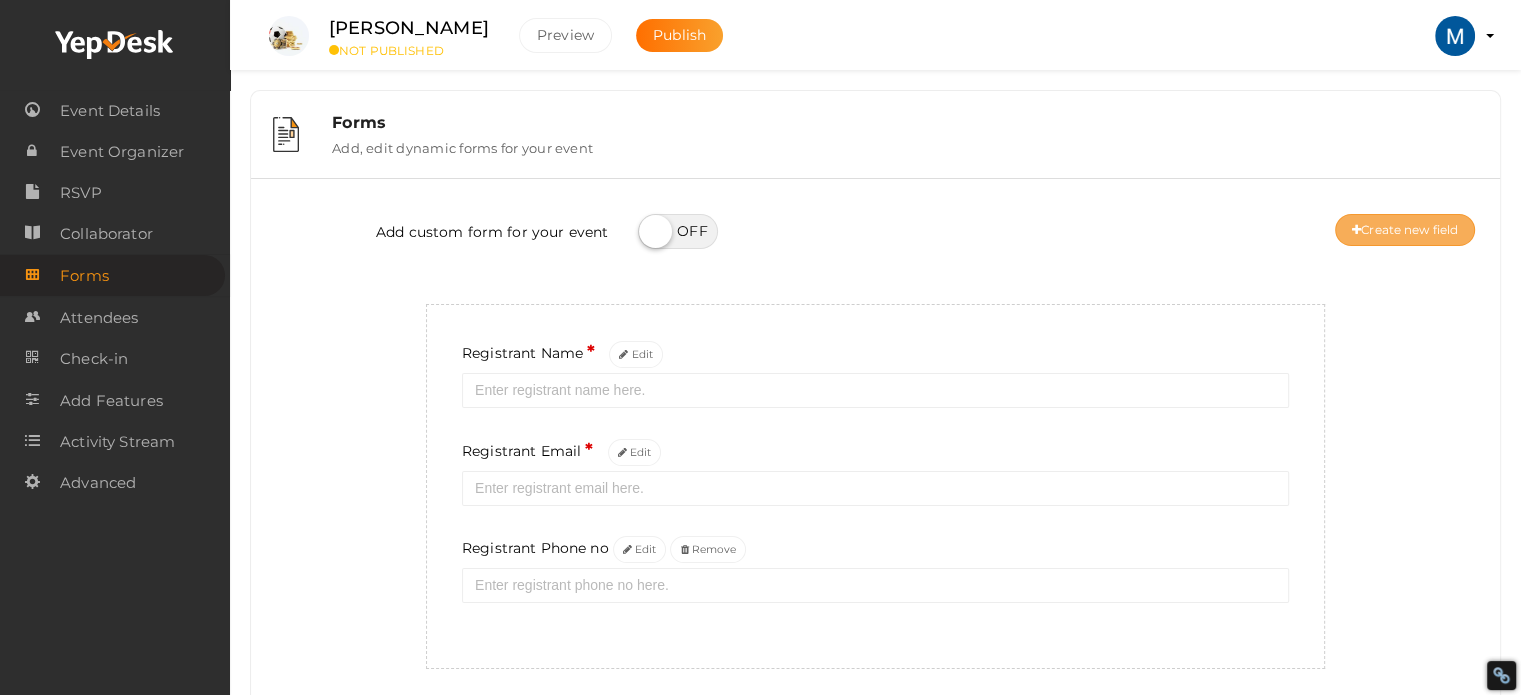 click on "Create new field" at bounding box center [1405, 230] 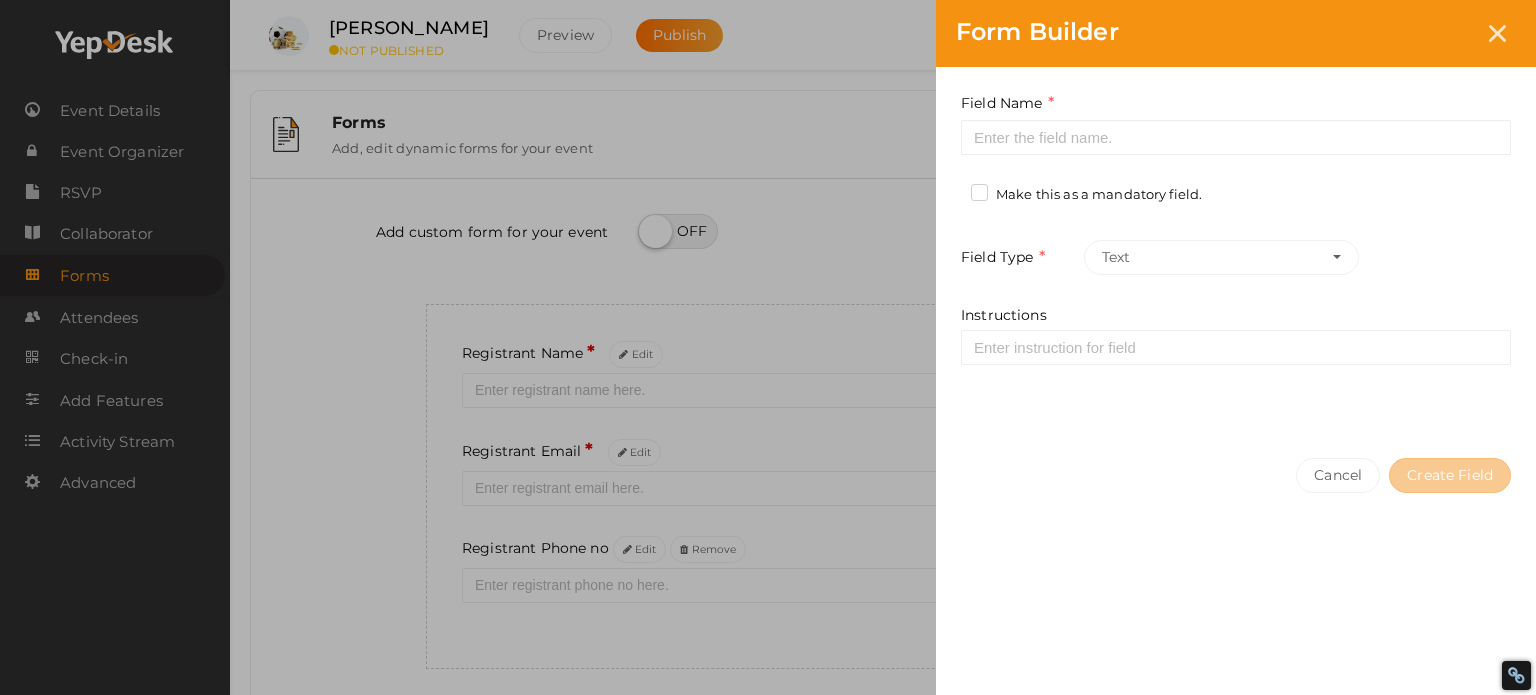 drag, startPoint x: 358, startPoint y: 497, endPoint x: 1036, endPoint y: 311, distance: 703.0505 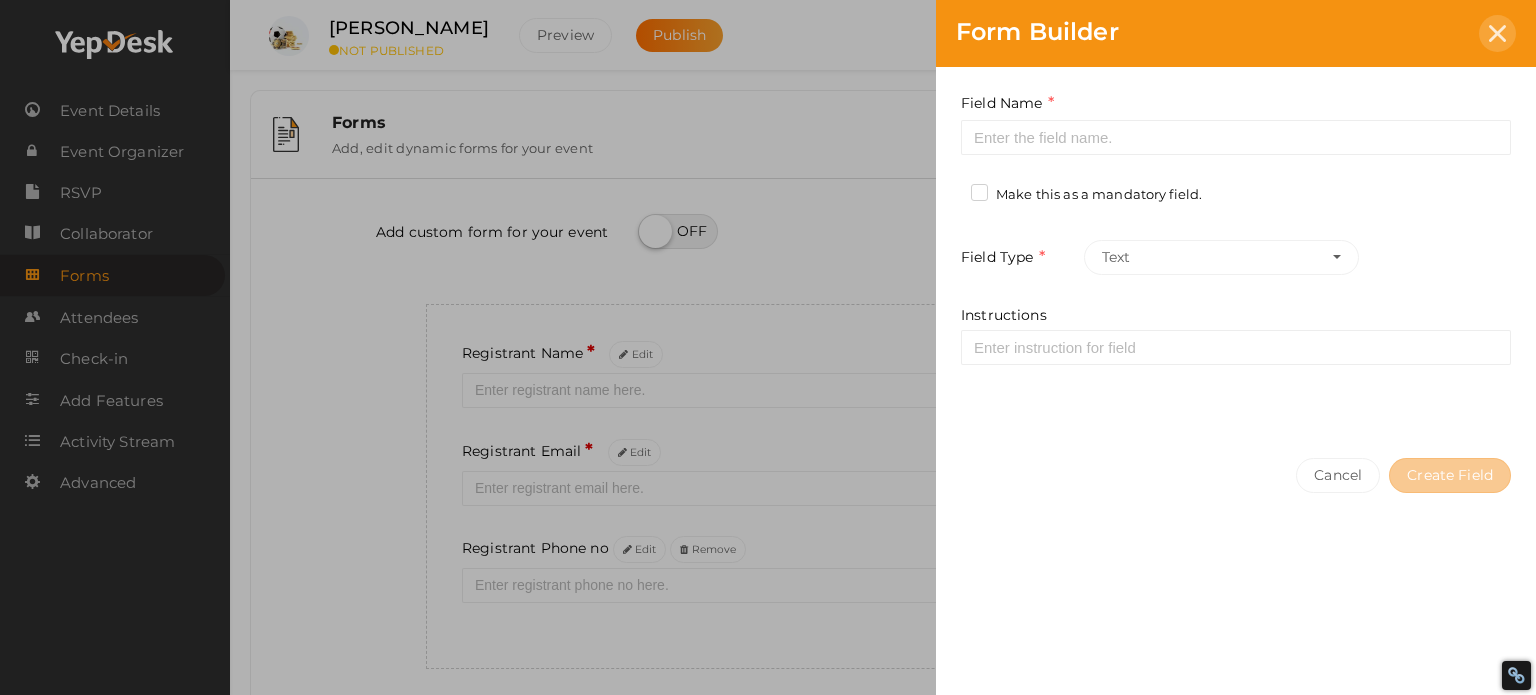 click at bounding box center [1497, 33] 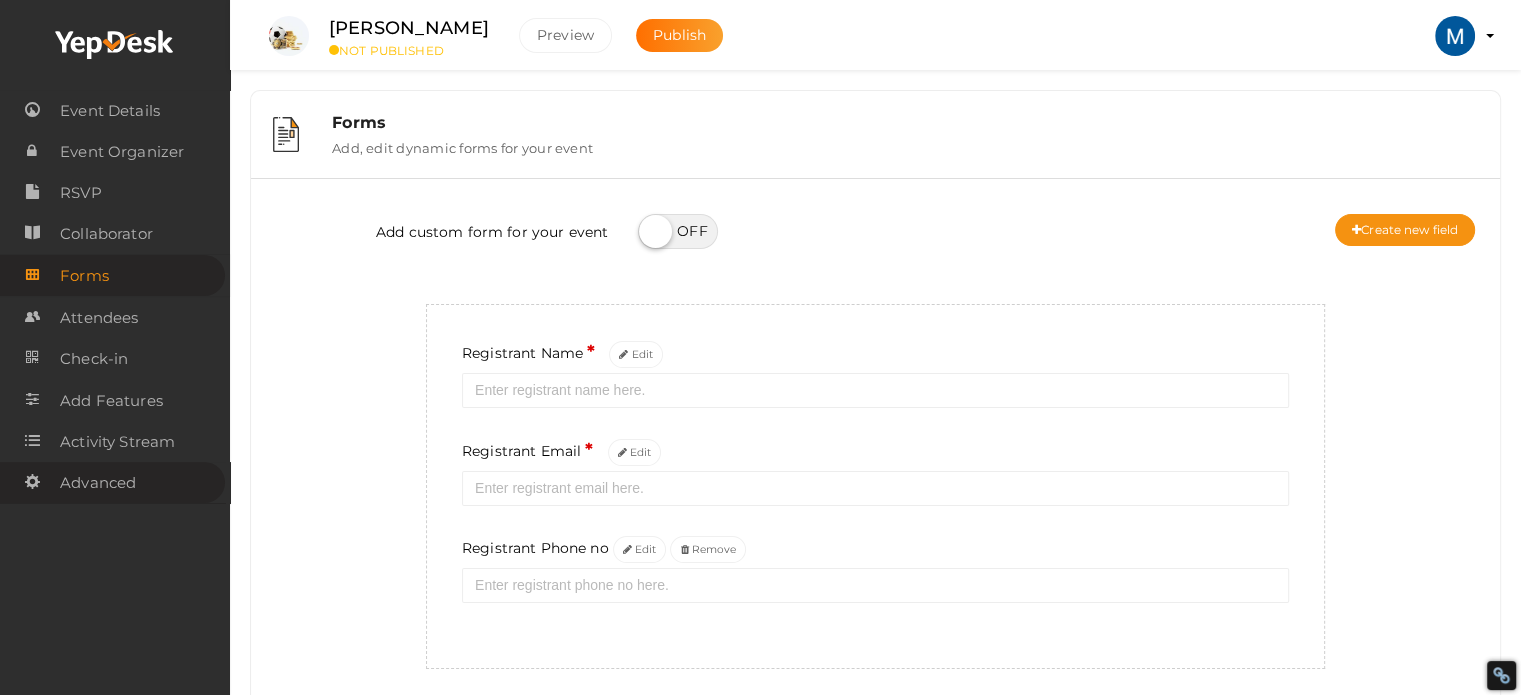 click on "Advanced" at bounding box center [98, 483] 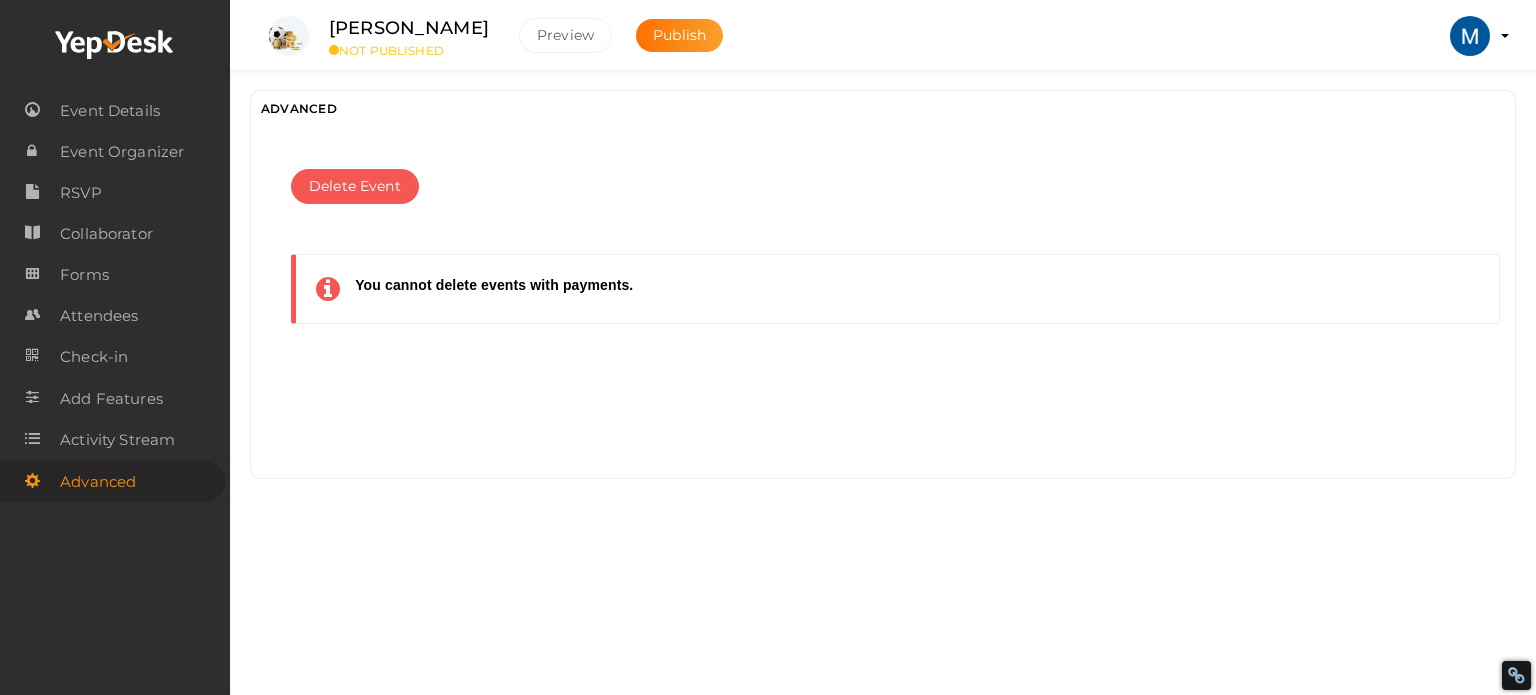drag, startPoint x: 688, startPoint y: 36, endPoint x: 707, endPoint y: 52, distance: 24.839485 